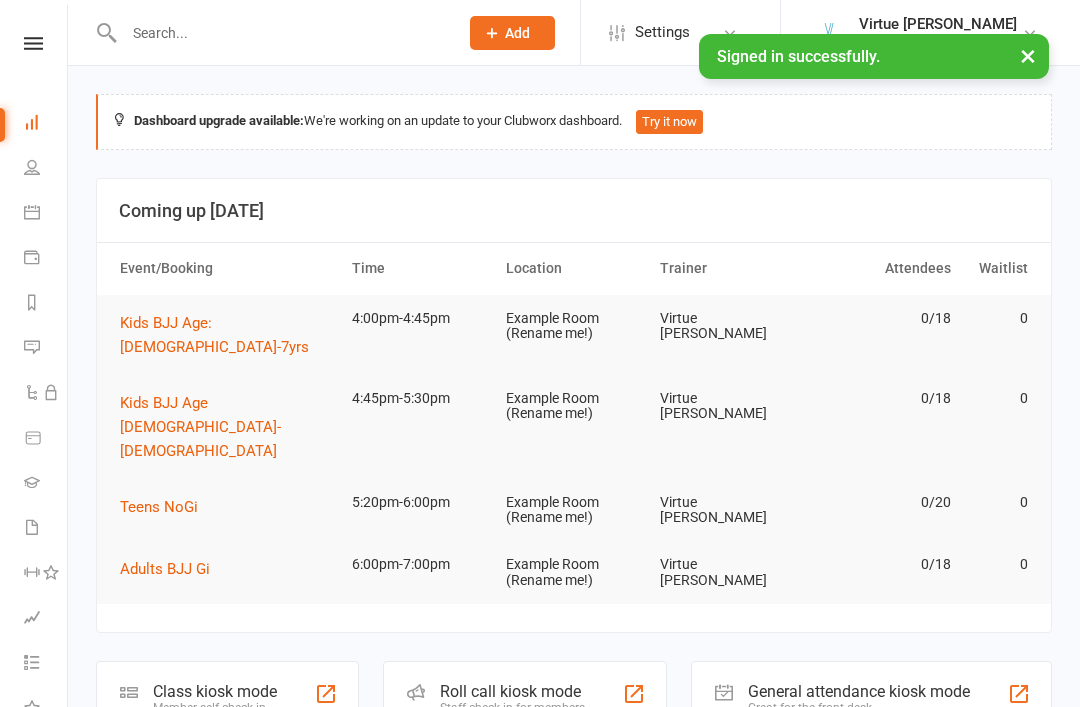 scroll, scrollTop: 0, scrollLeft: 0, axis: both 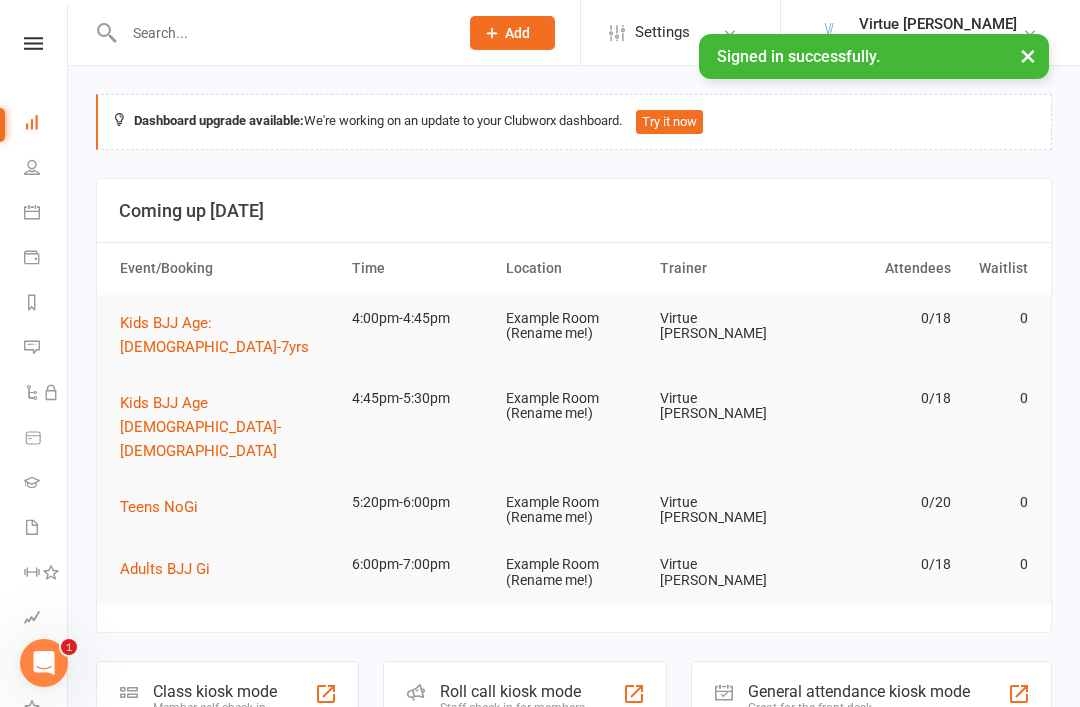 click at bounding box center (33, 43) 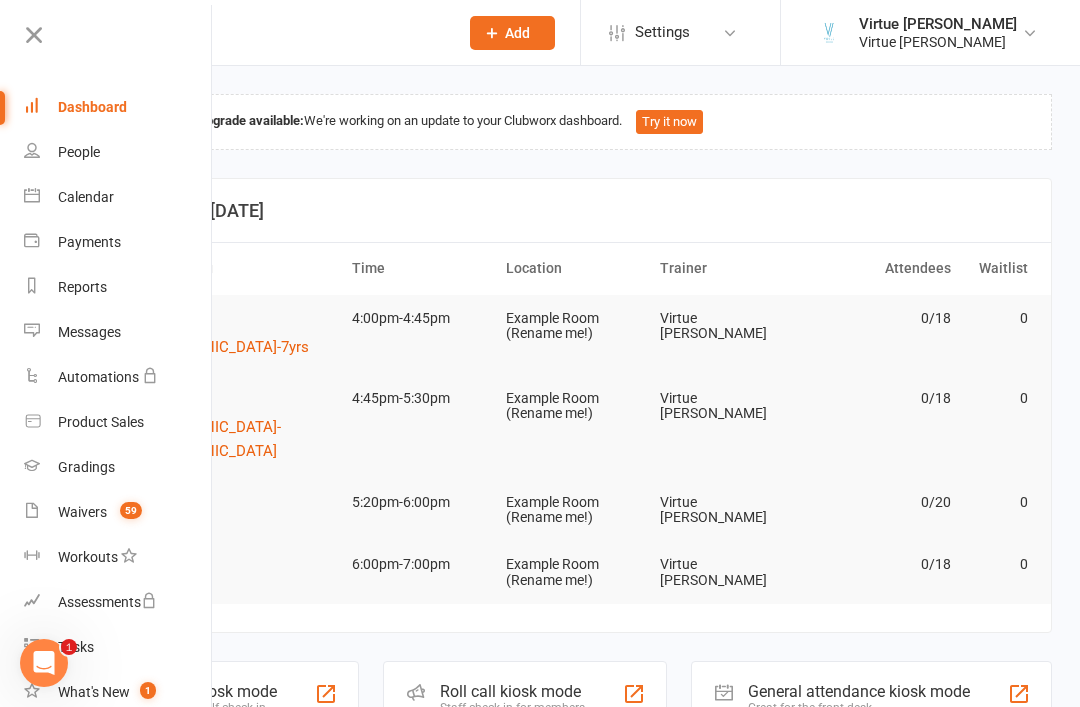 click on "People" at bounding box center (118, 152) 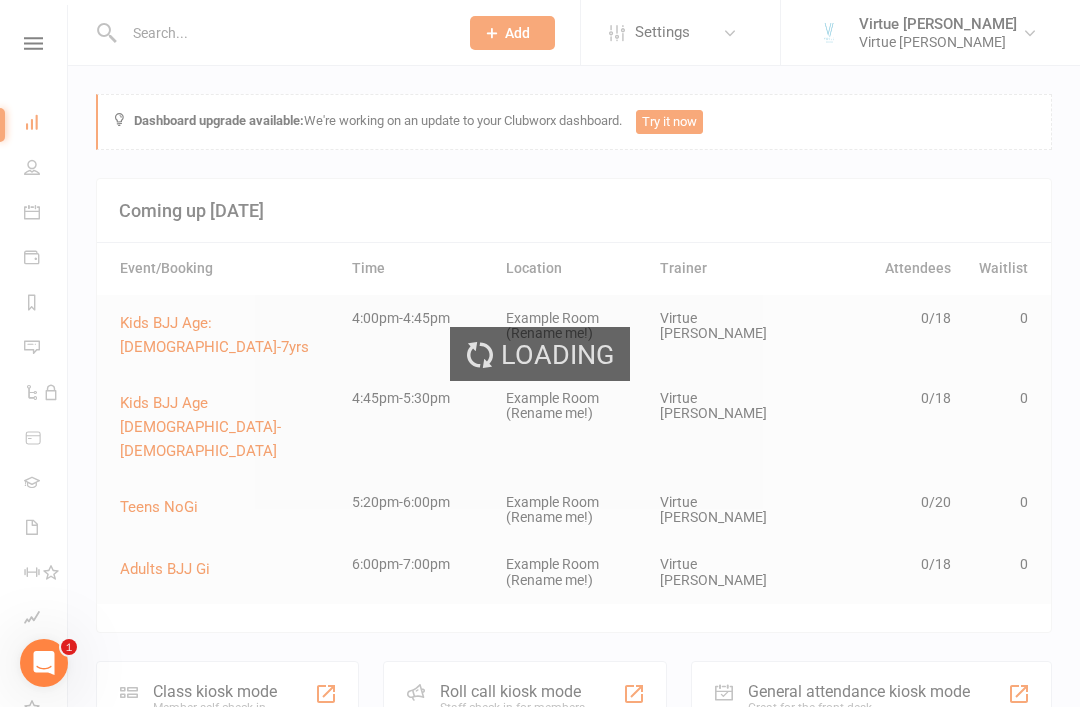 select on "100" 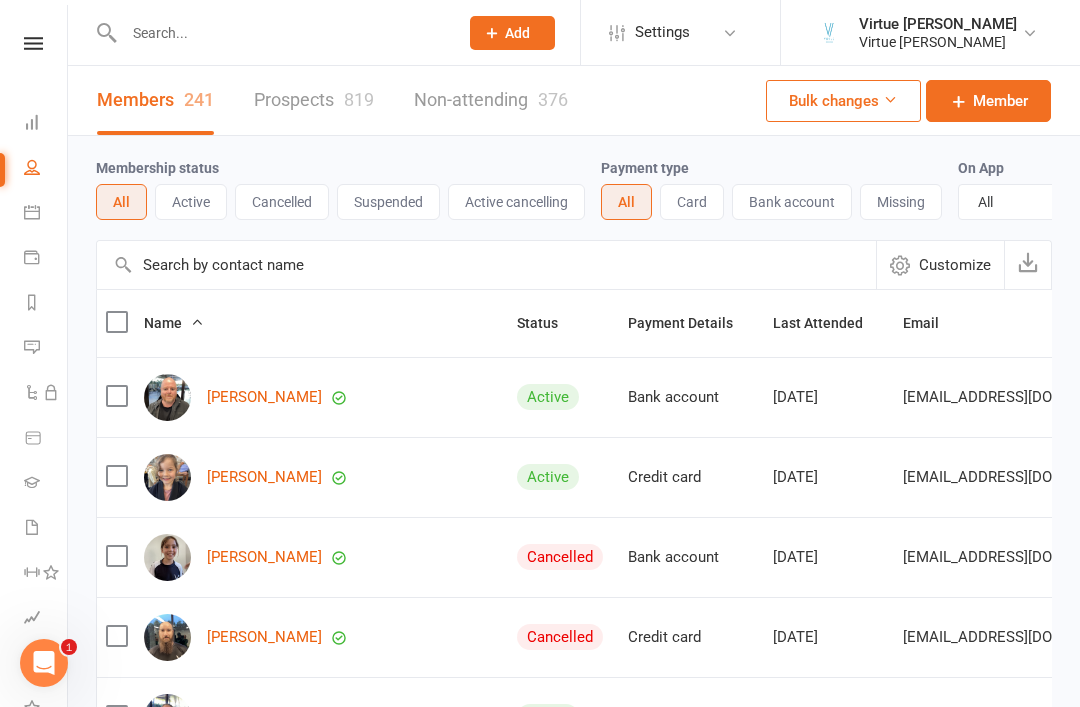 click on "Prospects 819" at bounding box center (314, 100) 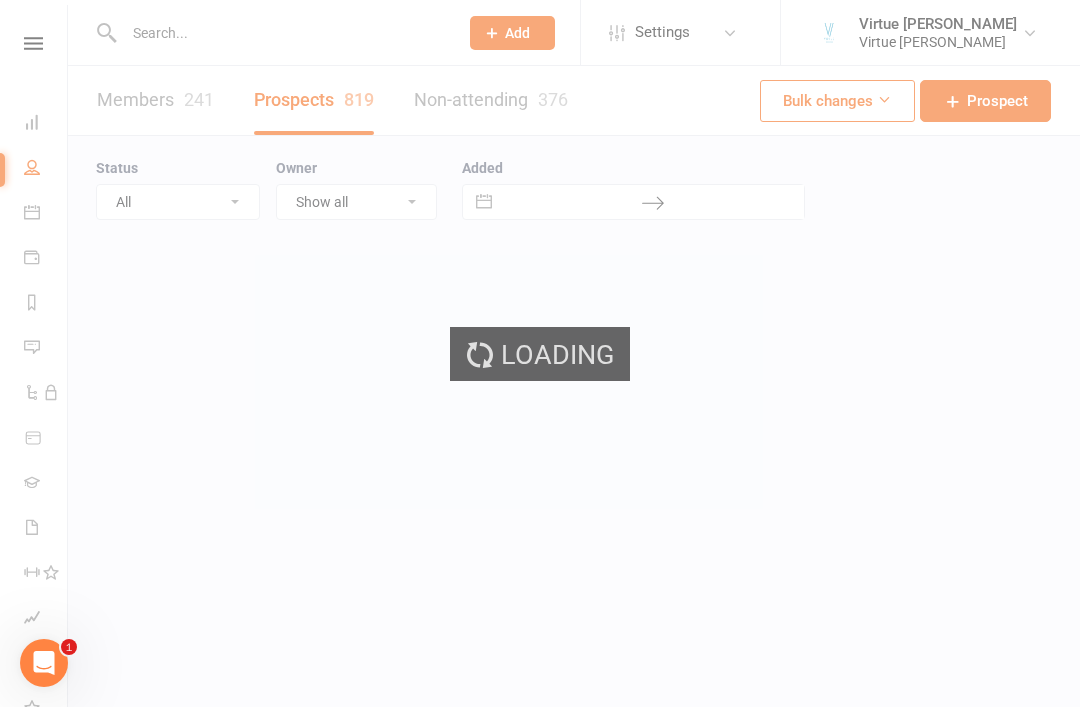 select on "100" 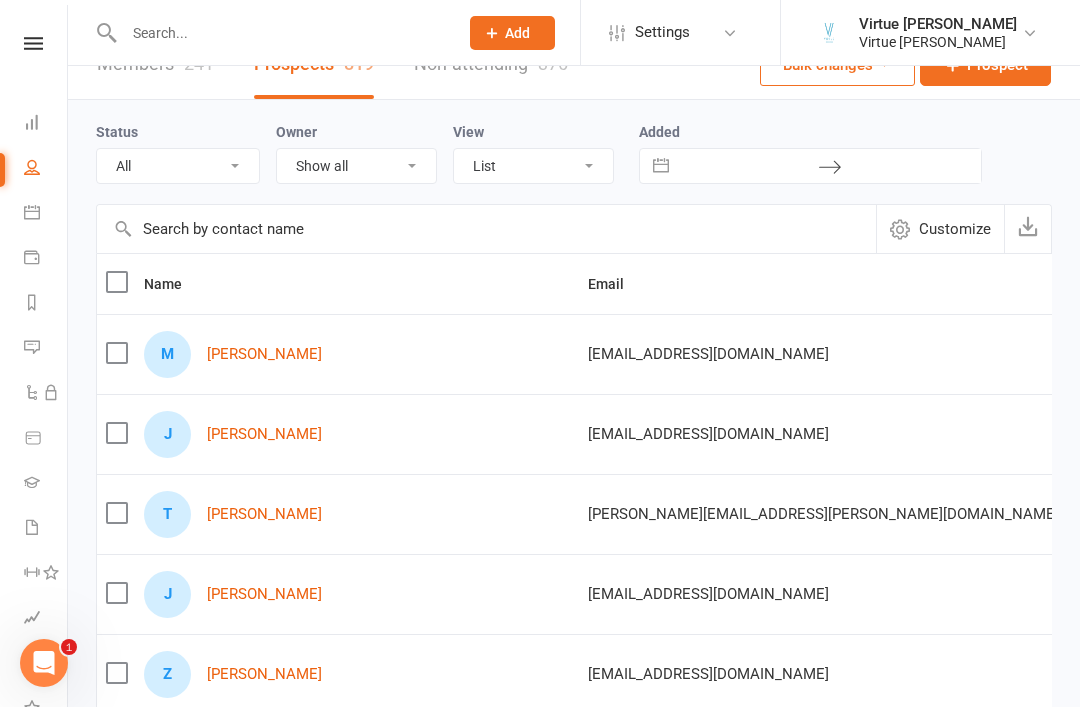 scroll, scrollTop: 0, scrollLeft: 0, axis: both 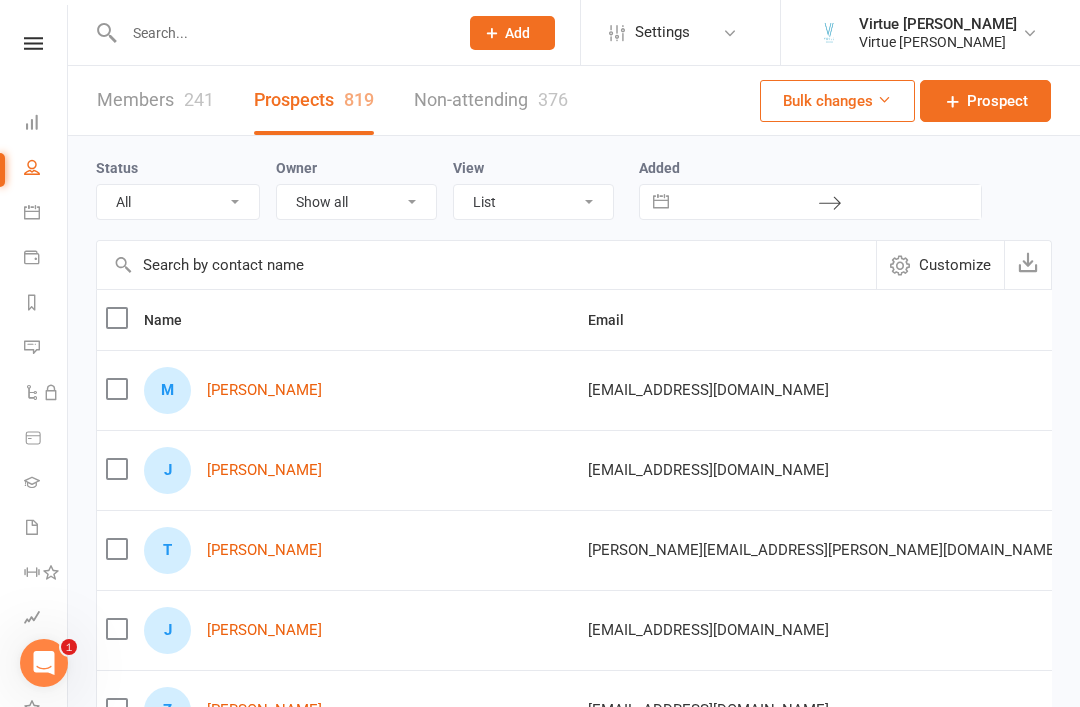 click at bounding box center (33, 43) 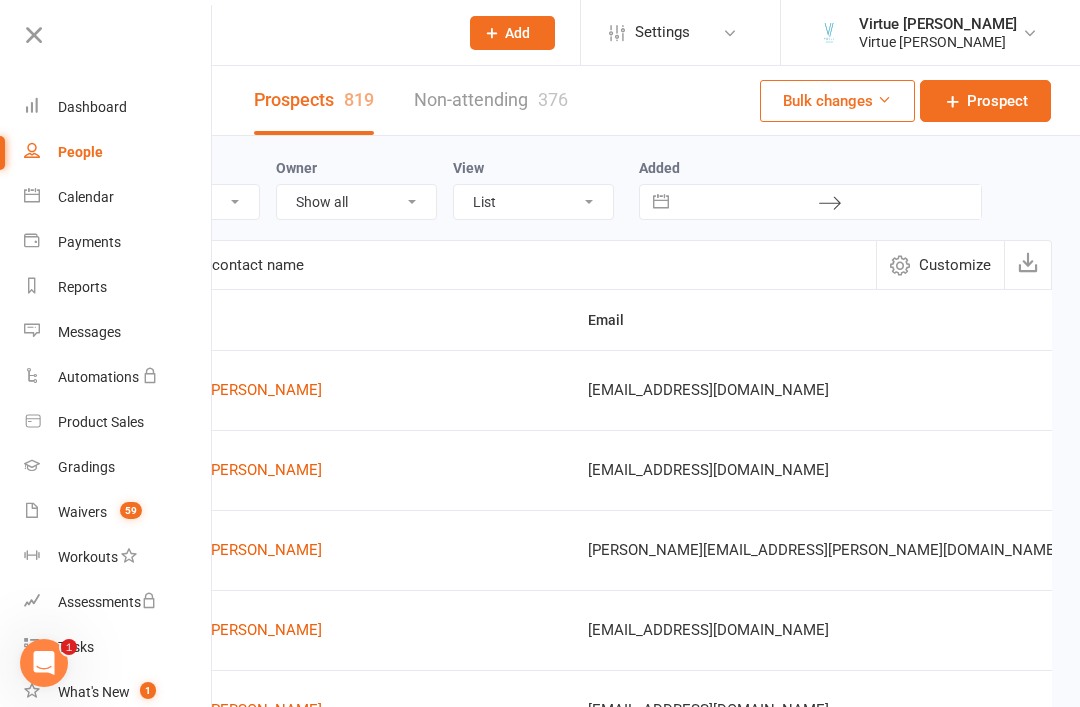 click on "Waivers" at bounding box center [82, 512] 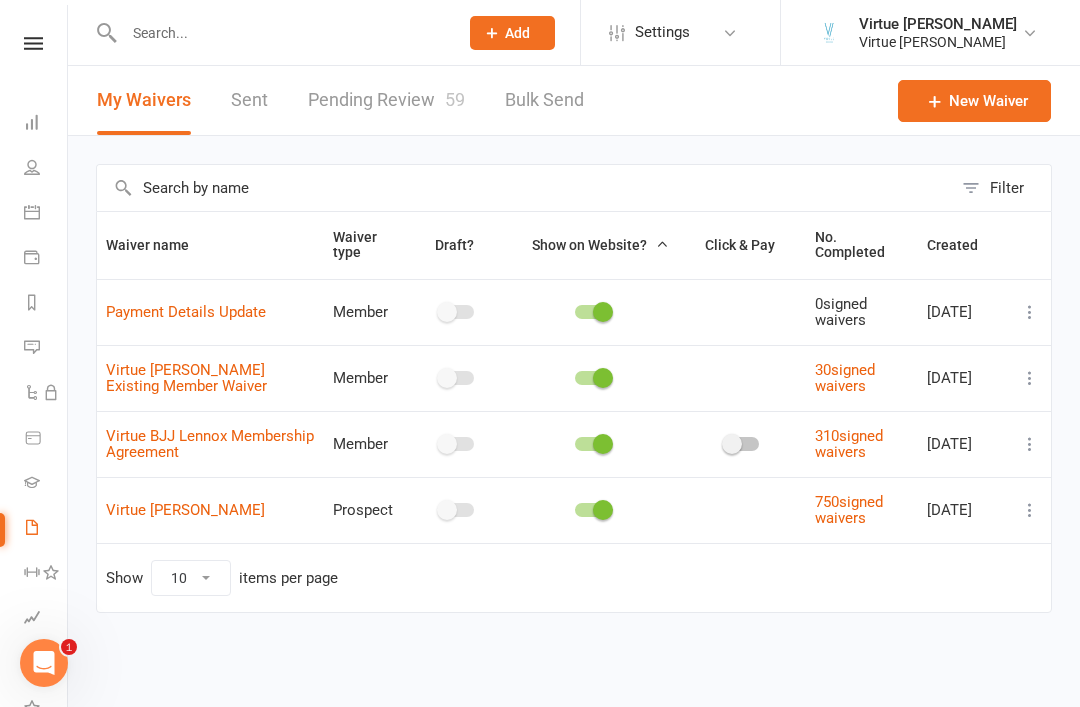 click on "Pending Review 59" at bounding box center (386, 100) 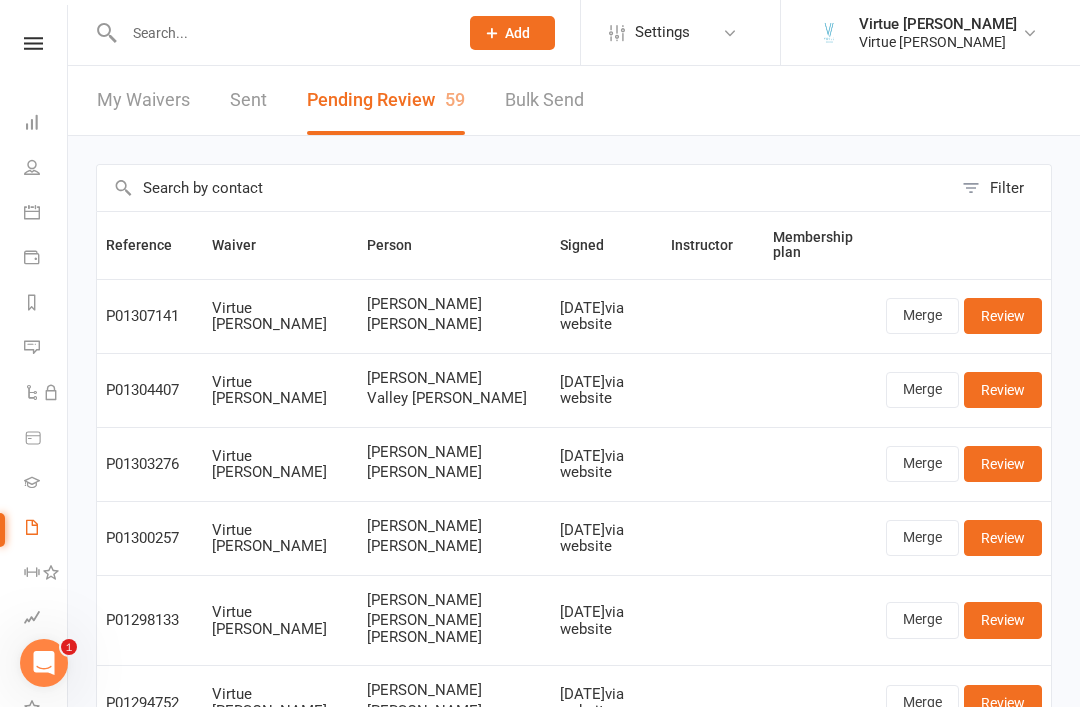 click on "Review" at bounding box center (1003, 390) 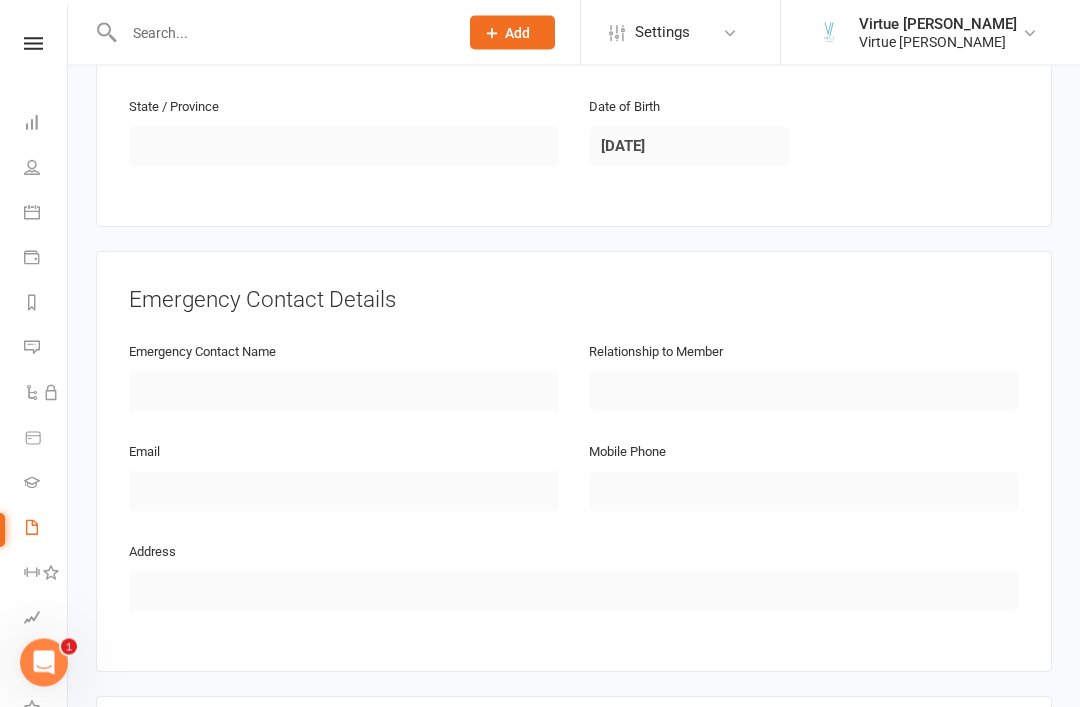 scroll, scrollTop: 1922, scrollLeft: 0, axis: vertical 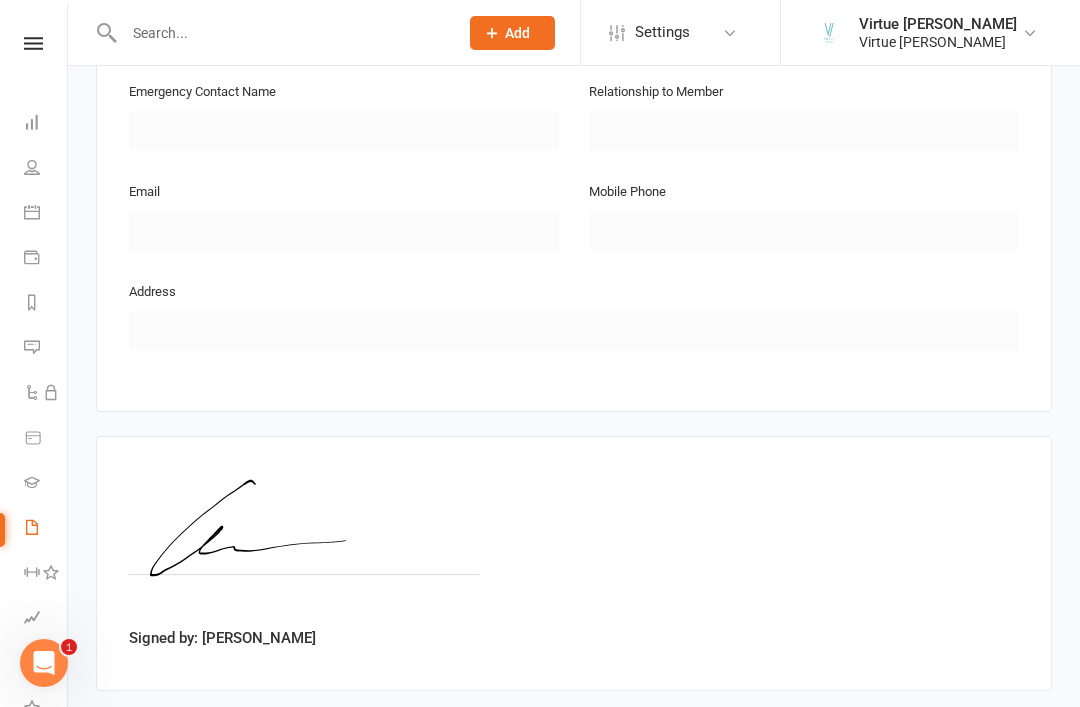 click on "Approve" at bounding box center (154, 736) 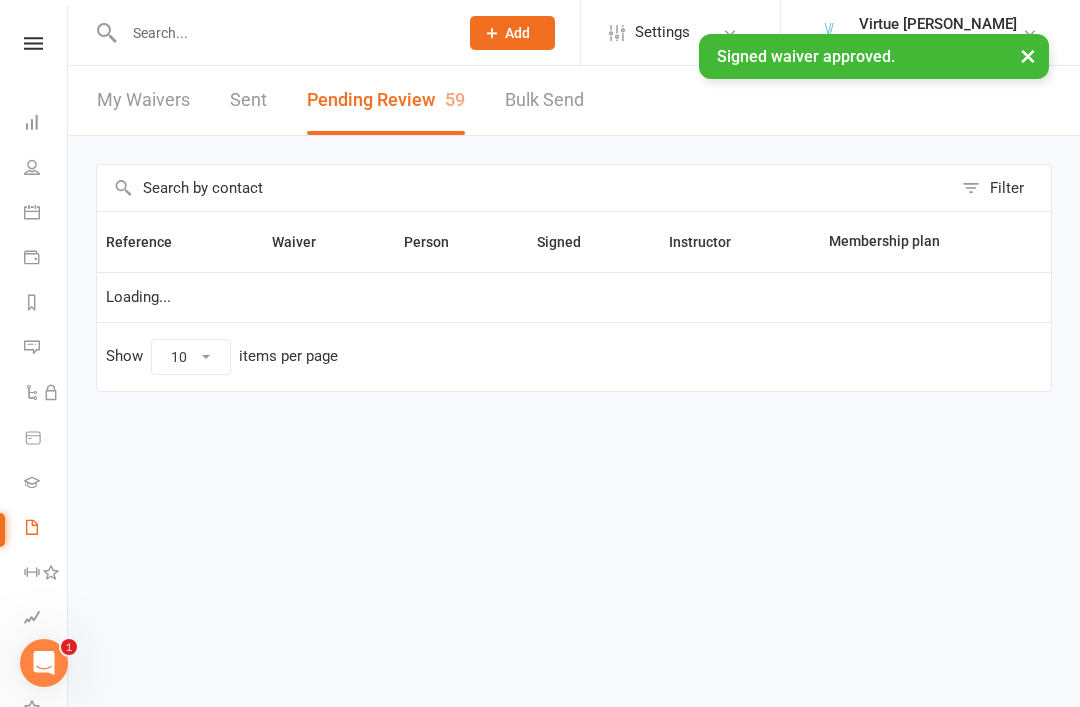 scroll, scrollTop: 0, scrollLeft: 0, axis: both 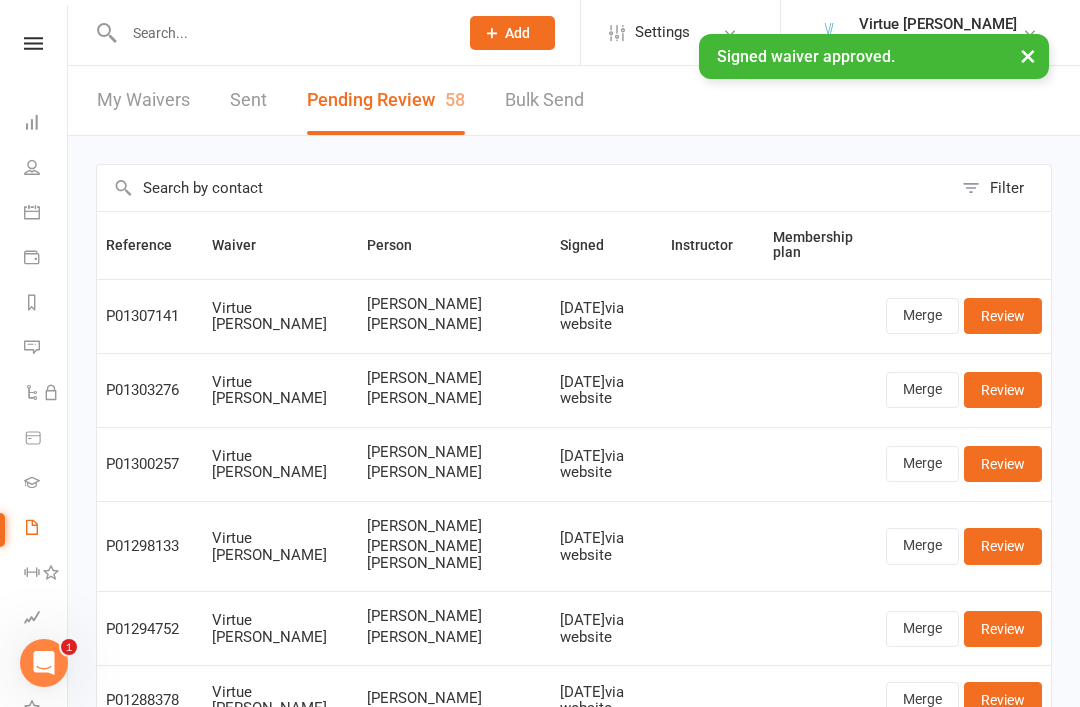 click at bounding box center (32, 167) 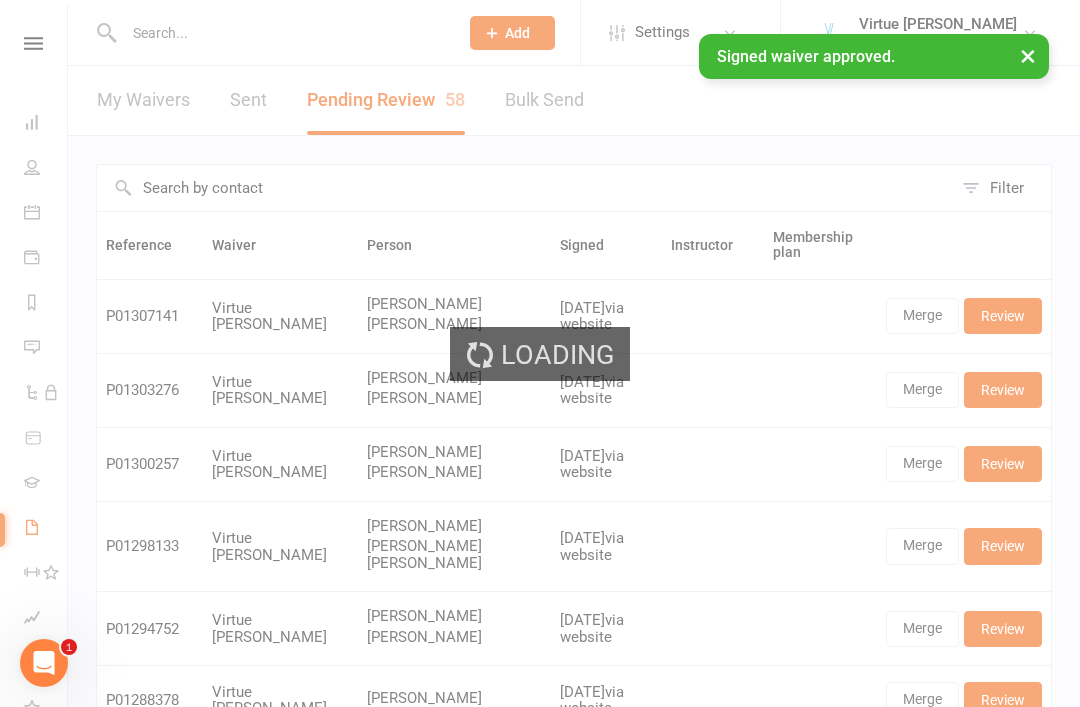 select on "100" 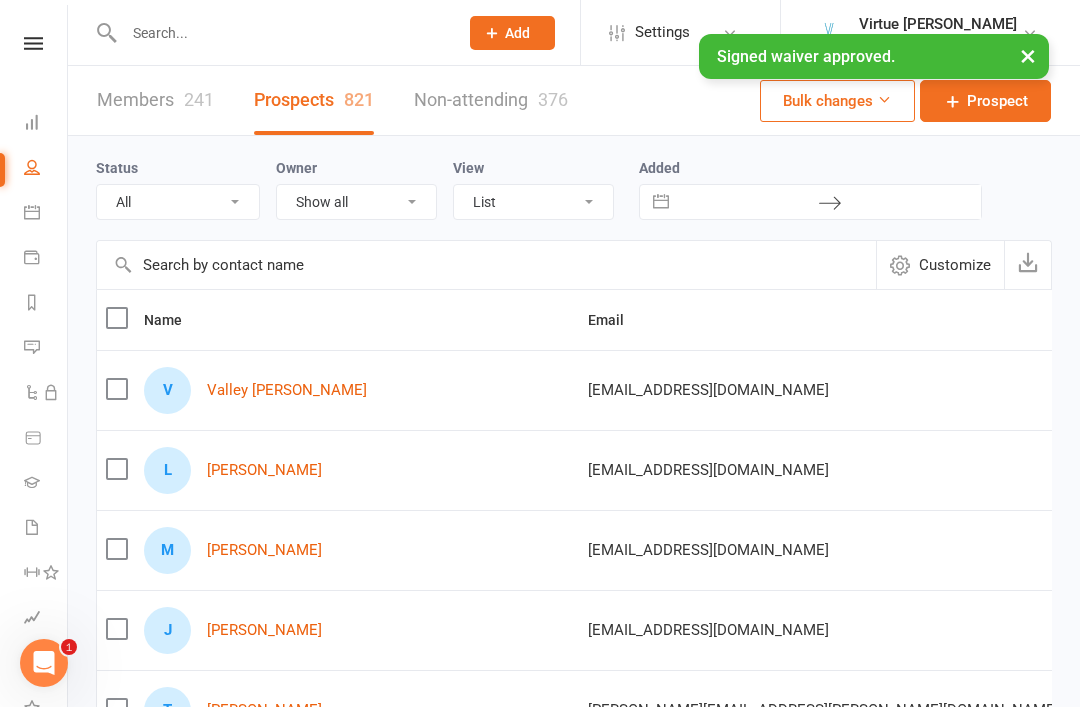 click on "Valley [PERSON_NAME]" at bounding box center (287, 390) 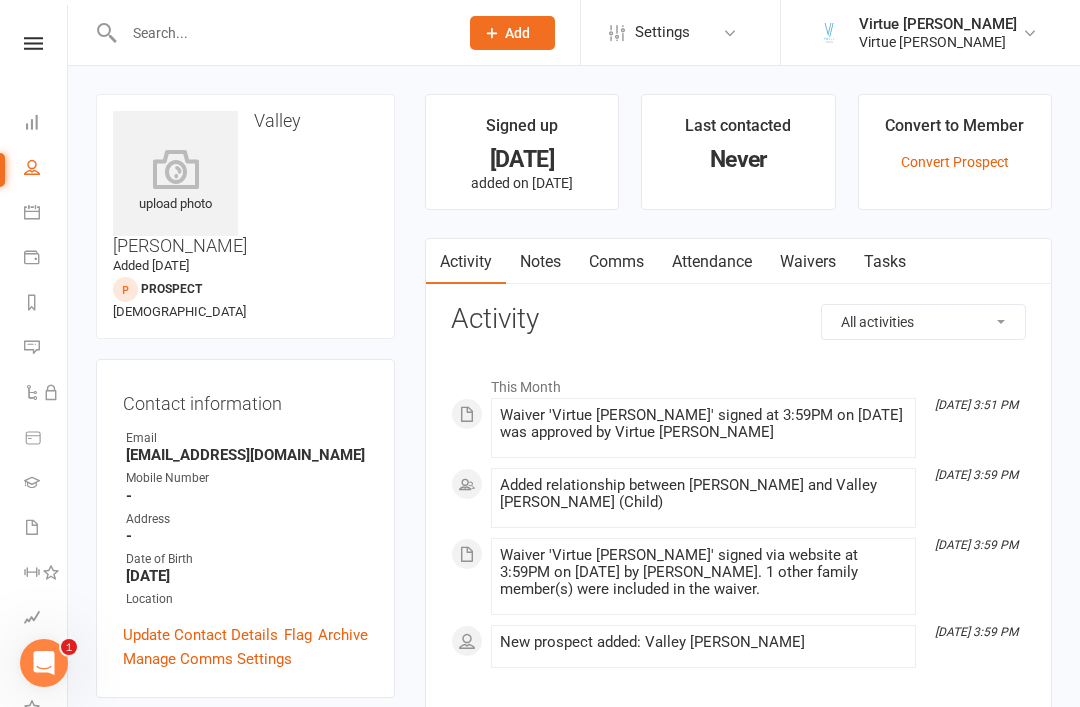 click on "Convert Prospect" at bounding box center [955, 162] 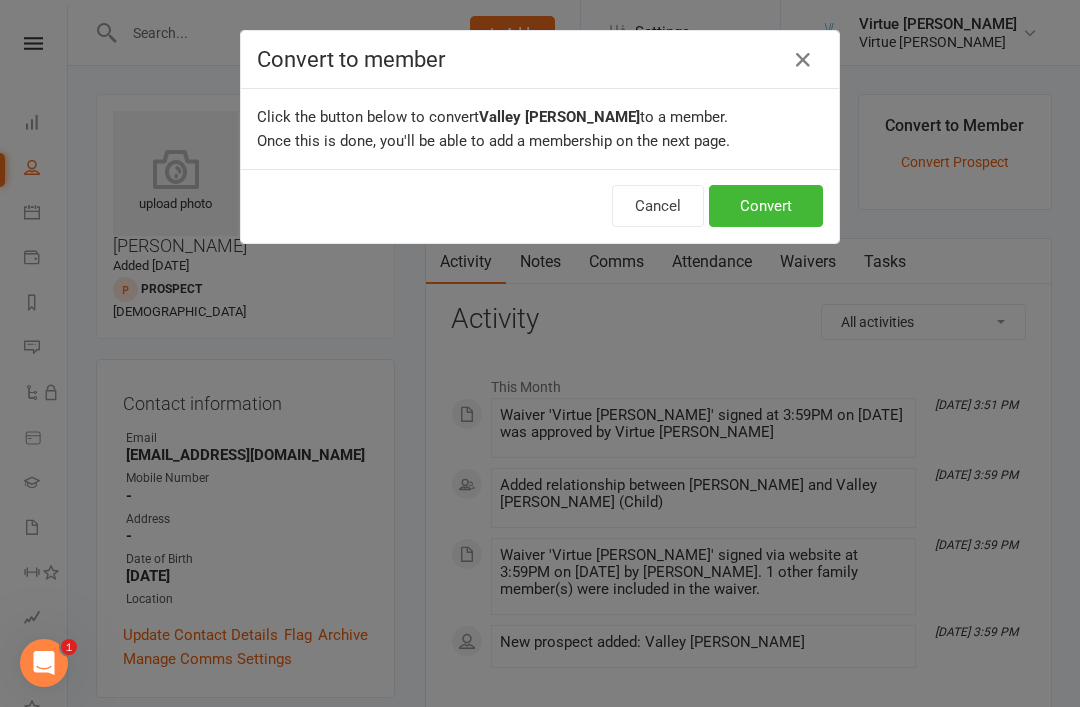 click on "Convert" at bounding box center (766, 206) 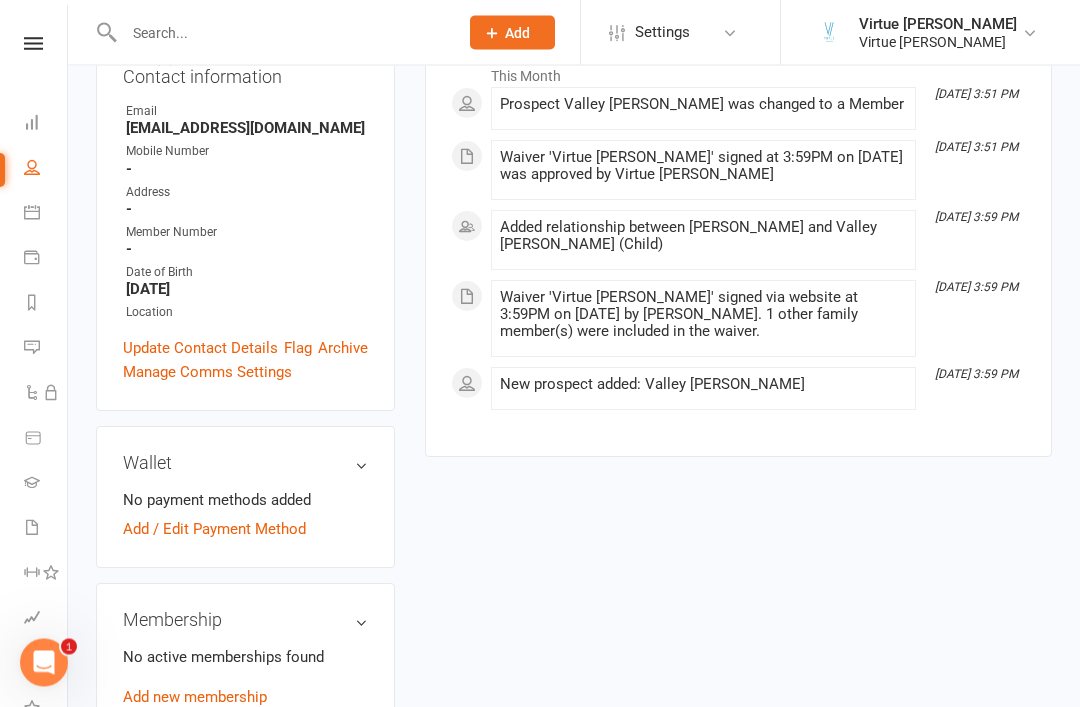 scroll, scrollTop: 421, scrollLeft: 0, axis: vertical 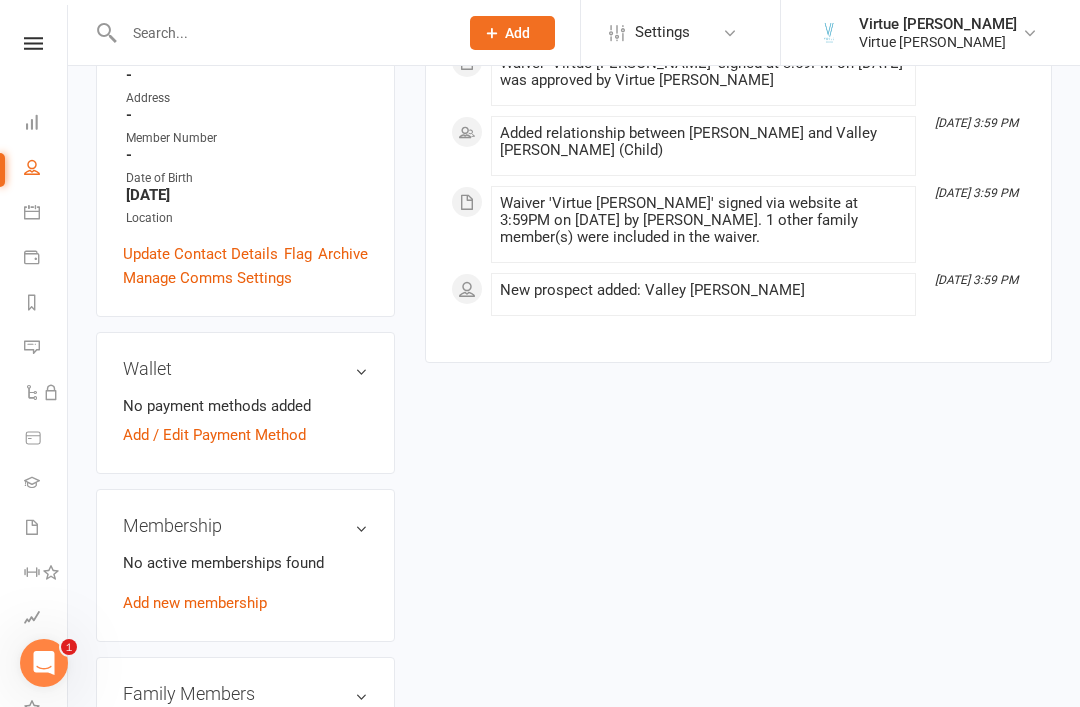 click on "Add new membership" at bounding box center (195, 603) 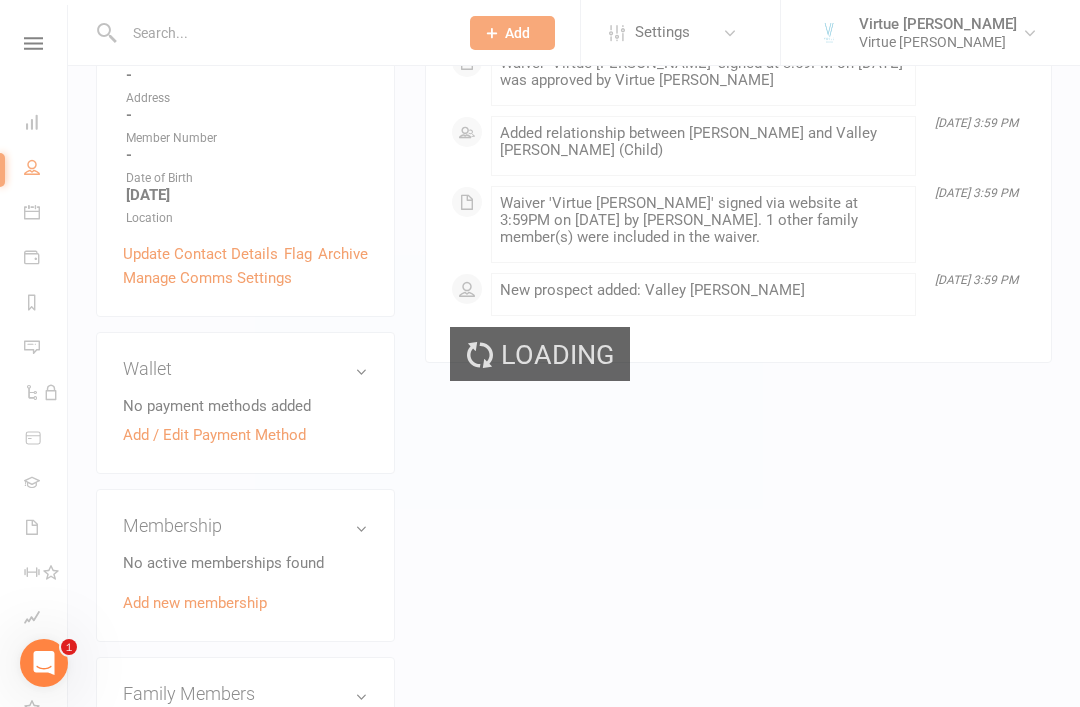 scroll, scrollTop: 0, scrollLeft: 0, axis: both 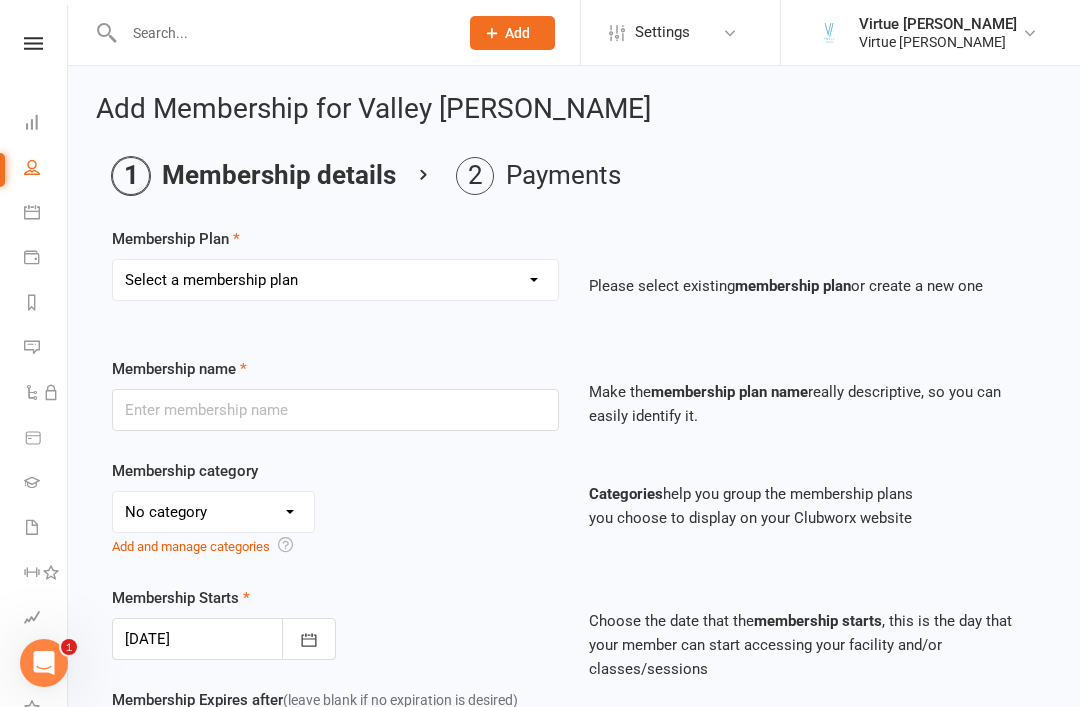 click on "Select a membership plan Create new Membership Plan Adult BJJ ADULT BJJ  10-Pack KIDS BJJ GOLD - unlimited KIDS BJJ SILVER - 3 classes KIDS 10-Pack Toddlers: Ages 2-4yrs KIDS BJJ BRONZE- 1 class Adult BJJ 1 Year Adult BJJ 6 Months Adult BJJ No Contract Women’s Only BJJ MMA 6 Week Beginners Course Adult BJJ unlimited Kids 3 month: upfront payment Family (free) Family/Coaches" at bounding box center (335, 280) 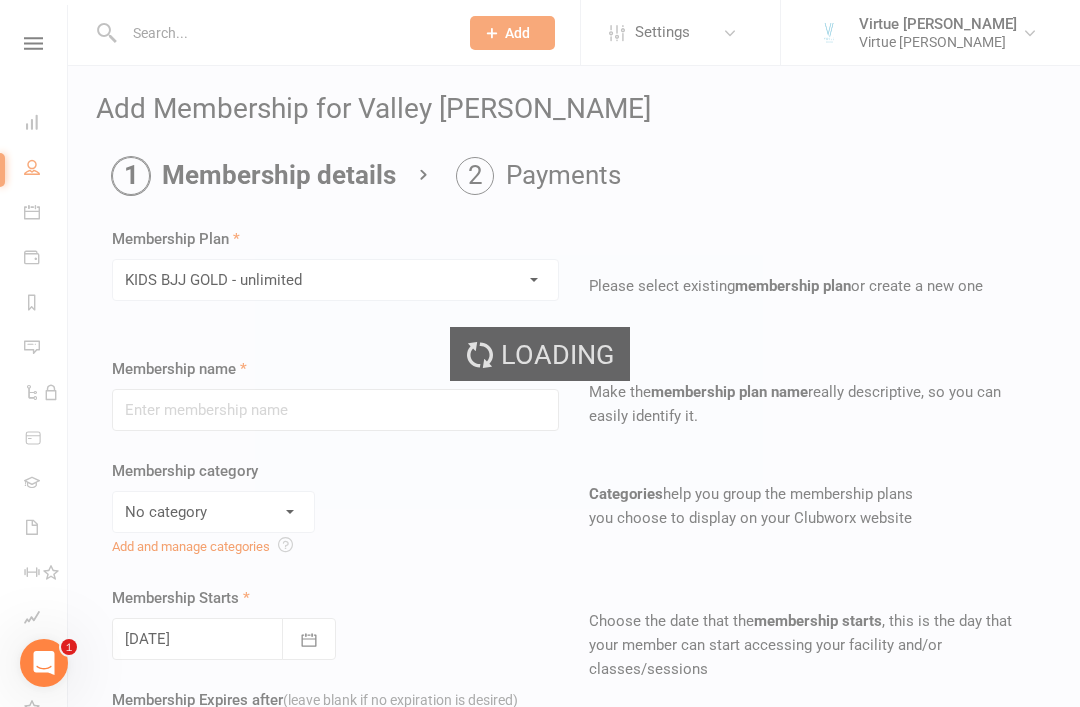type on "KIDS BJJ GOLD - unlimited" 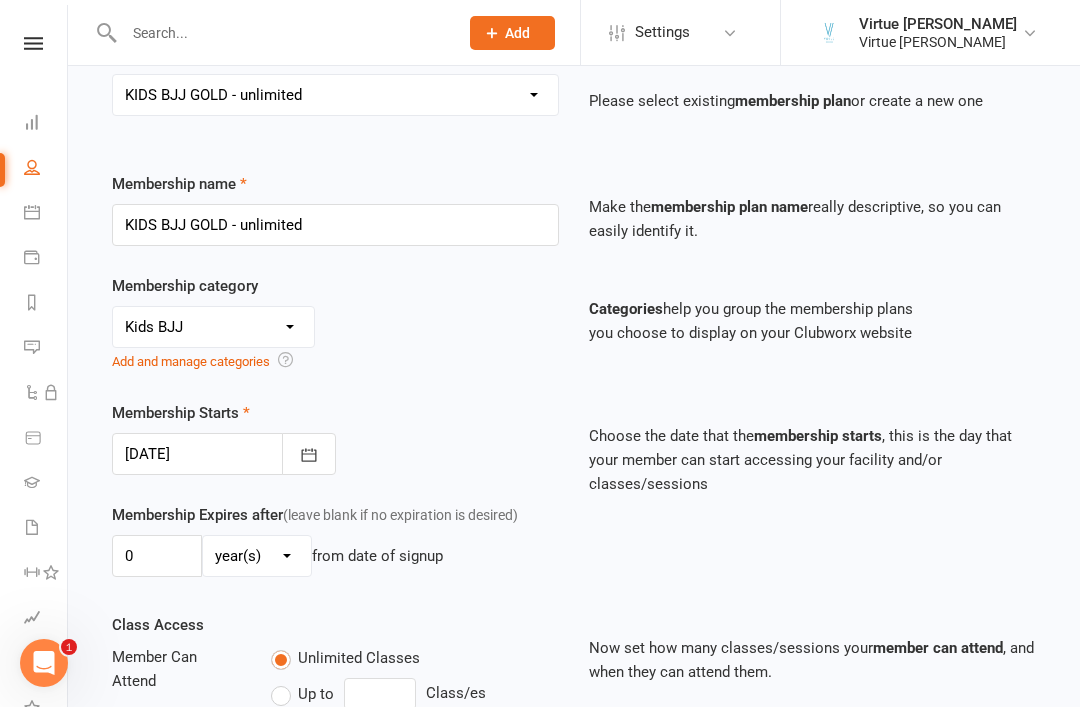 scroll, scrollTop: 654, scrollLeft: 0, axis: vertical 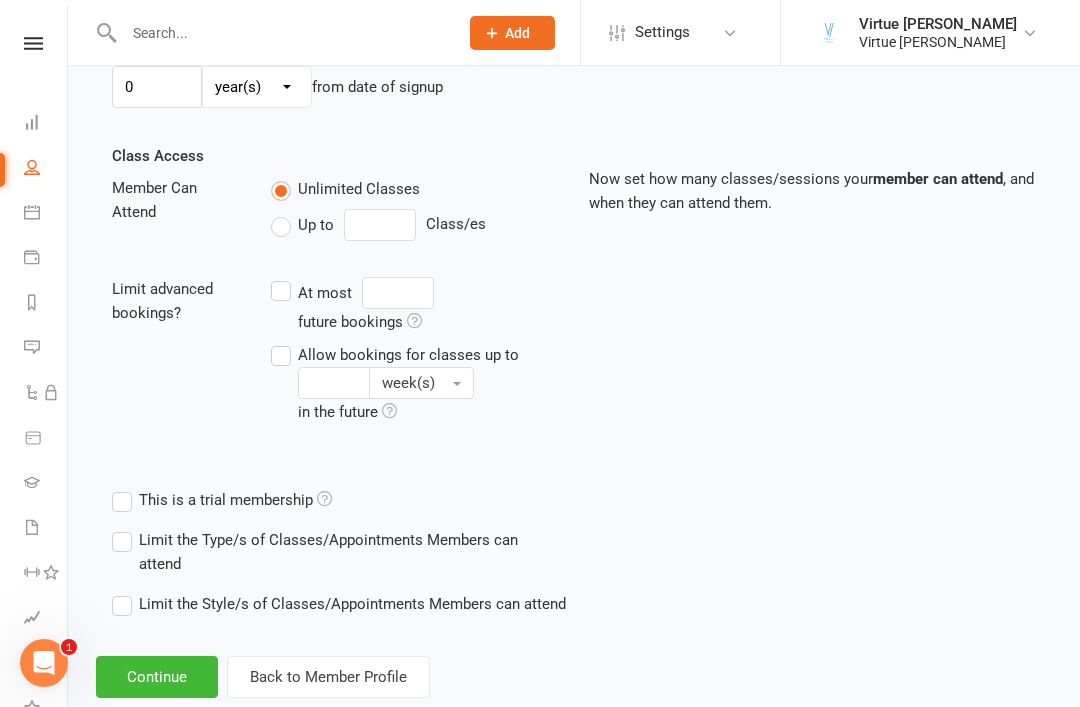 click on "Continue" at bounding box center (157, 677) 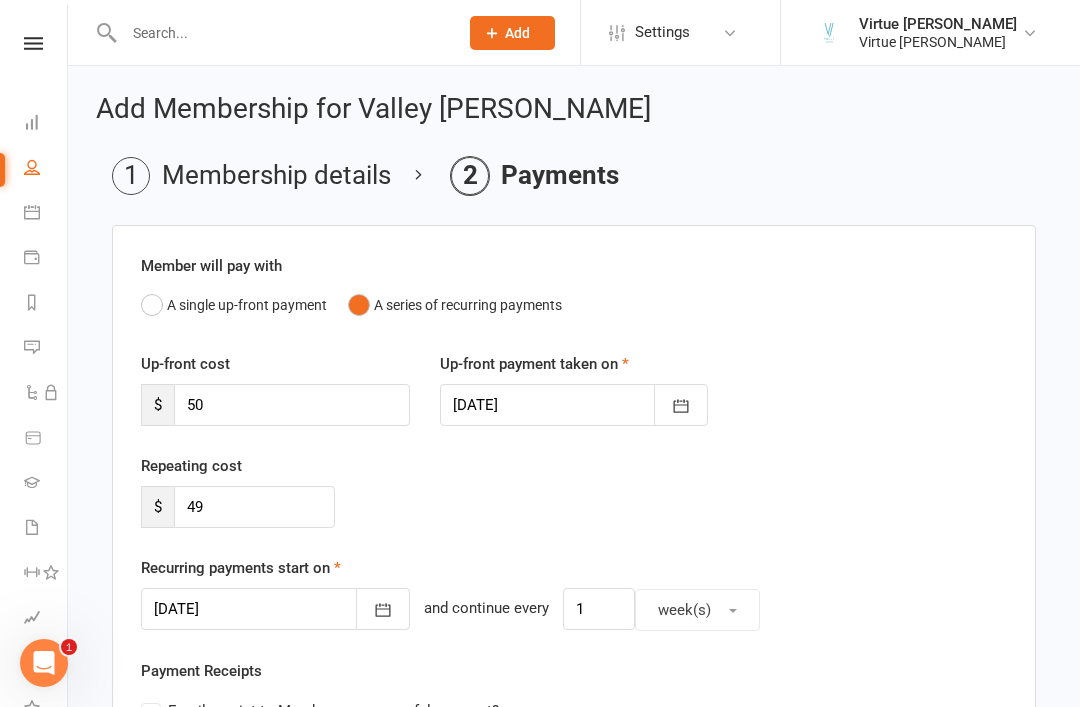 click at bounding box center (383, 609) 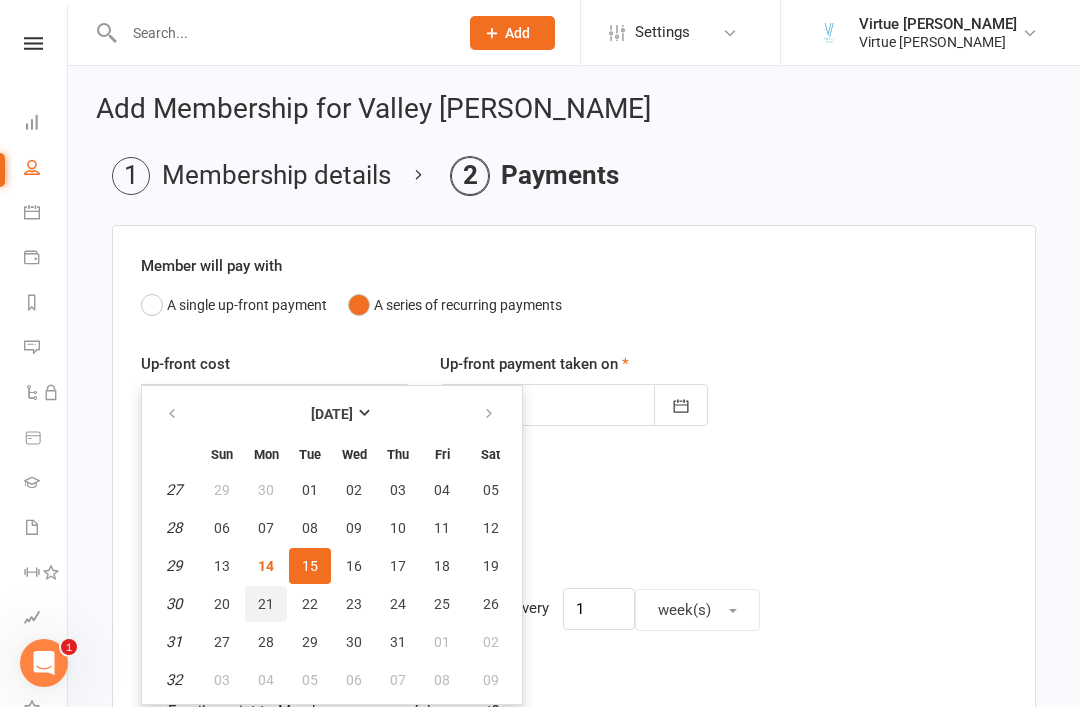 click on "21" at bounding box center (266, 604) 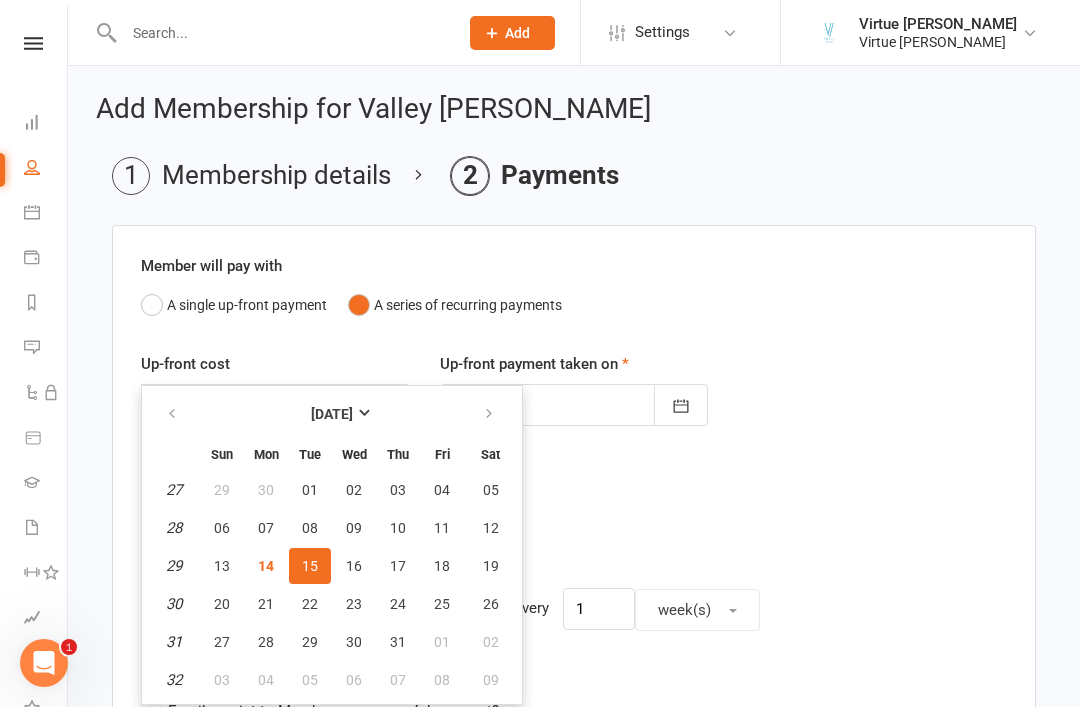 type on "21 Jul 2025" 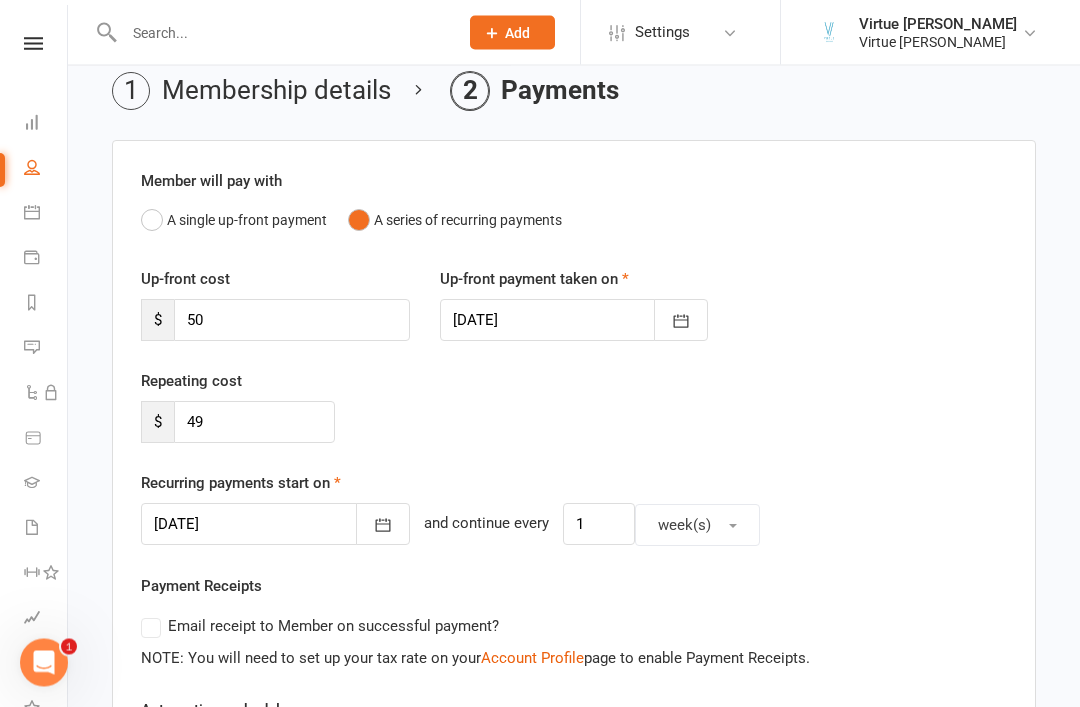 scroll, scrollTop: 85, scrollLeft: 0, axis: vertical 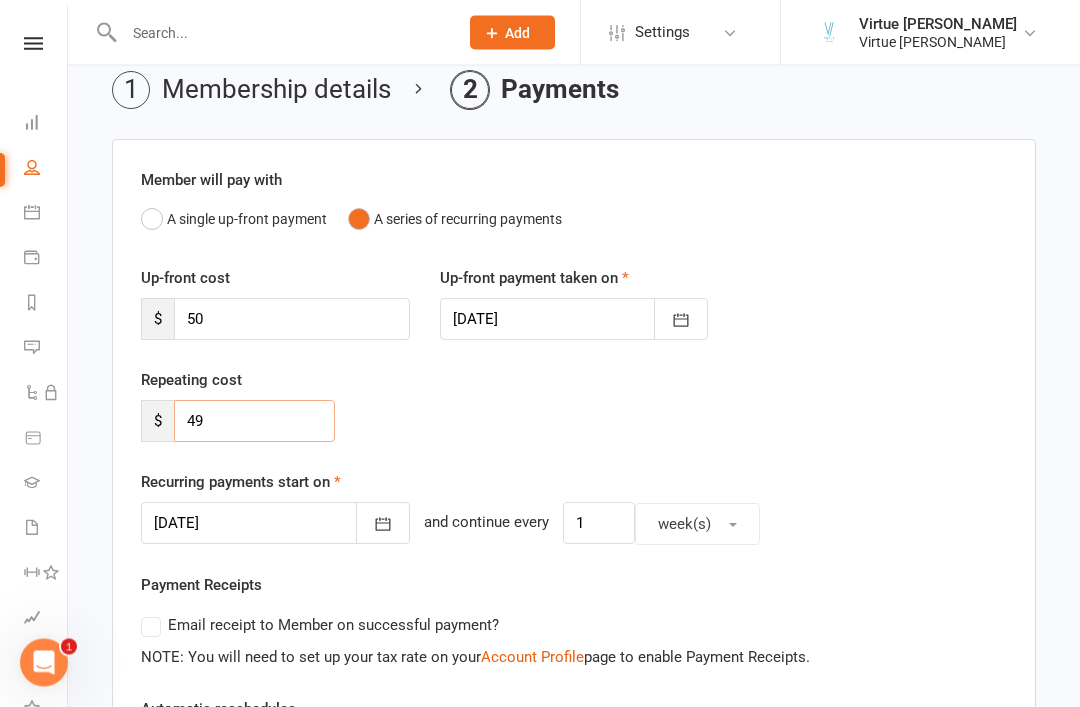 click on "49" at bounding box center [254, 422] 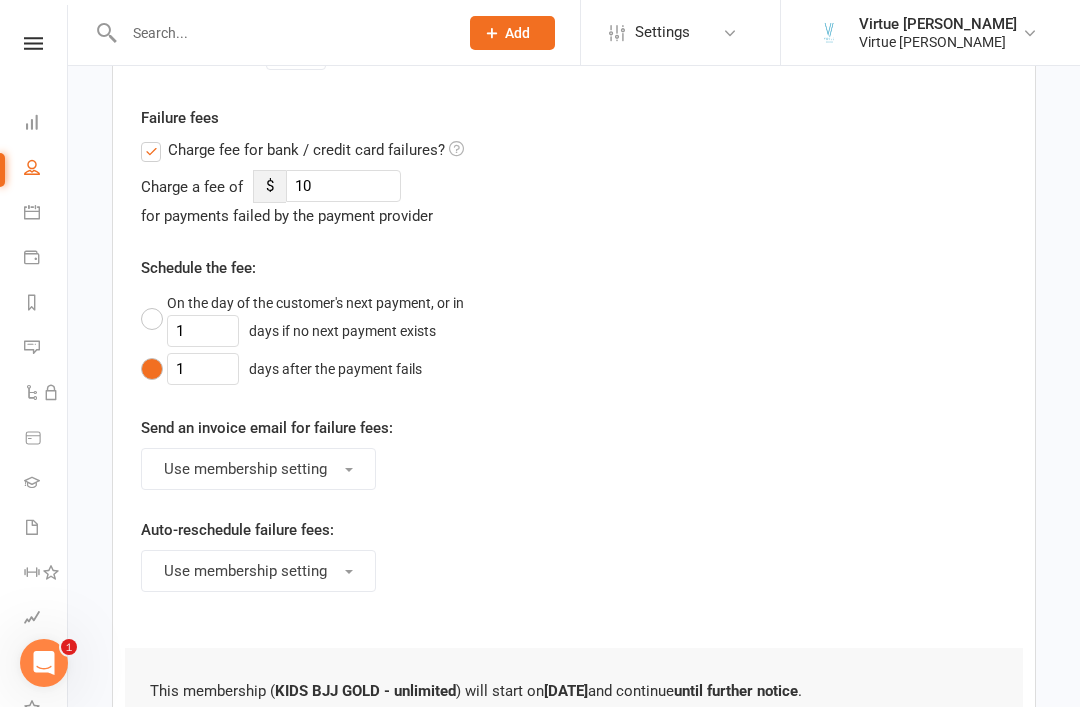 scroll, scrollTop: 1115, scrollLeft: 0, axis: vertical 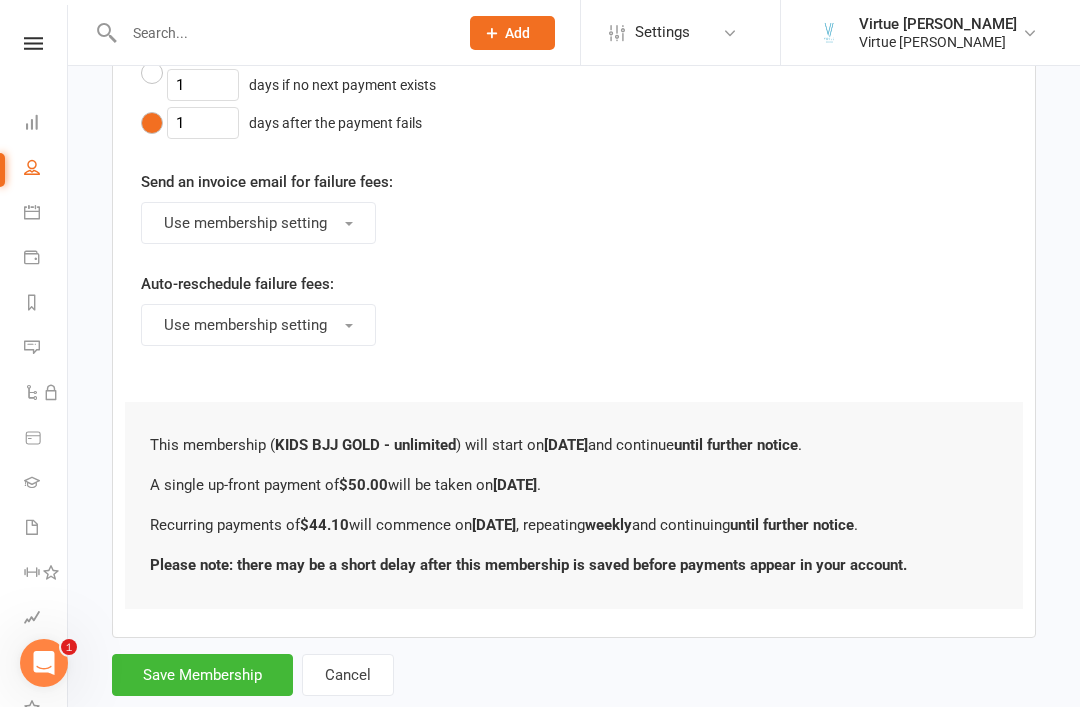 type on "44.10" 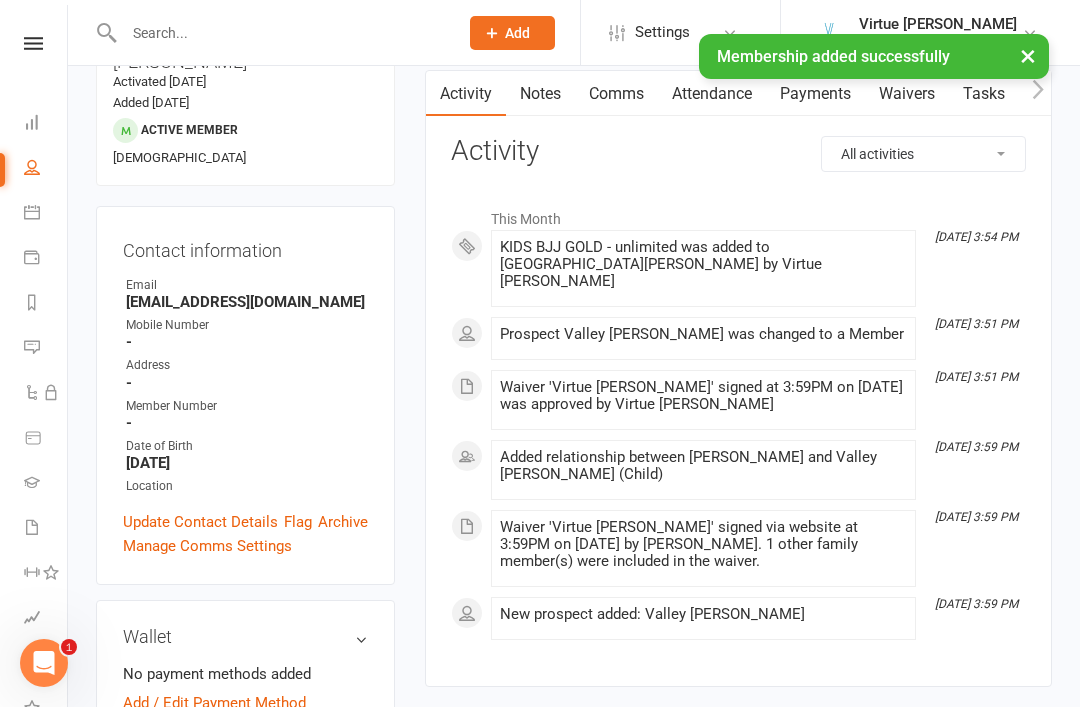 scroll, scrollTop: 182, scrollLeft: 0, axis: vertical 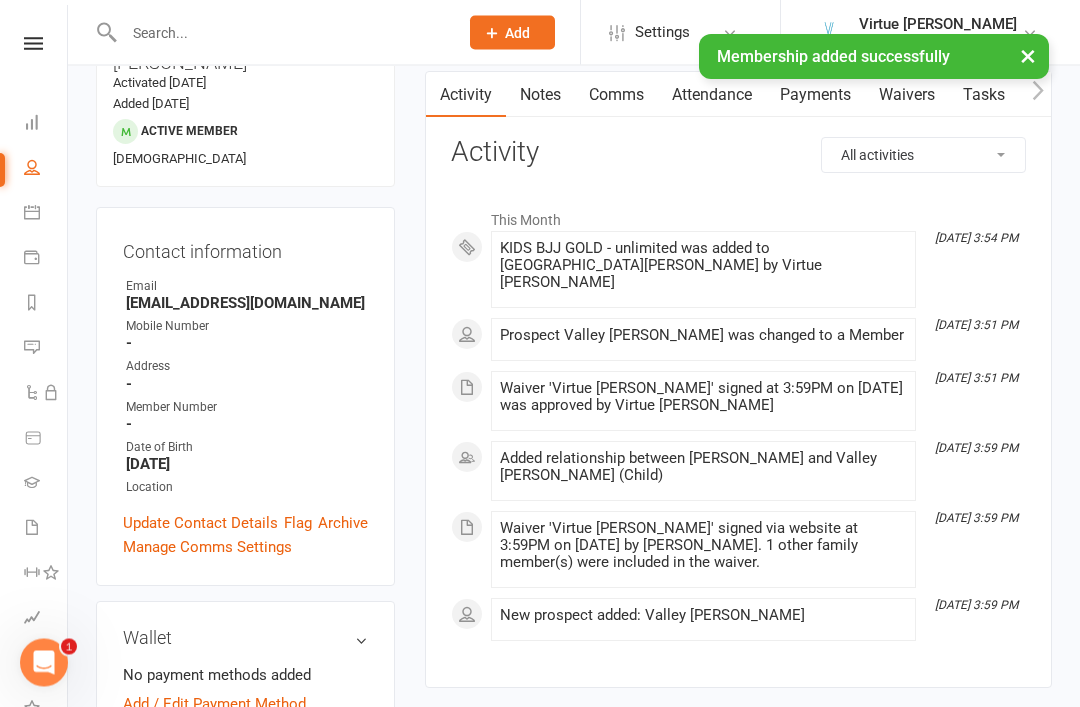 click on "Add / Edit Payment Method" at bounding box center [214, 705] 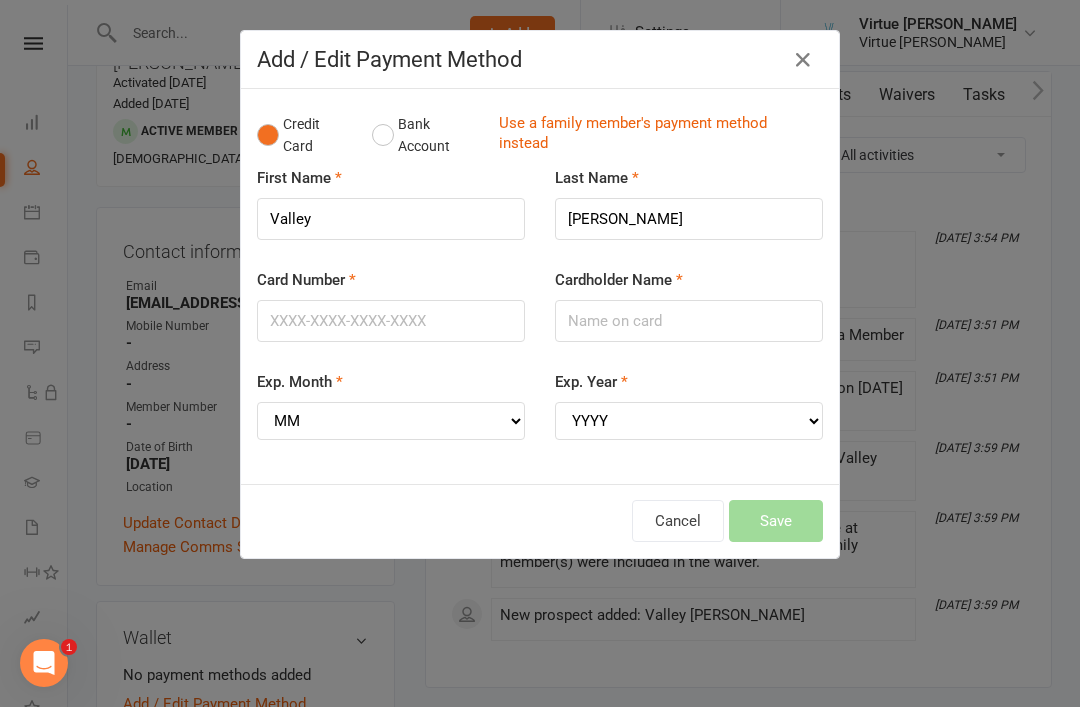 click on "Use a family member's payment method instead" at bounding box center [656, 135] 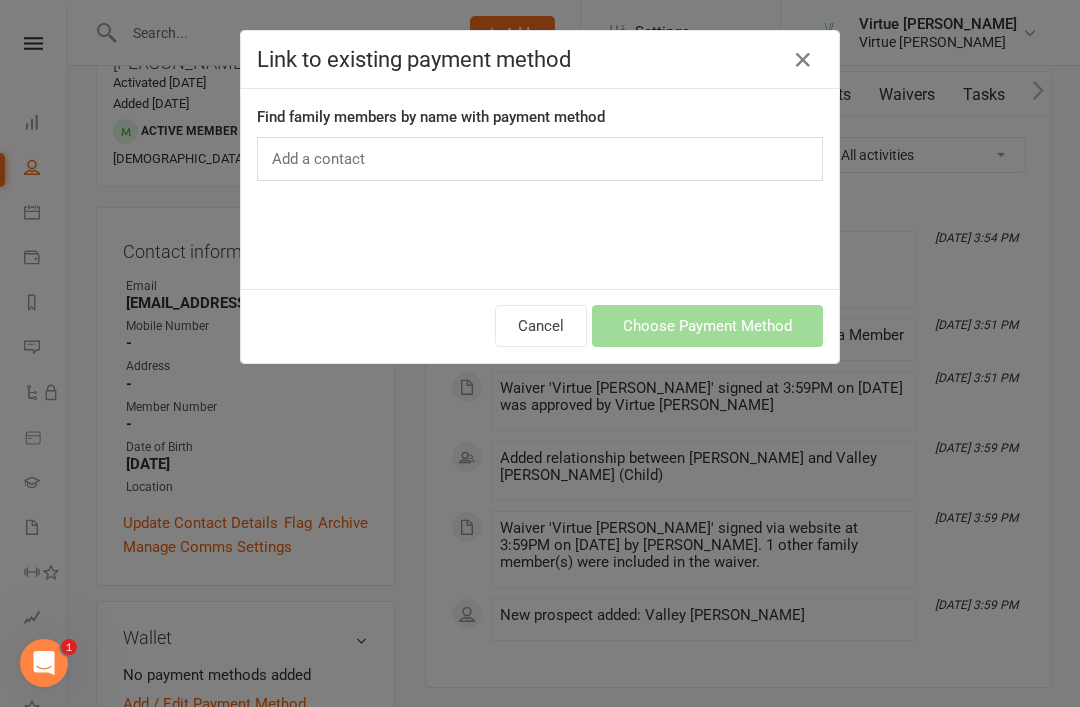click on "Add a contact" at bounding box center [540, 159] 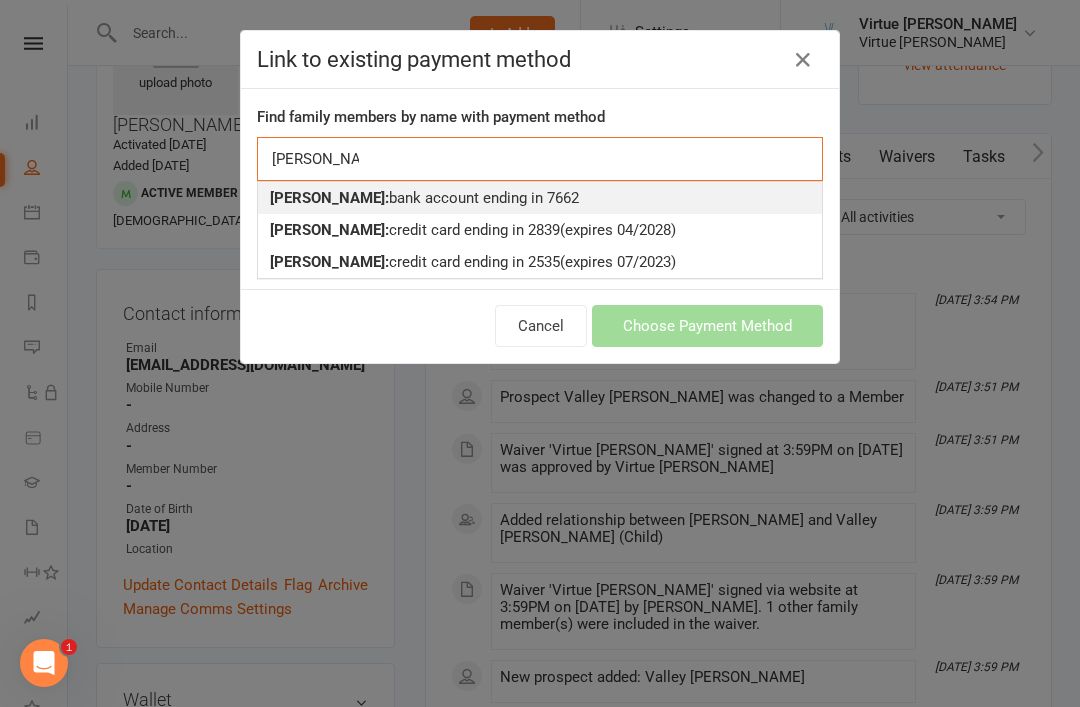 scroll, scrollTop: 120, scrollLeft: 0, axis: vertical 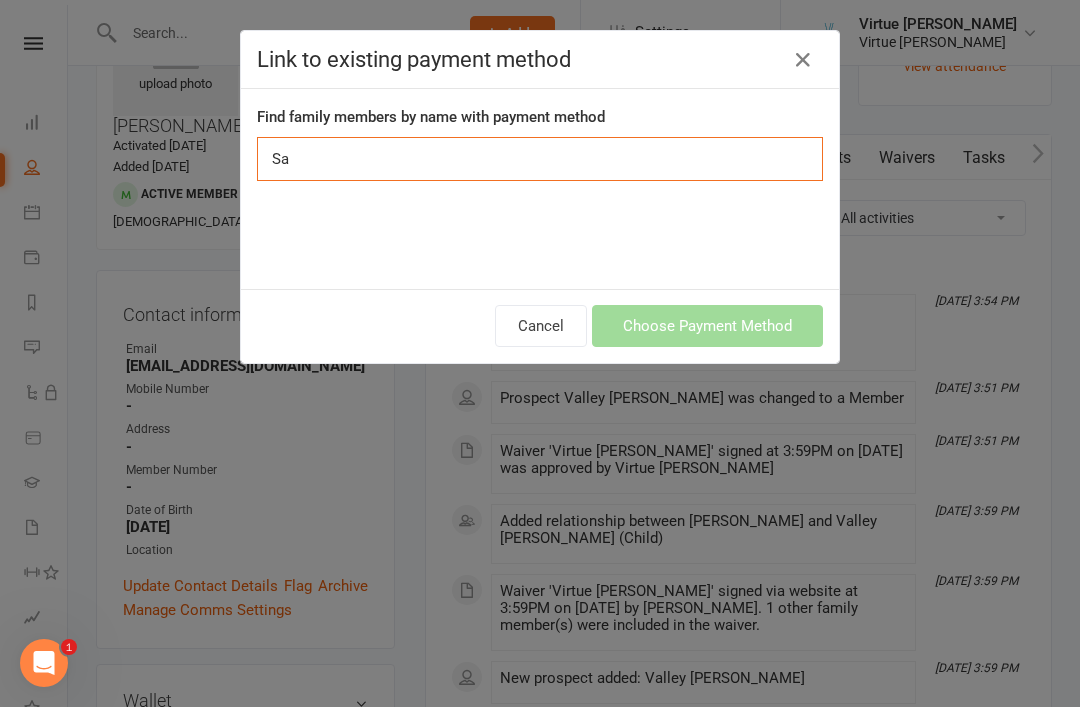 type on "S" 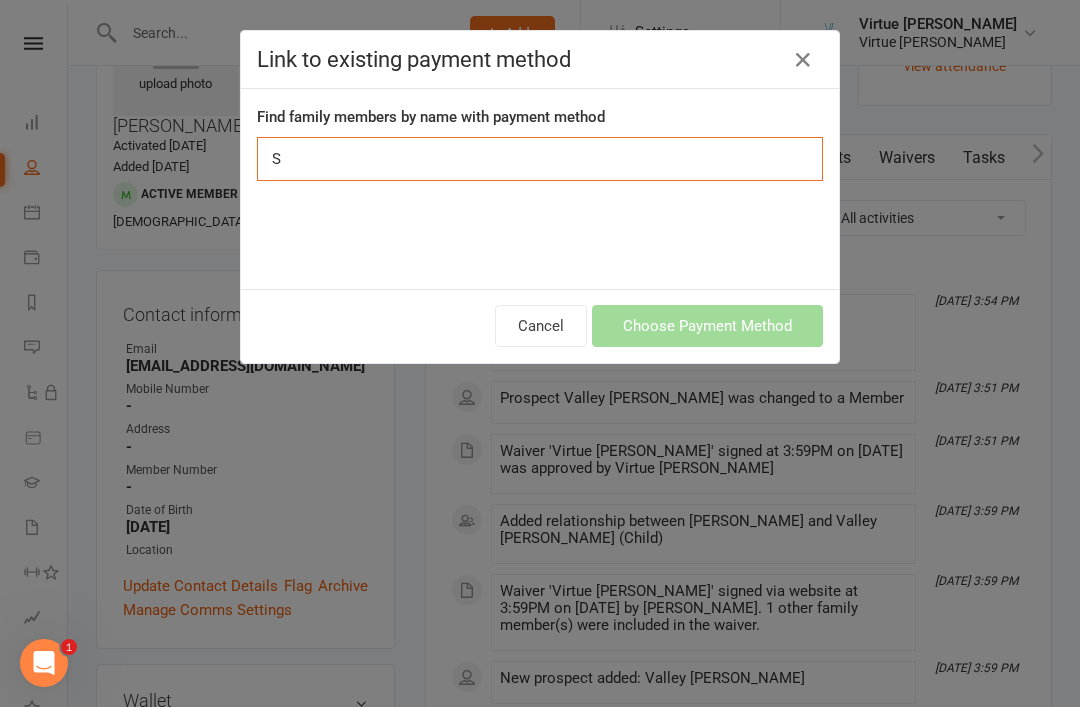 type 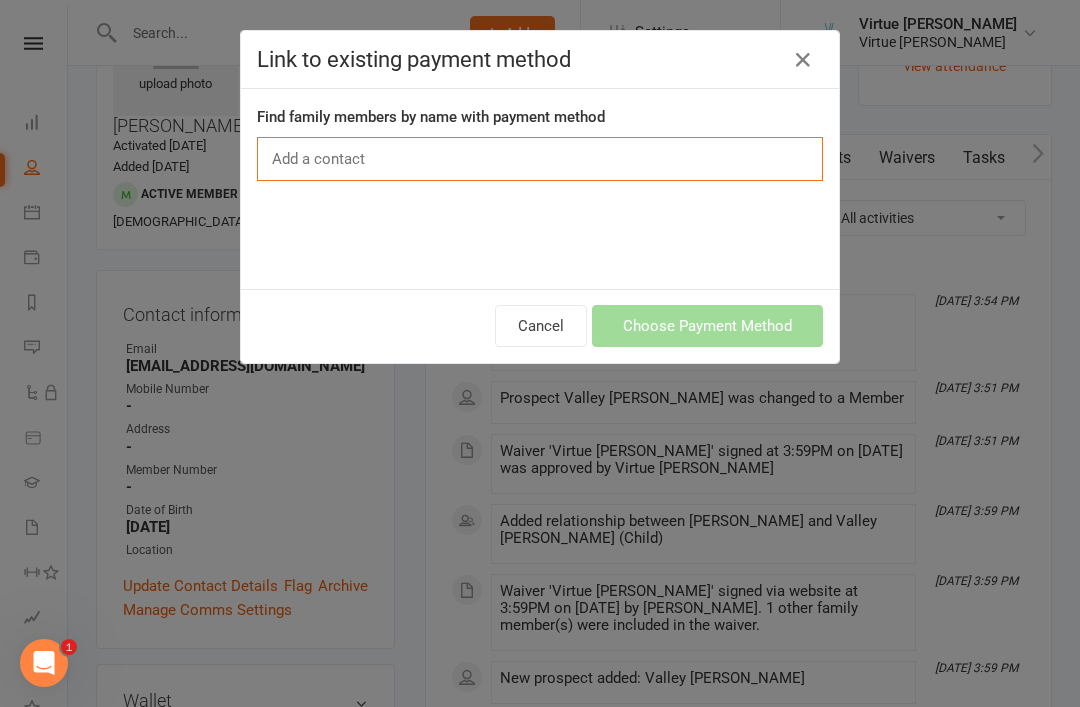 click at bounding box center (803, 60) 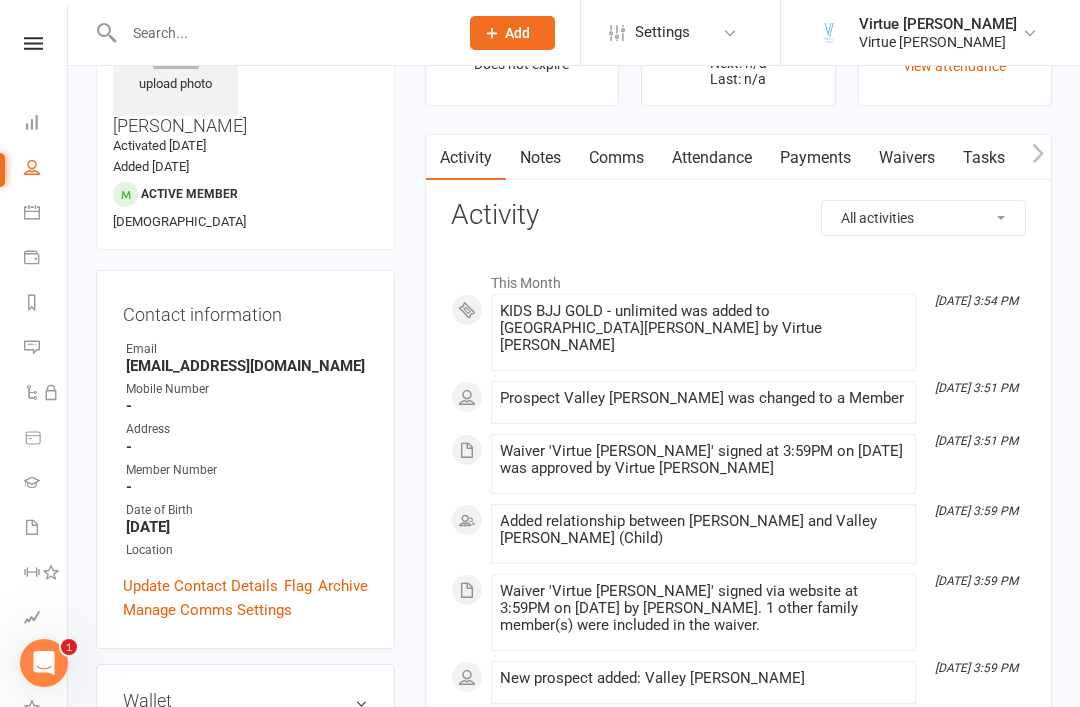 click at bounding box center [32, 167] 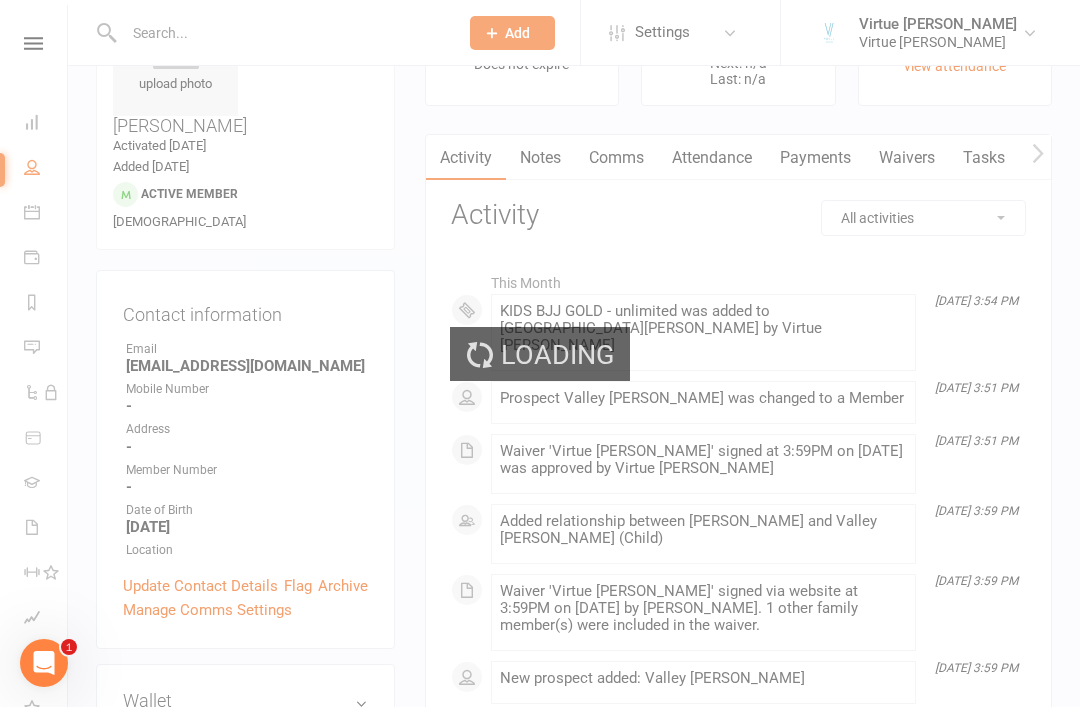 select on "100" 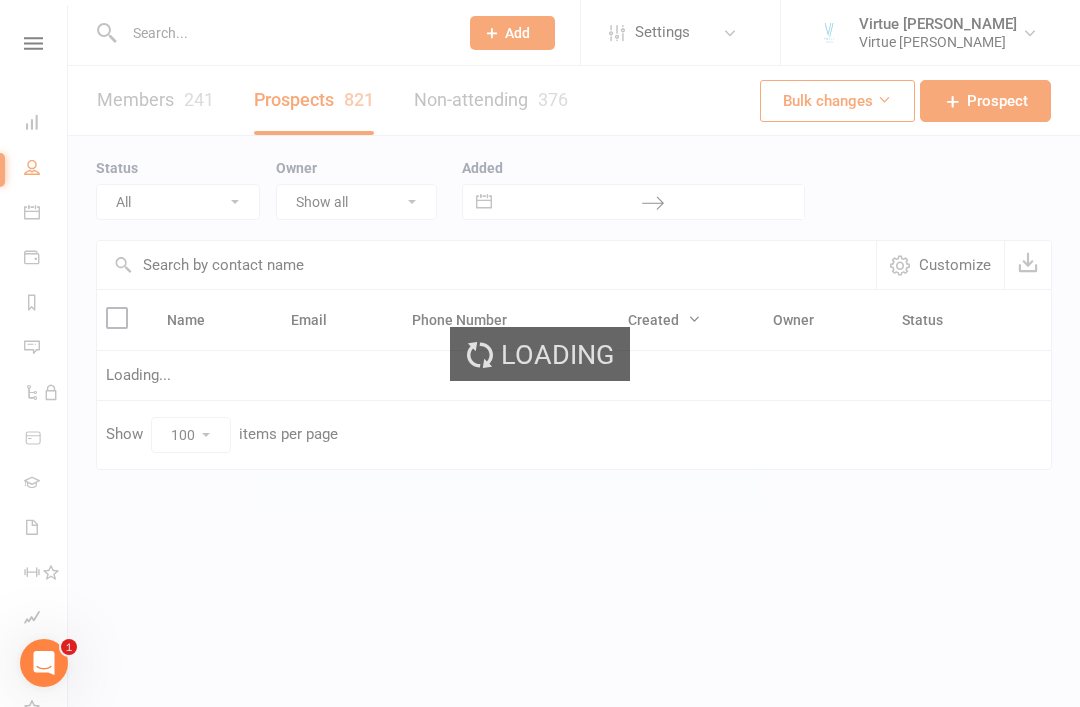 scroll, scrollTop: 0, scrollLeft: 0, axis: both 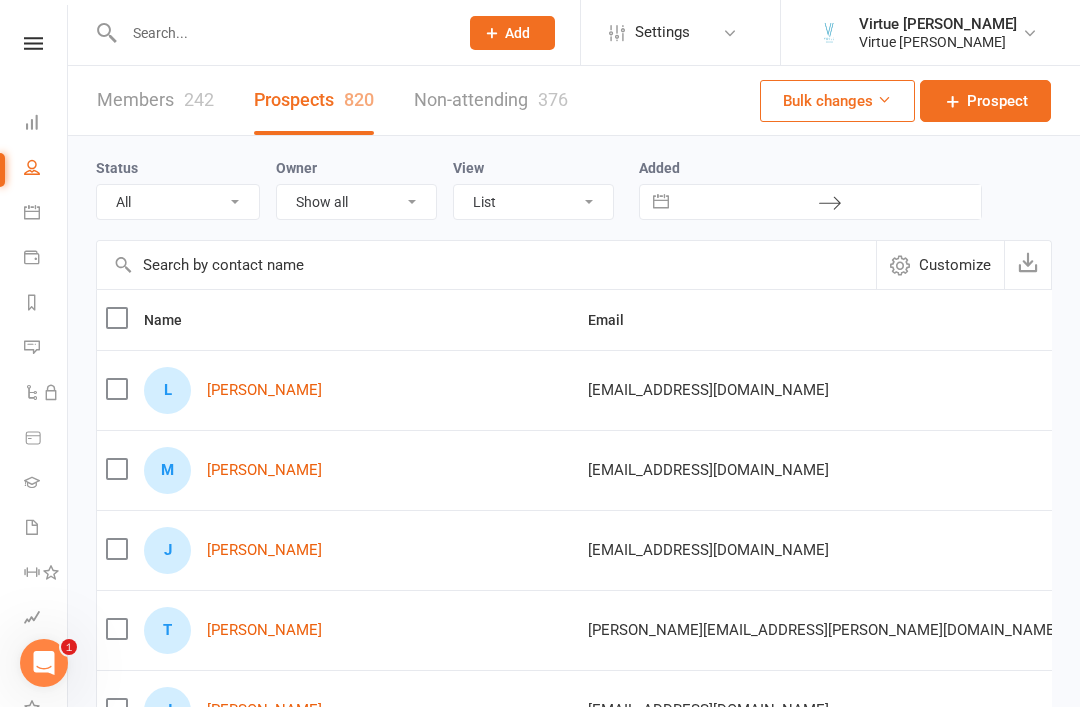 click at bounding box center [486, 265] 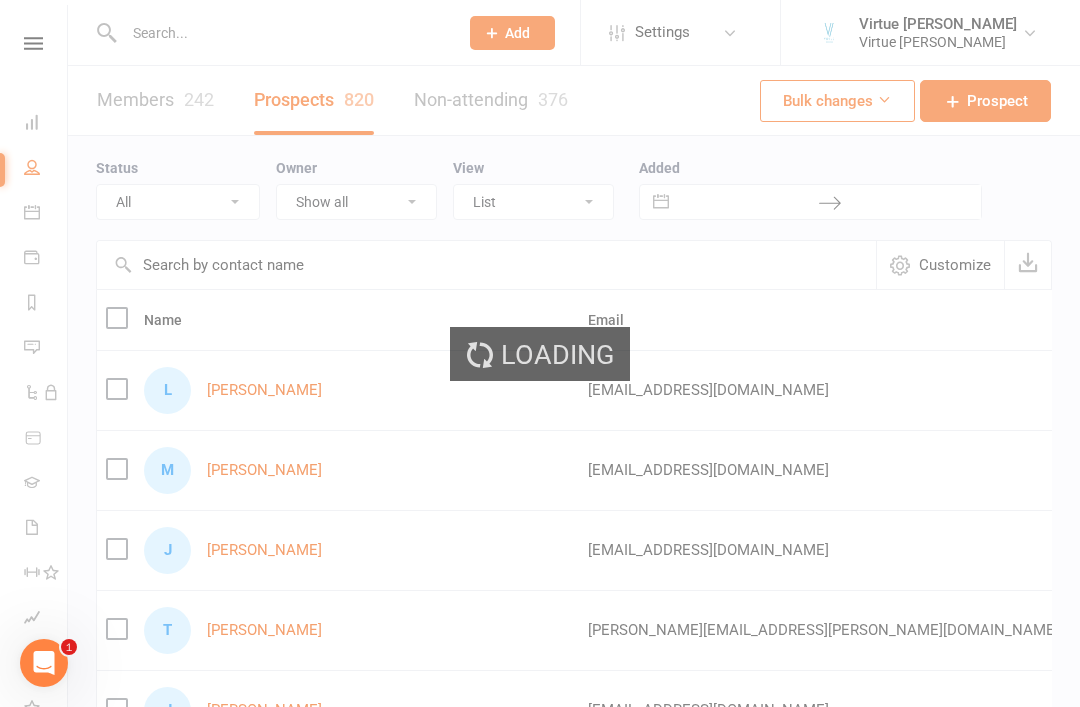 select on "100" 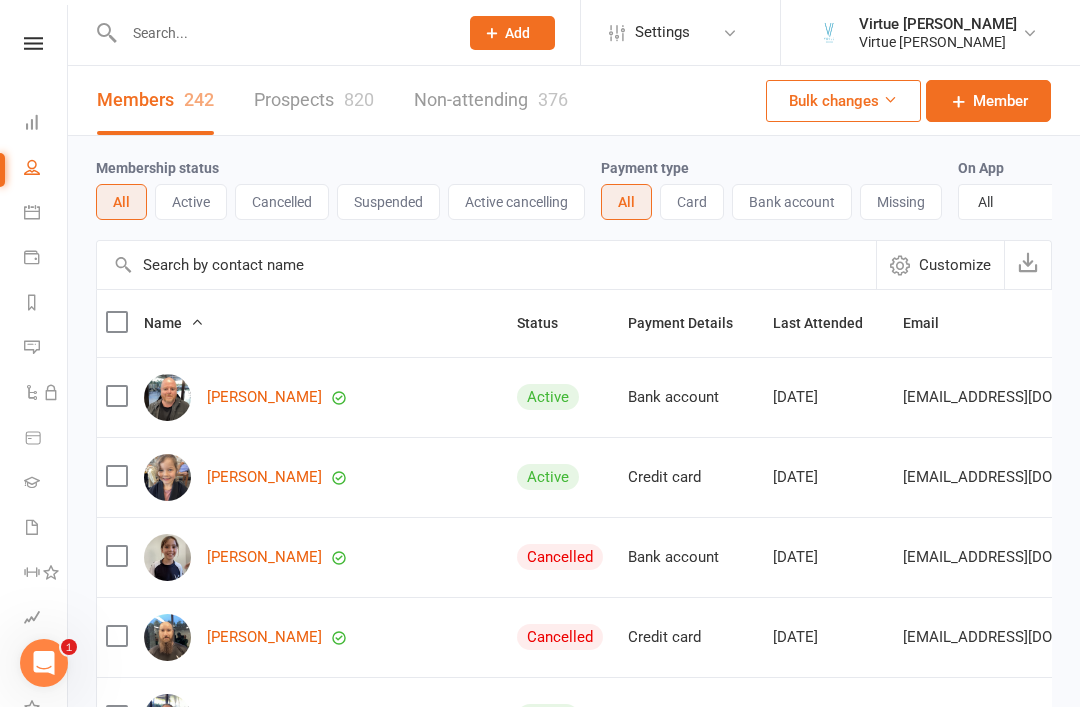 click at bounding box center [486, 265] 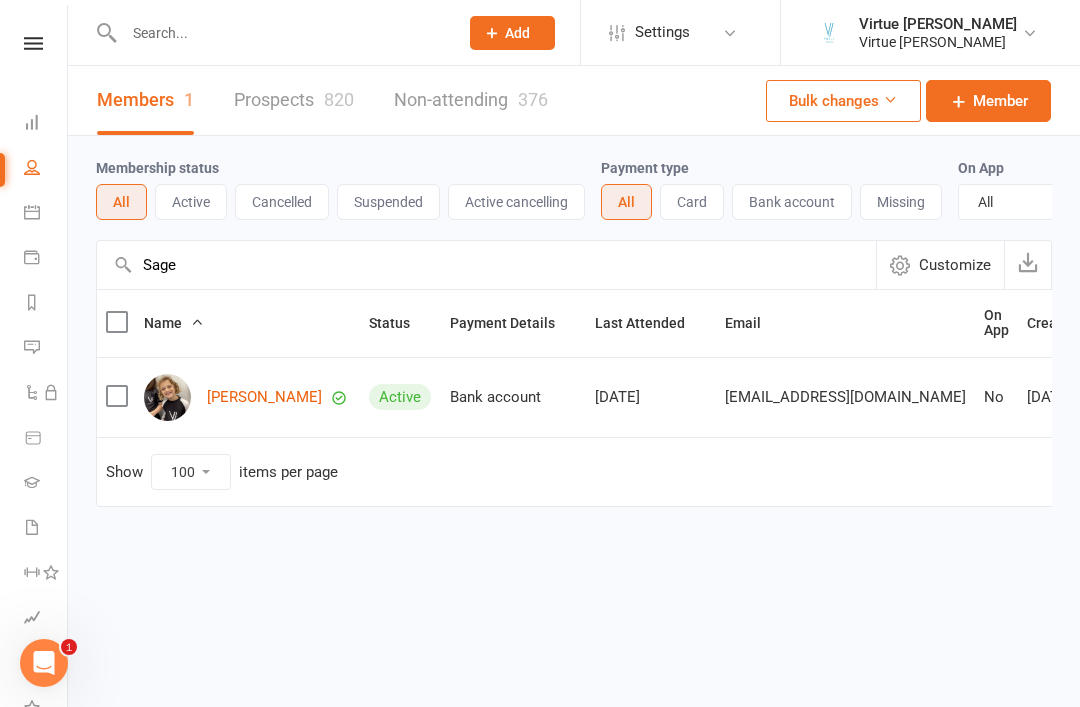 type on "Sage" 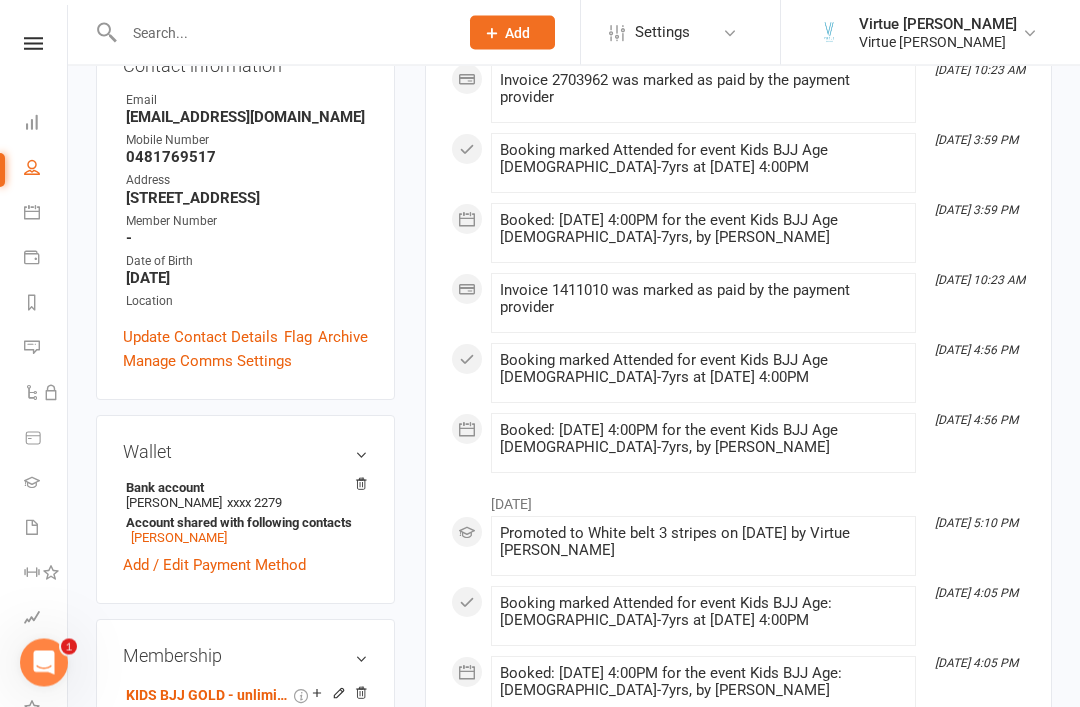 scroll, scrollTop: 369, scrollLeft: 0, axis: vertical 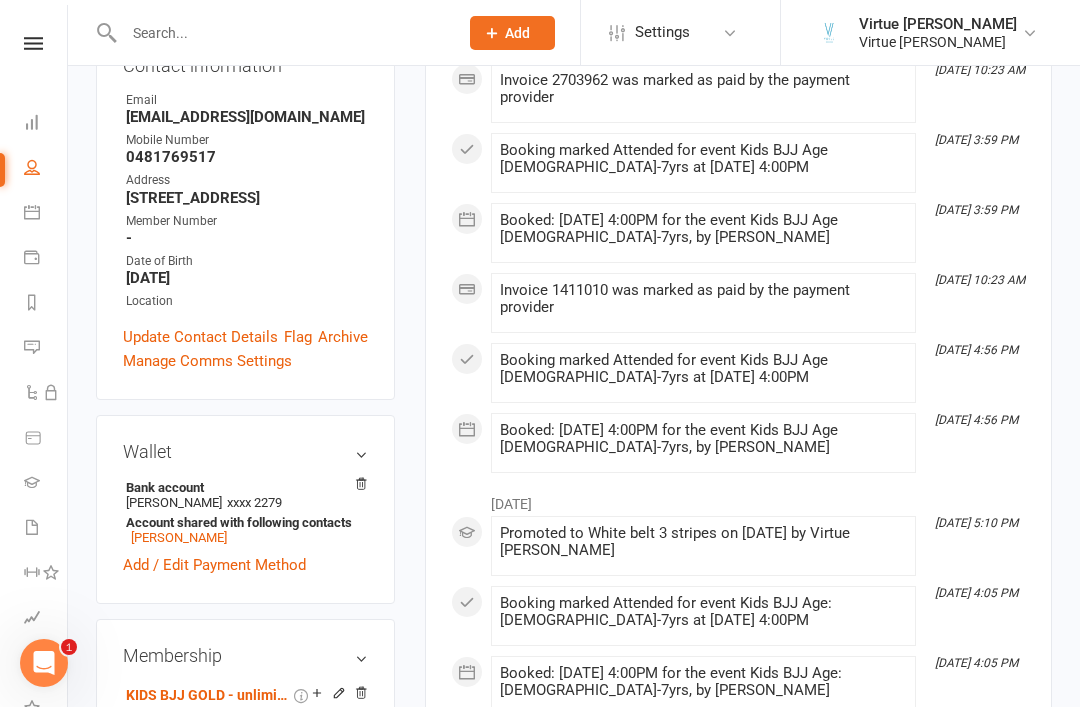 click at bounding box center (32, 167) 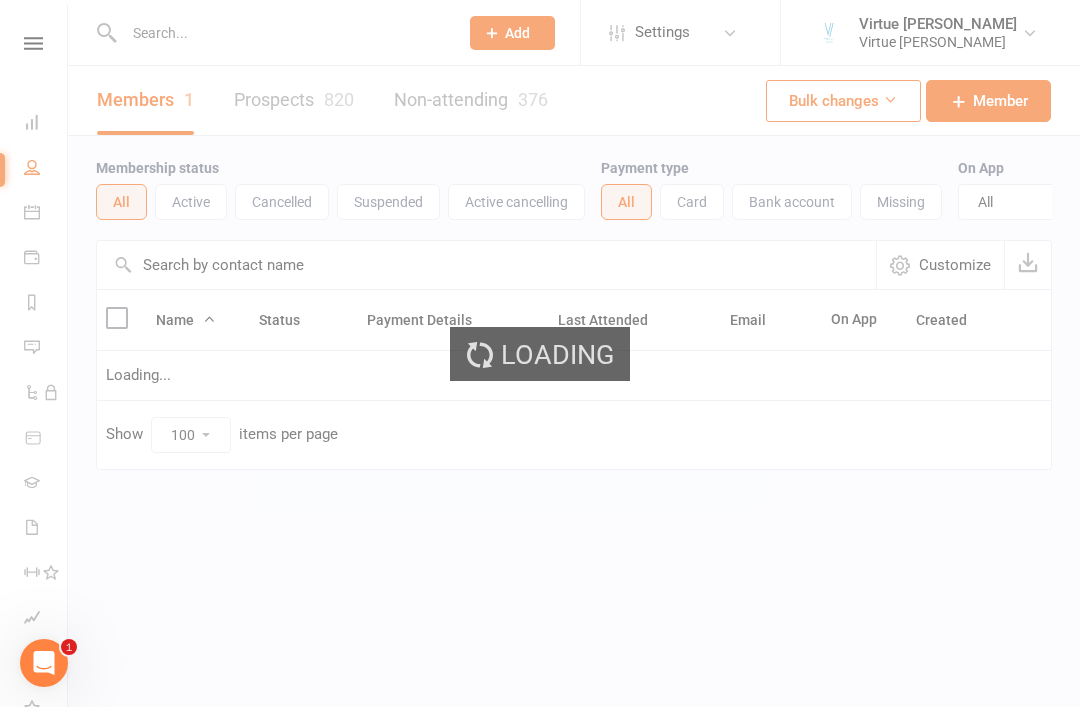 scroll, scrollTop: 0, scrollLeft: 0, axis: both 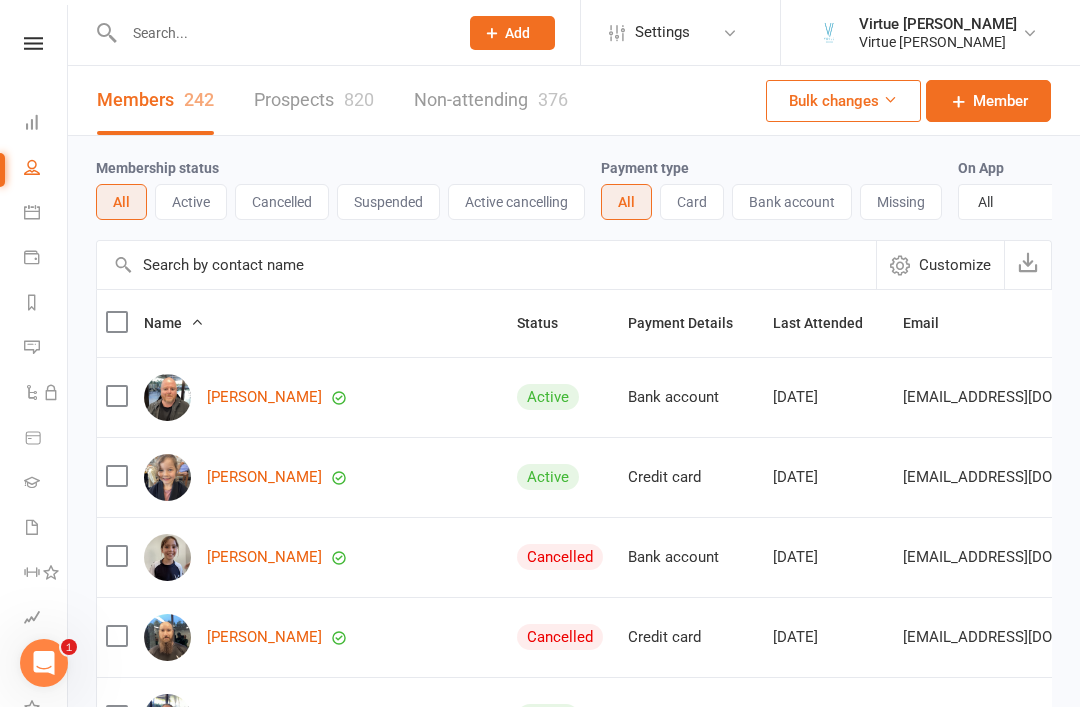 click on "Active" at bounding box center [191, 202] 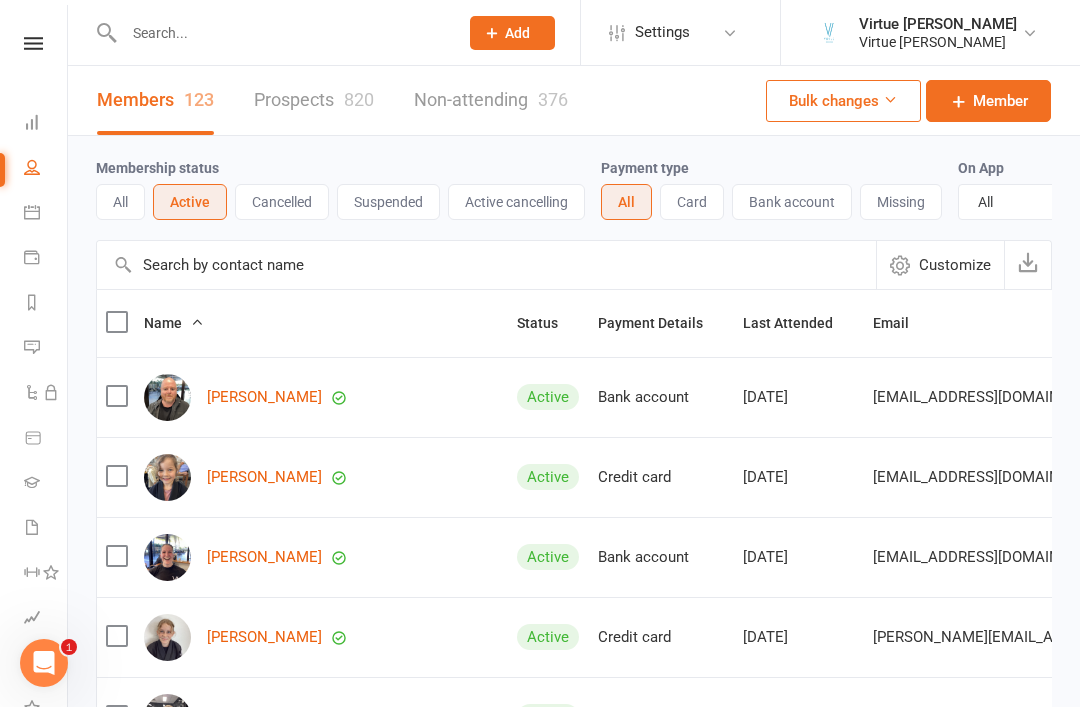 click at bounding box center (486, 265) 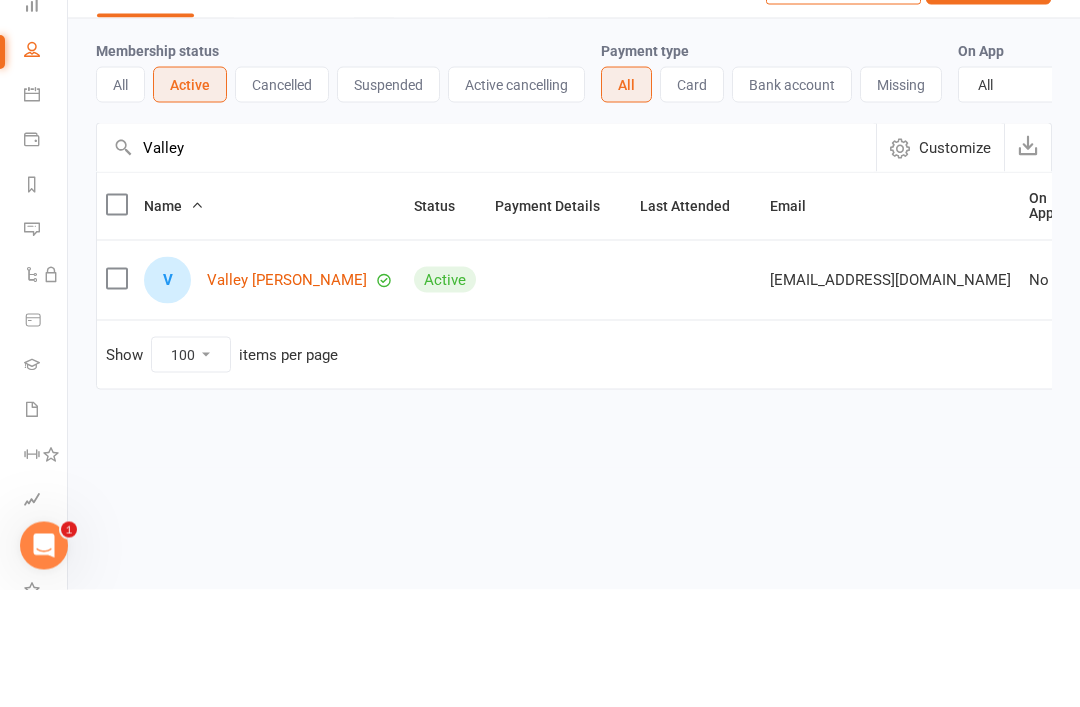 type on "Valley" 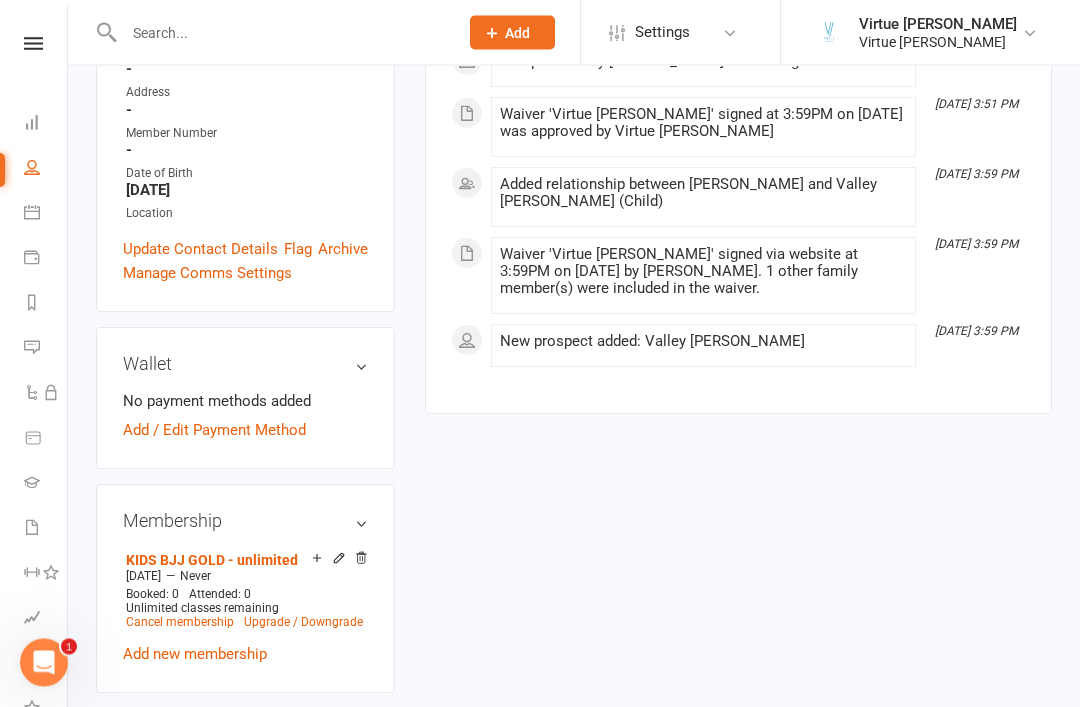 scroll, scrollTop: 429, scrollLeft: 0, axis: vertical 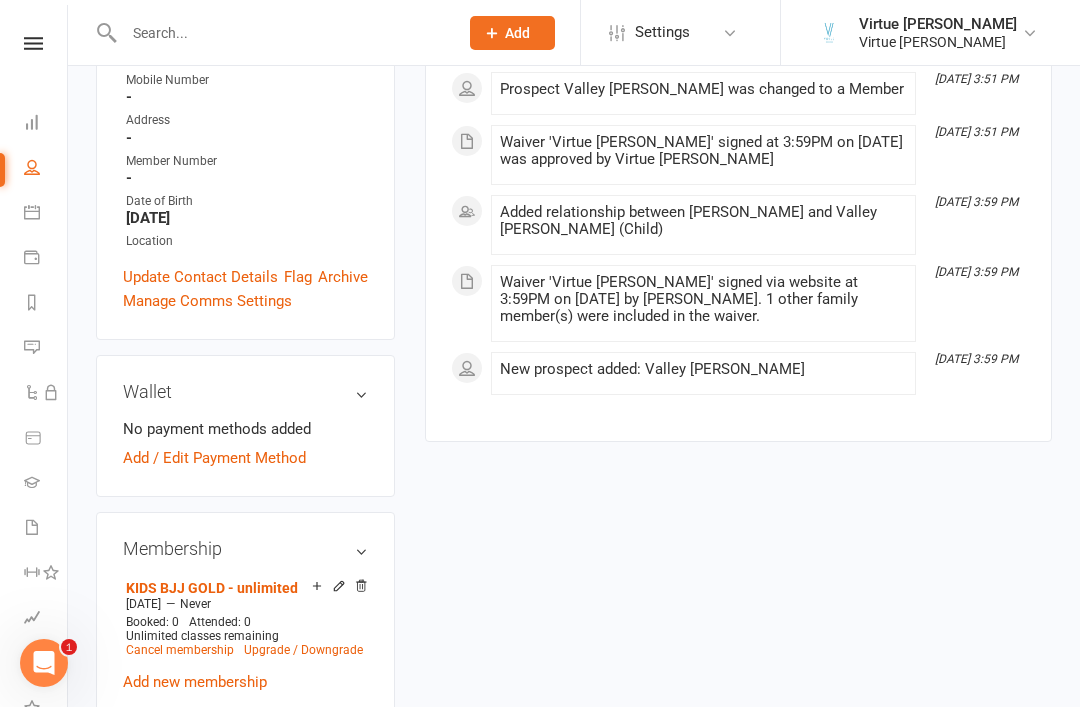 click on "Add / Edit Payment Method" at bounding box center [214, 458] 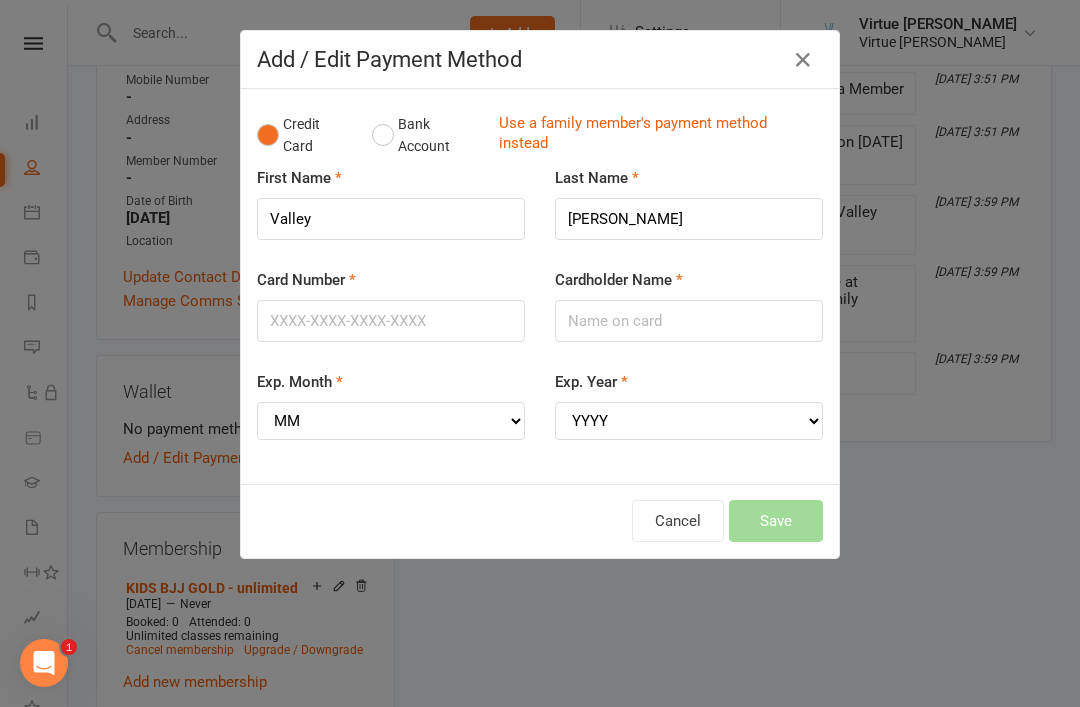 click on "Bank Account" at bounding box center (427, 135) 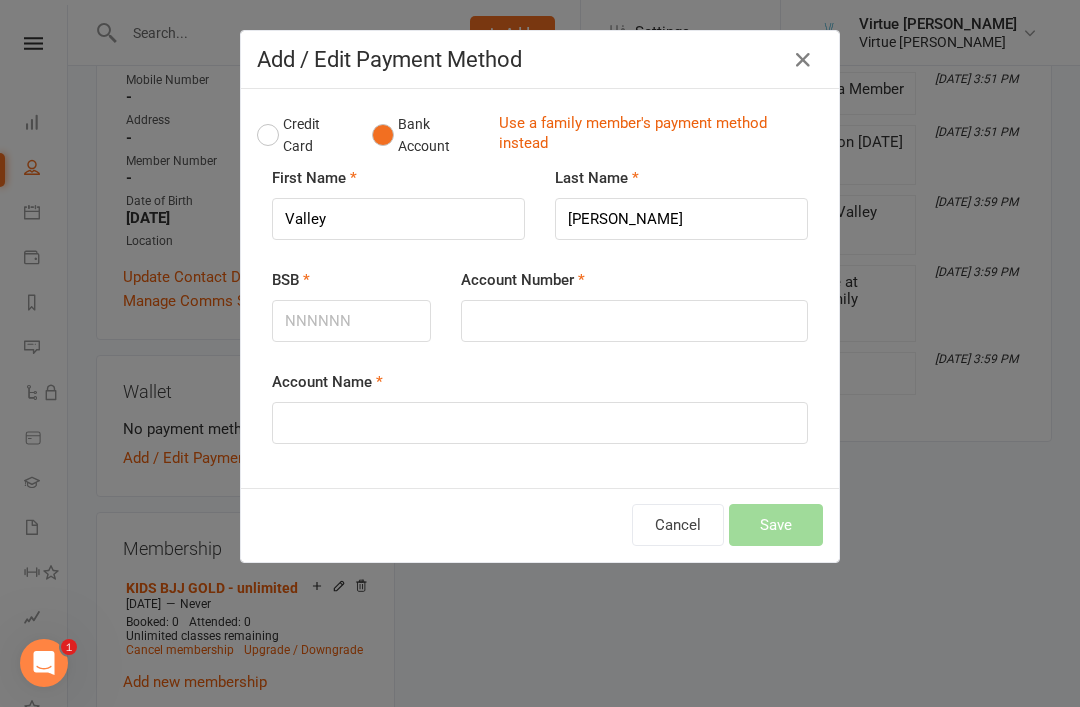 click on "Use a family member's payment method instead" at bounding box center (656, 135) 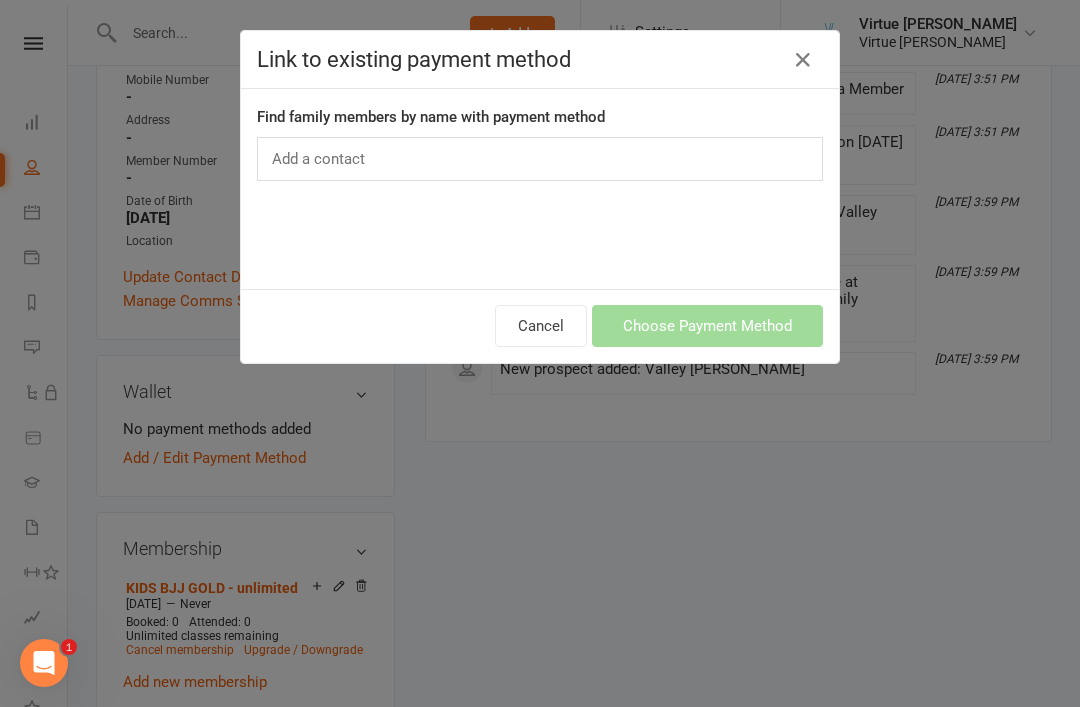 click on "Add a contact" at bounding box center (540, 159) 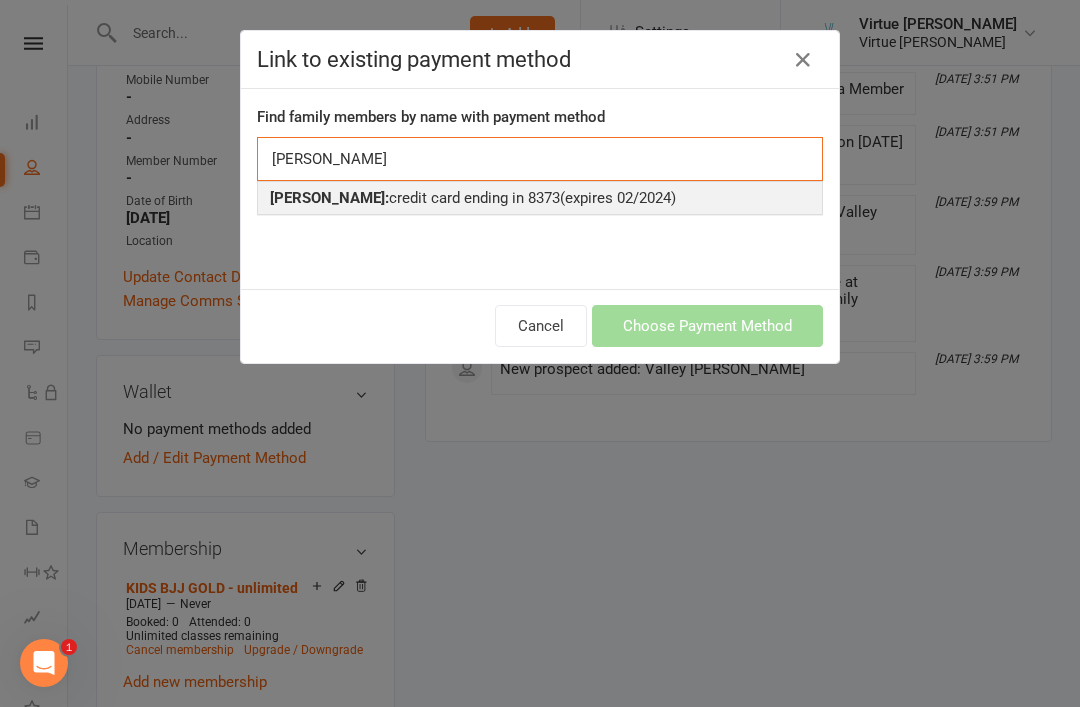 type on "Luke westerman" 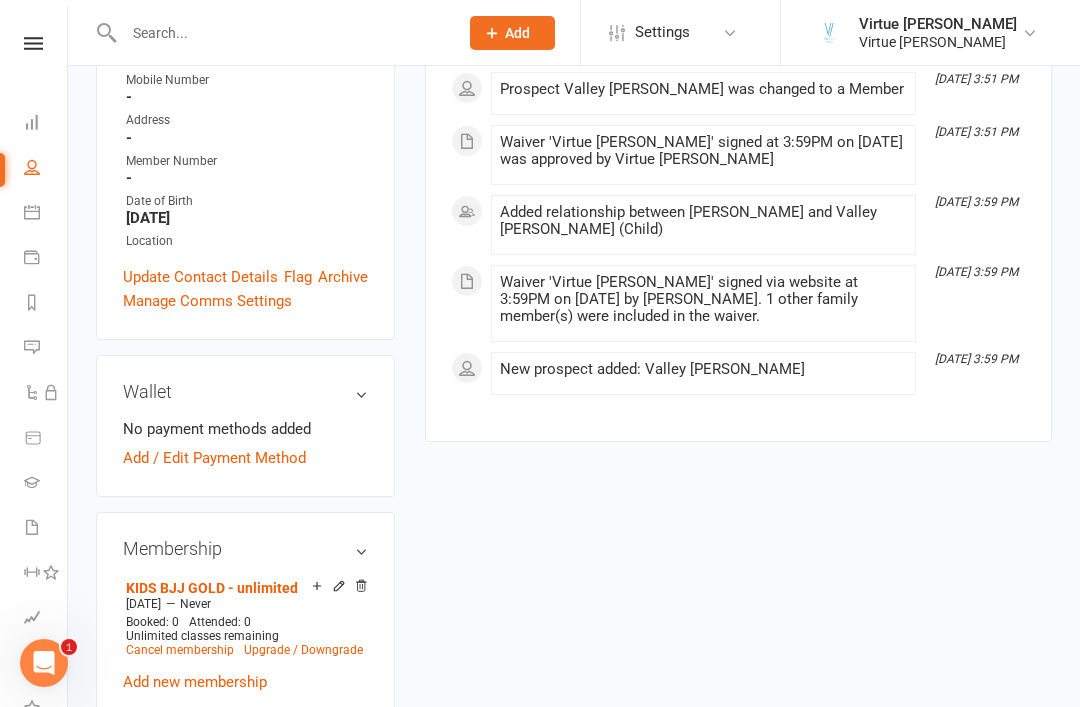 click on "Add / Edit Payment Method" at bounding box center [214, 458] 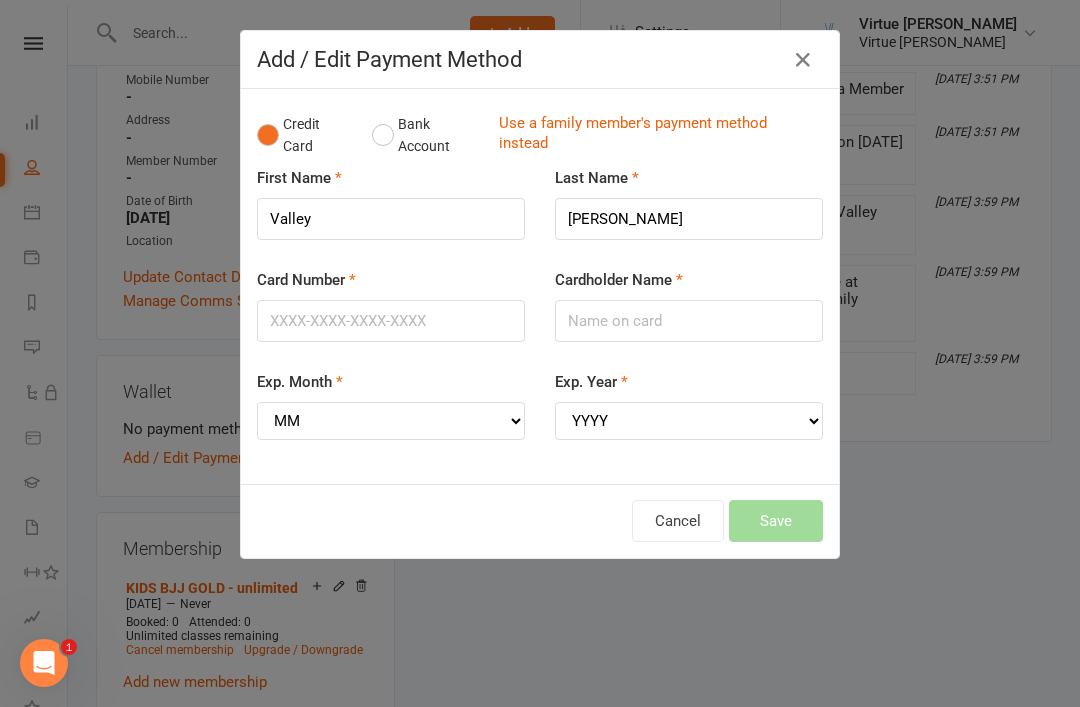 click on "Use a family member's payment method instead" at bounding box center [656, 135] 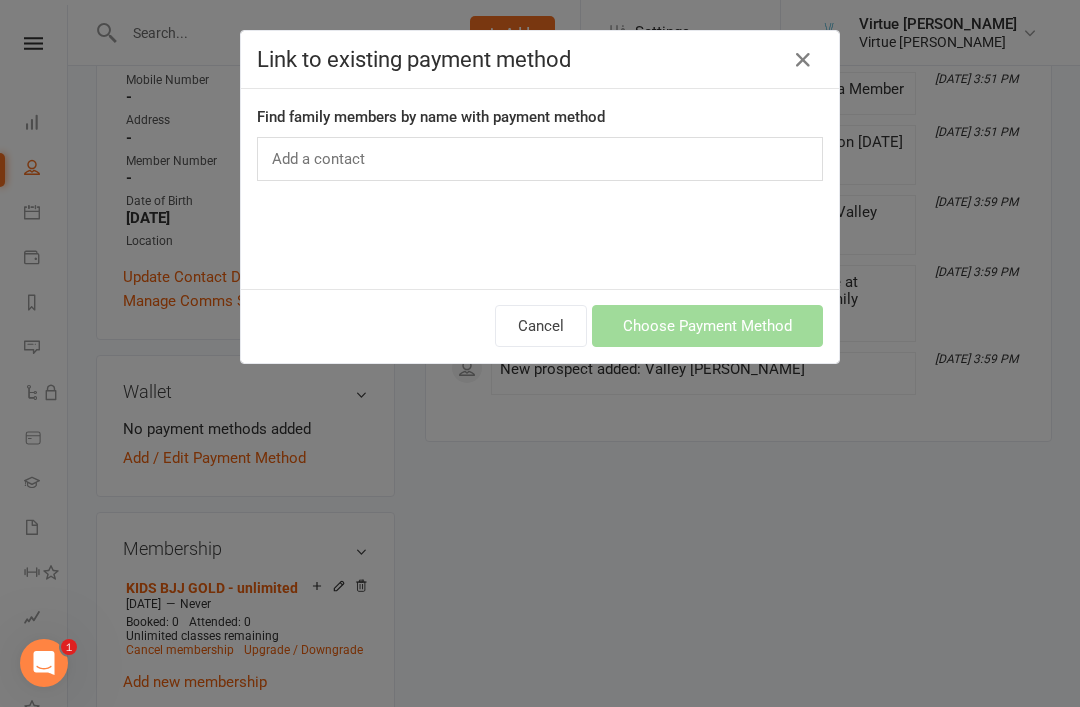 click on "Add a contact" at bounding box center (540, 159) 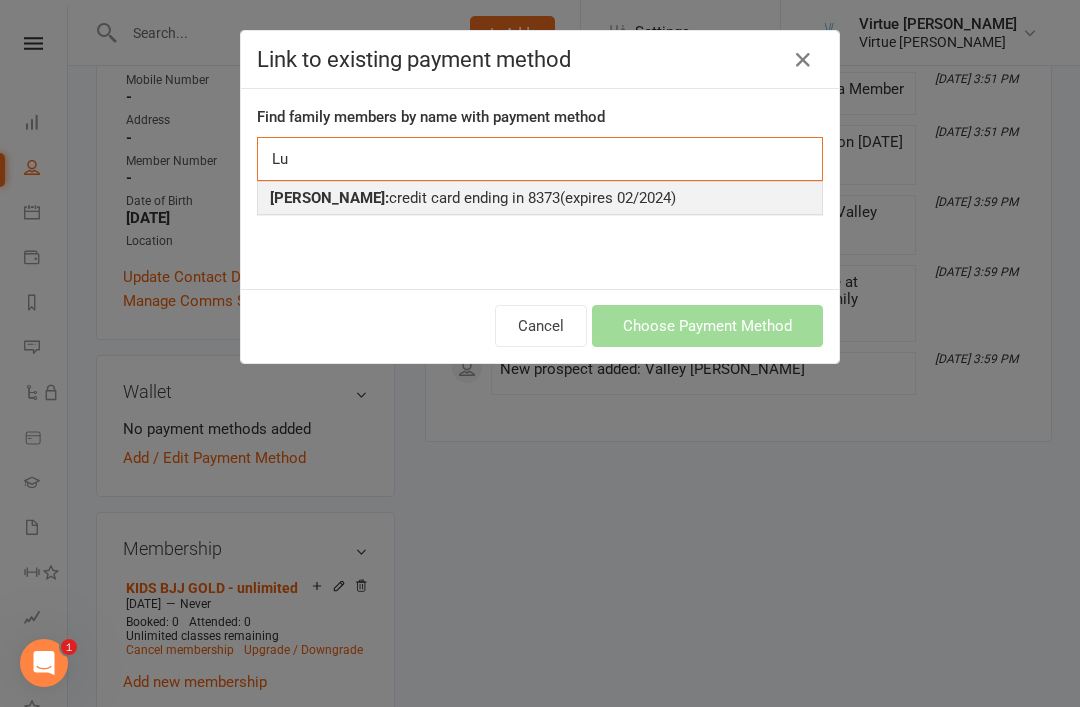 type on "L" 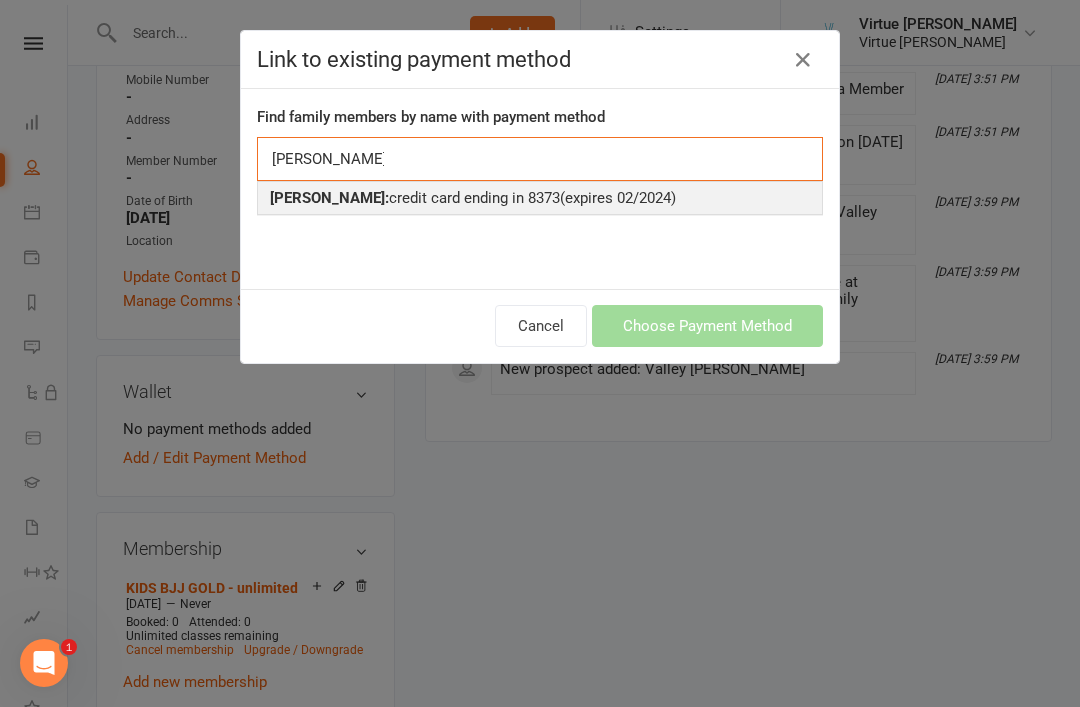 scroll, scrollTop: 421, scrollLeft: 0, axis: vertical 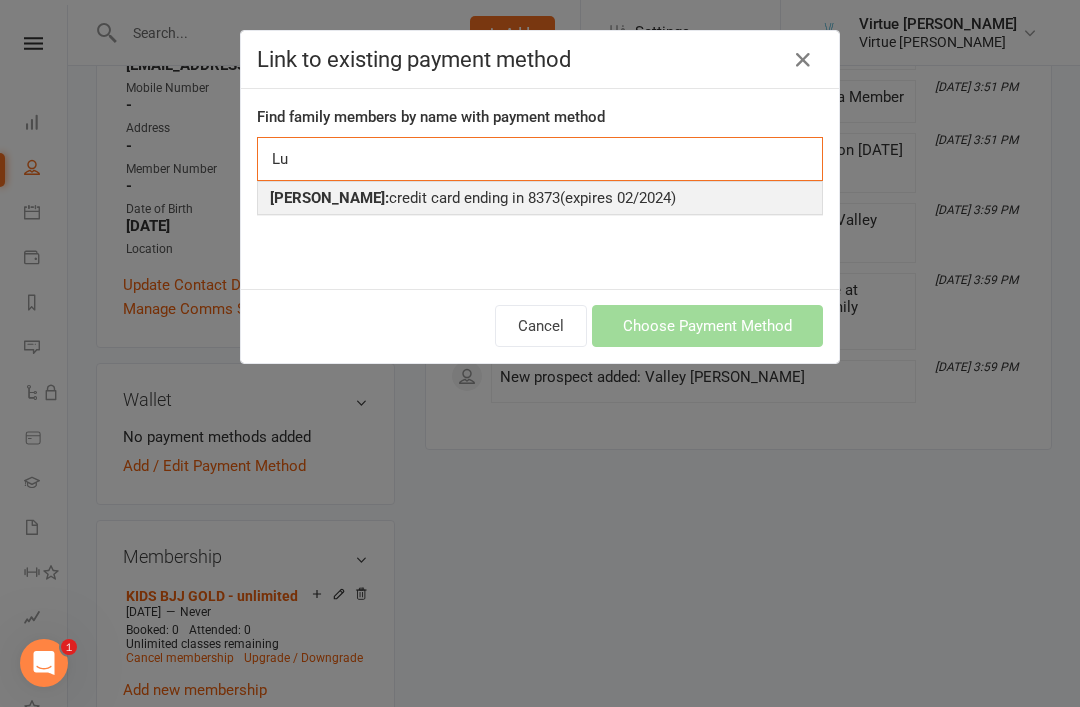 type on "L" 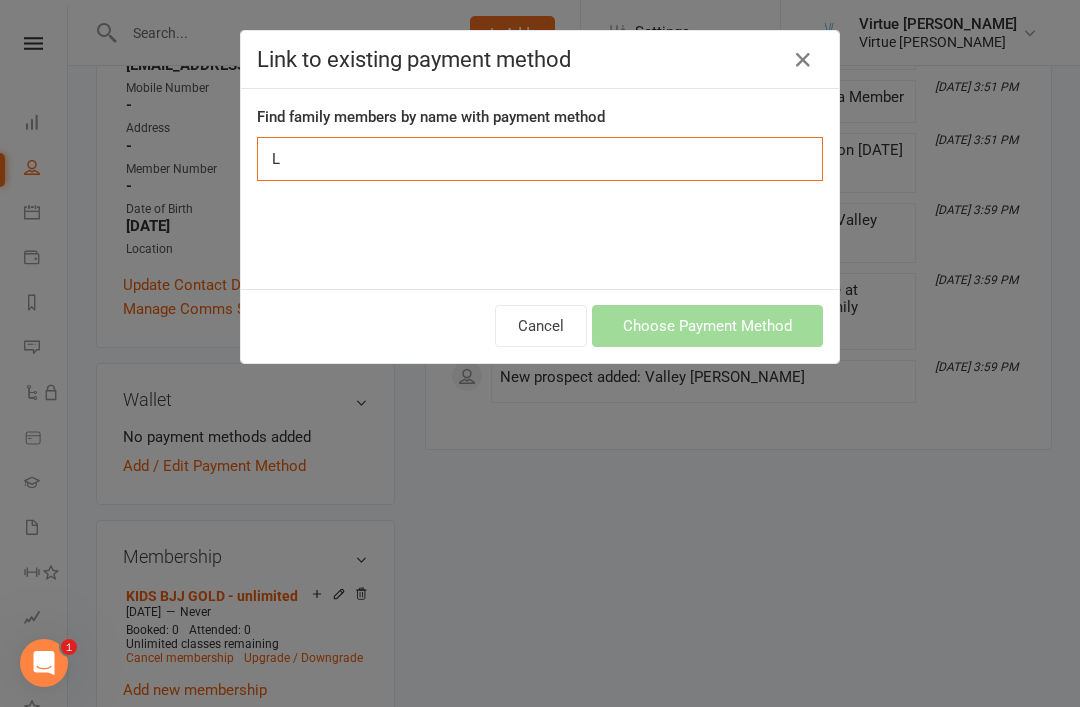 type 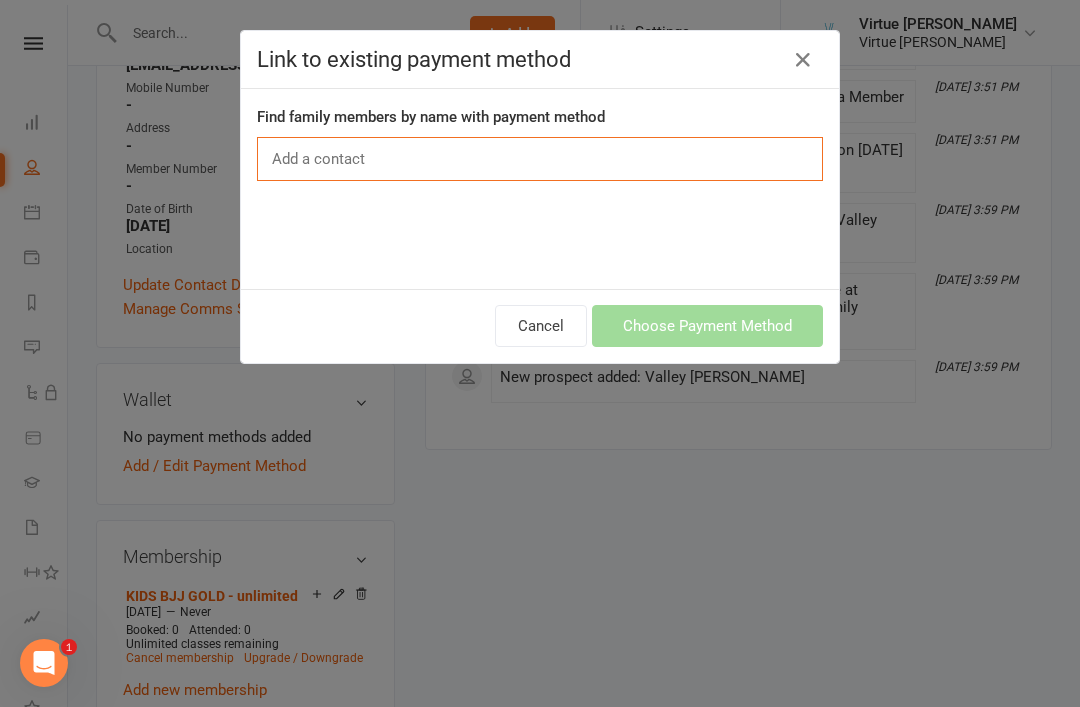 click at bounding box center [803, 60] 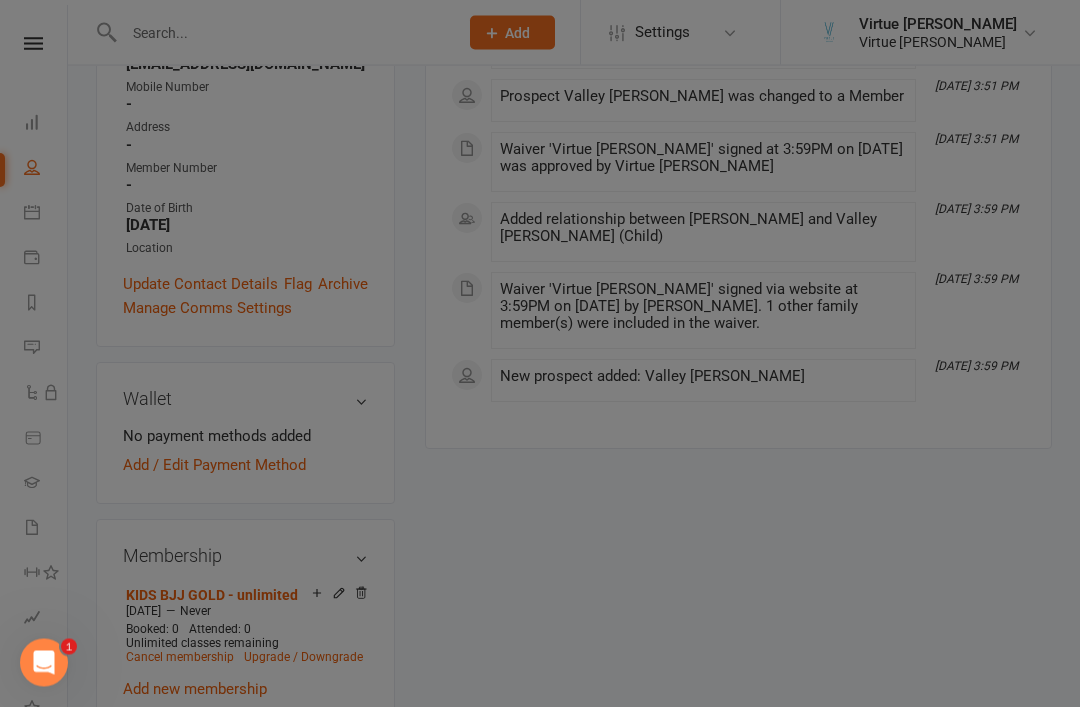 scroll, scrollTop: 422, scrollLeft: 0, axis: vertical 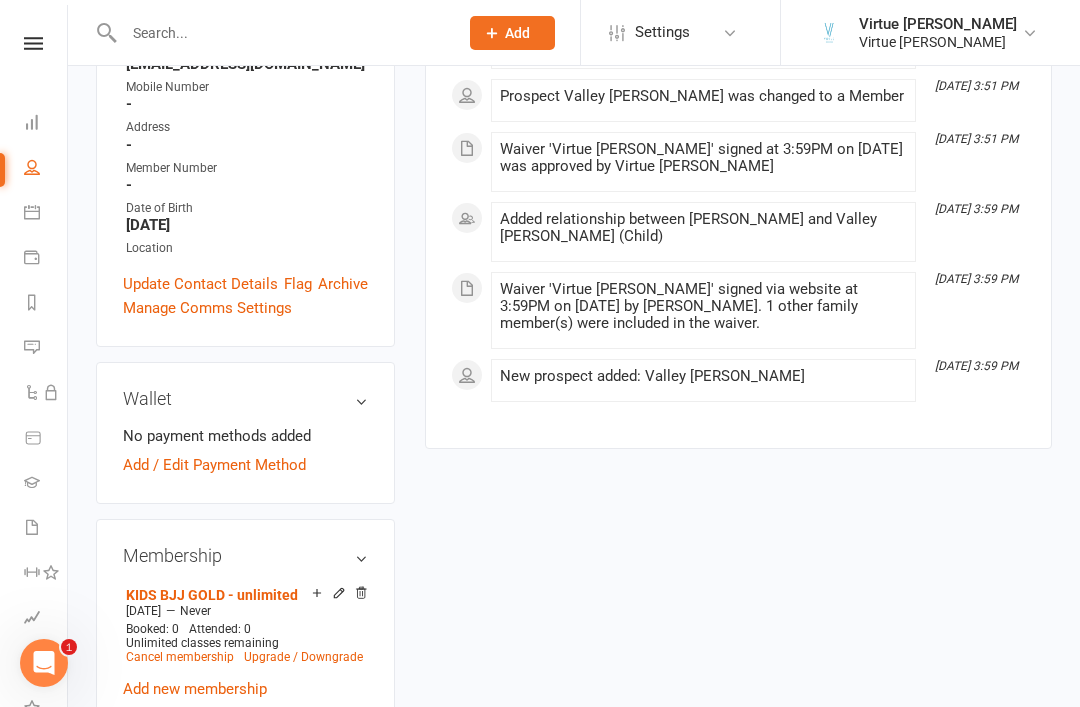 click on "Add / Edit Payment Method" at bounding box center (214, 465) 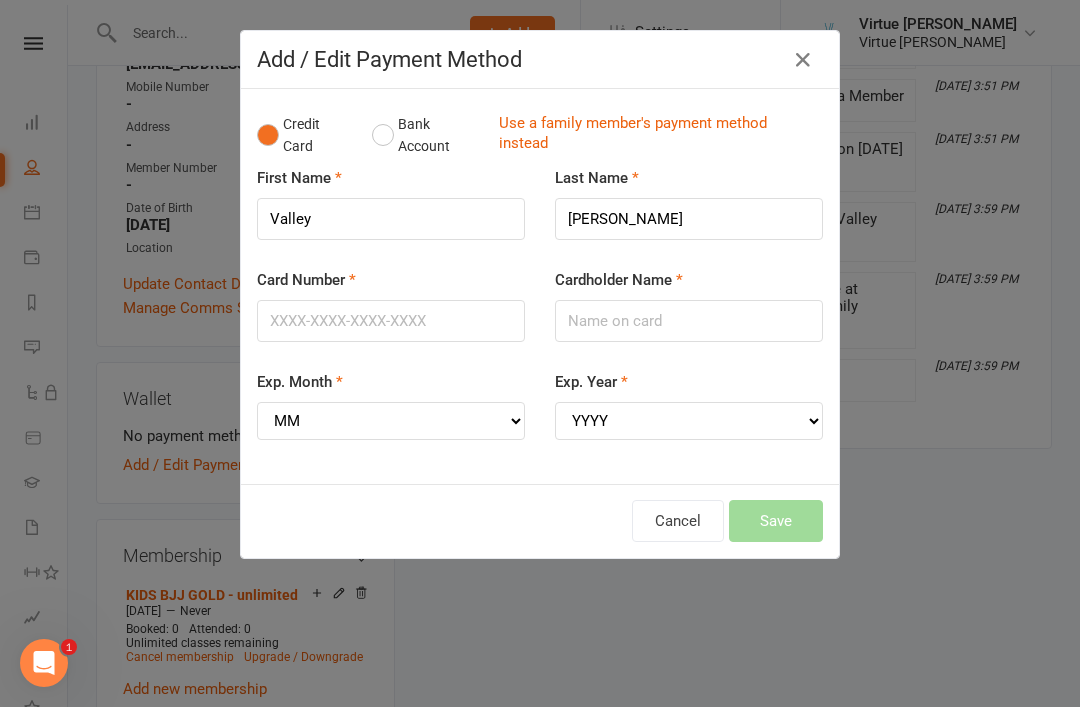 click on "Bank Account" at bounding box center (427, 135) 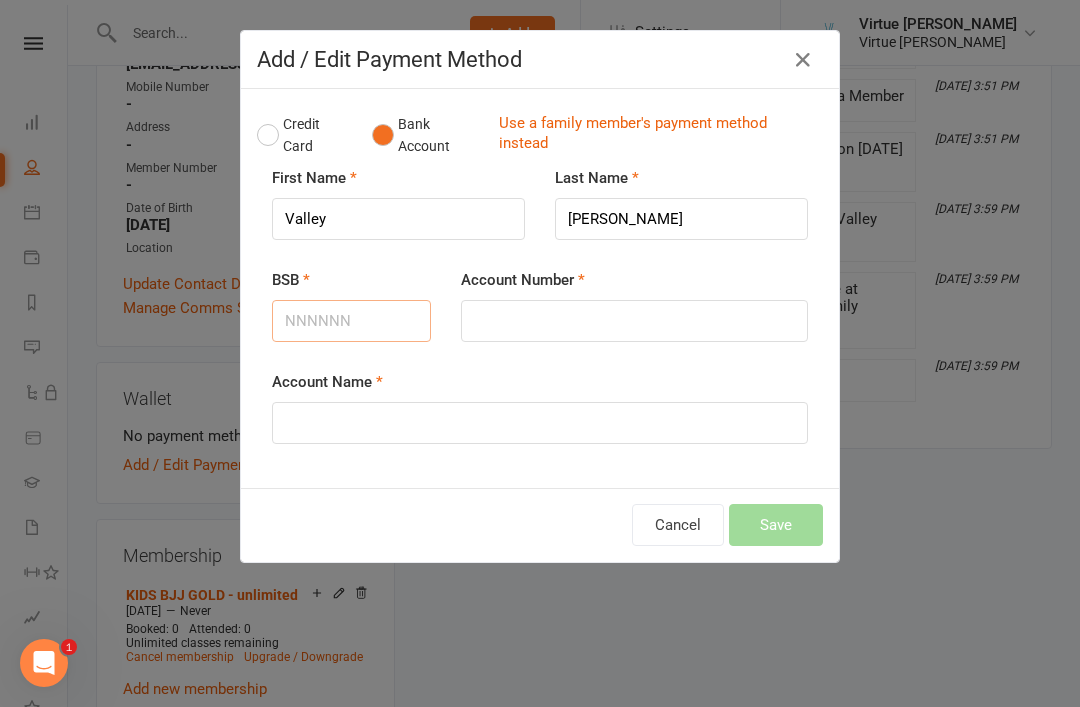 click on "BSB" at bounding box center (351, 321) 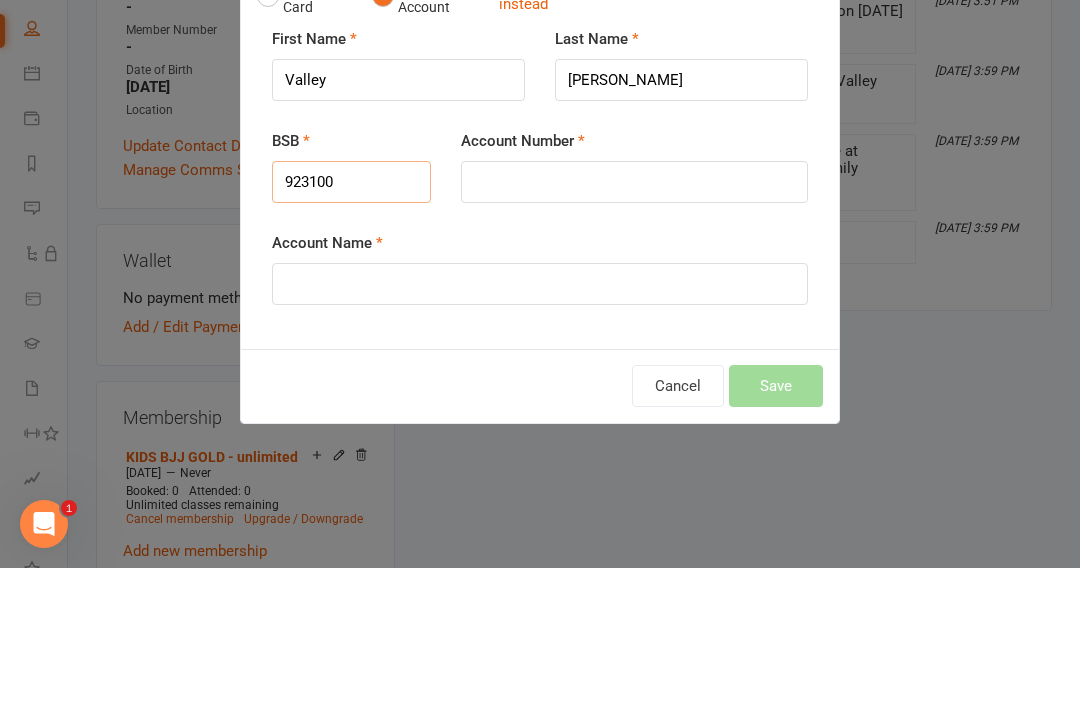 type on "923100" 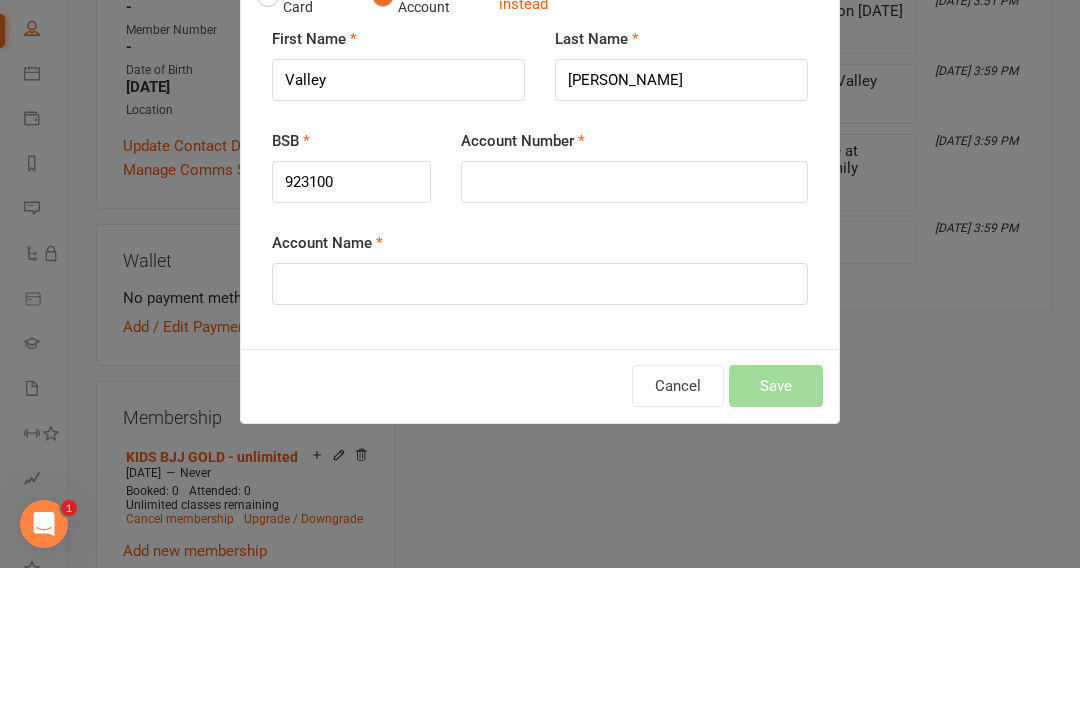 click on "Account Number" at bounding box center [634, 305] 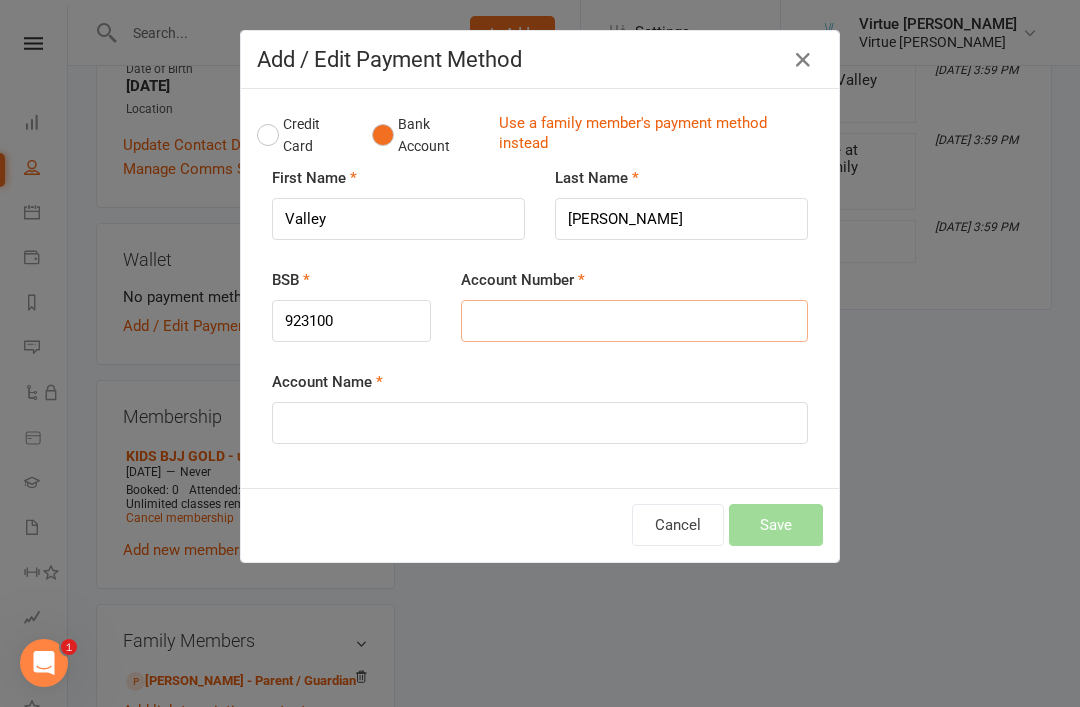 click on "Account Number" at bounding box center (634, 321) 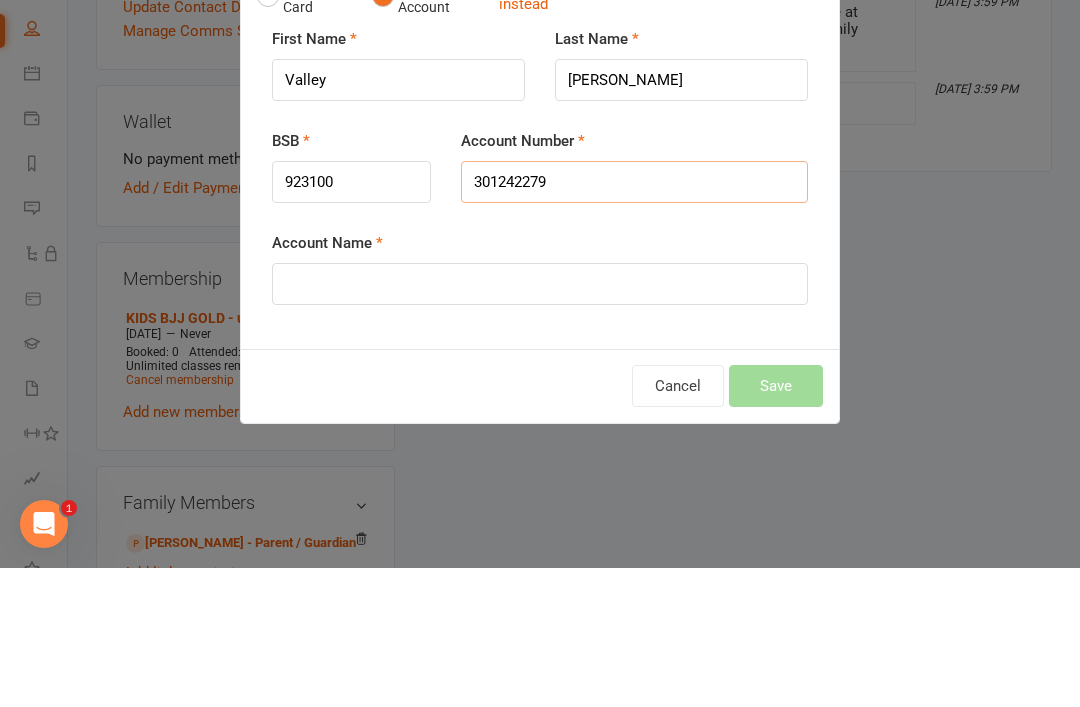 type on "301242279" 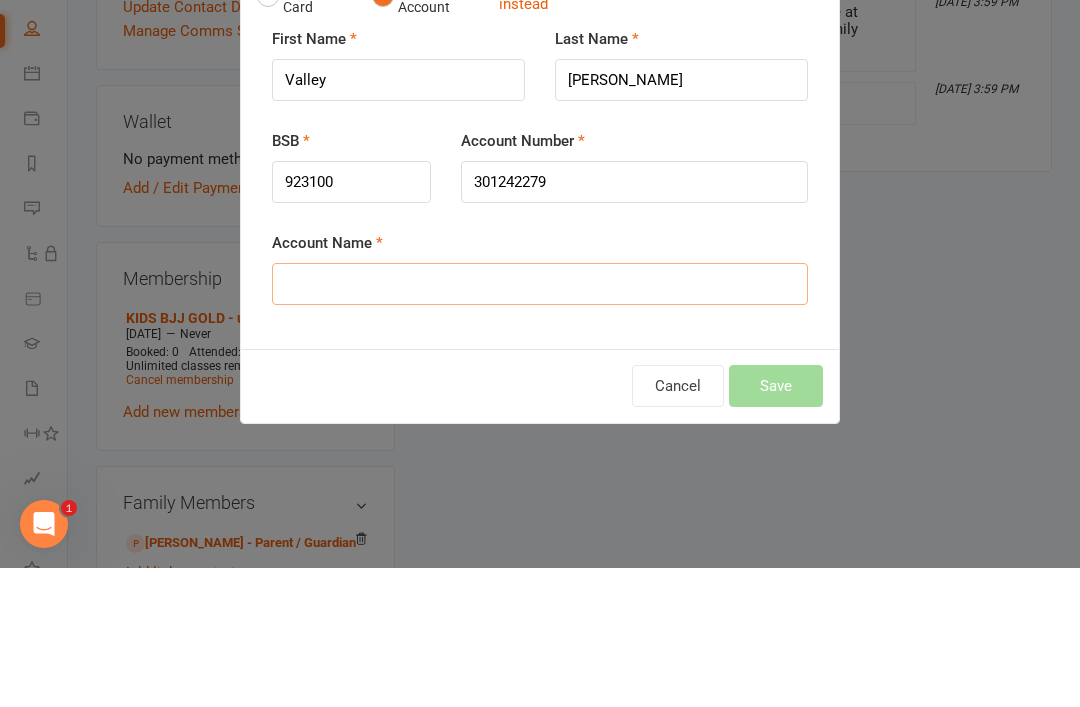 click on "Account Name" at bounding box center [540, 423] 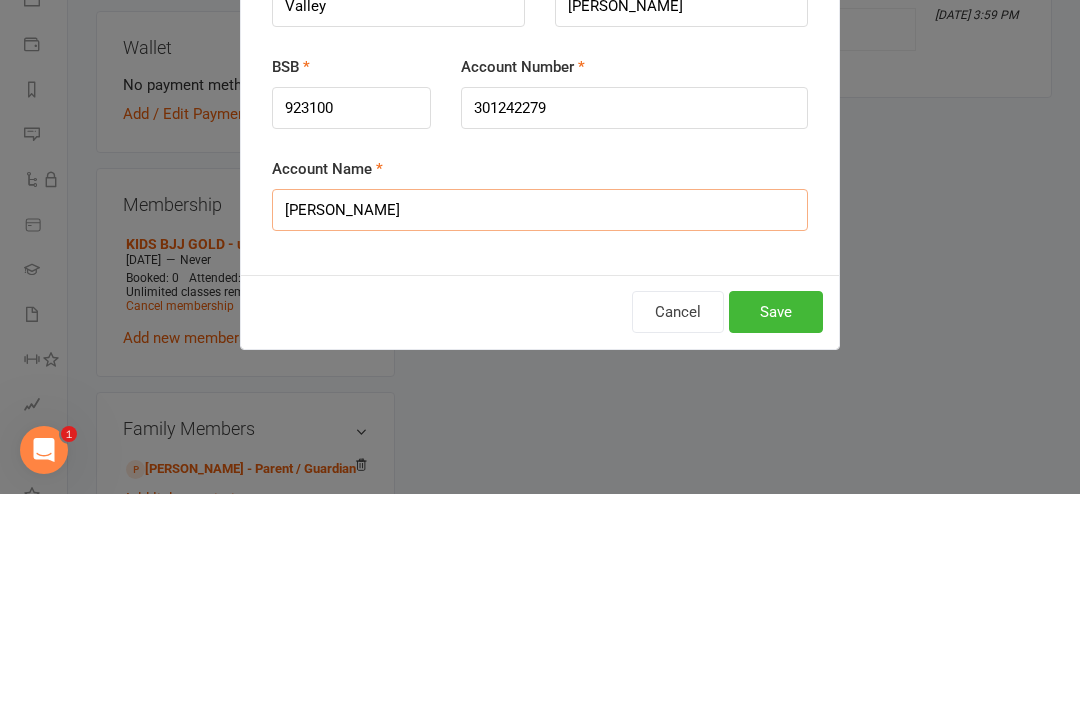 type on "Luke Westerman" 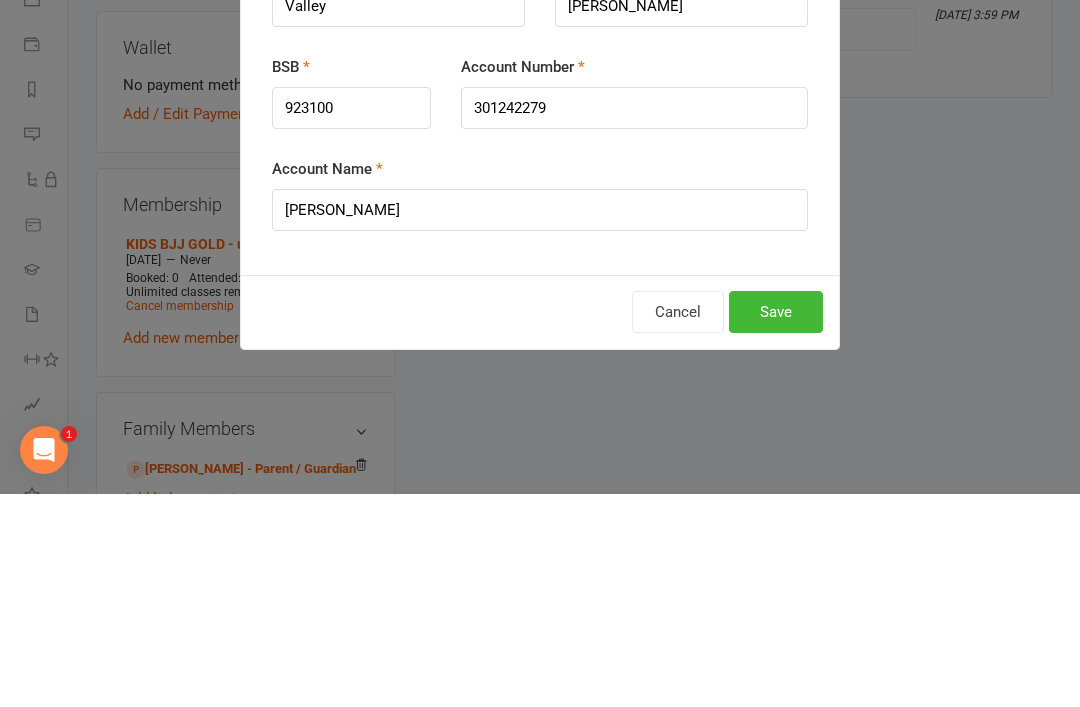 click on "Save" at bounding box center (776, 525) 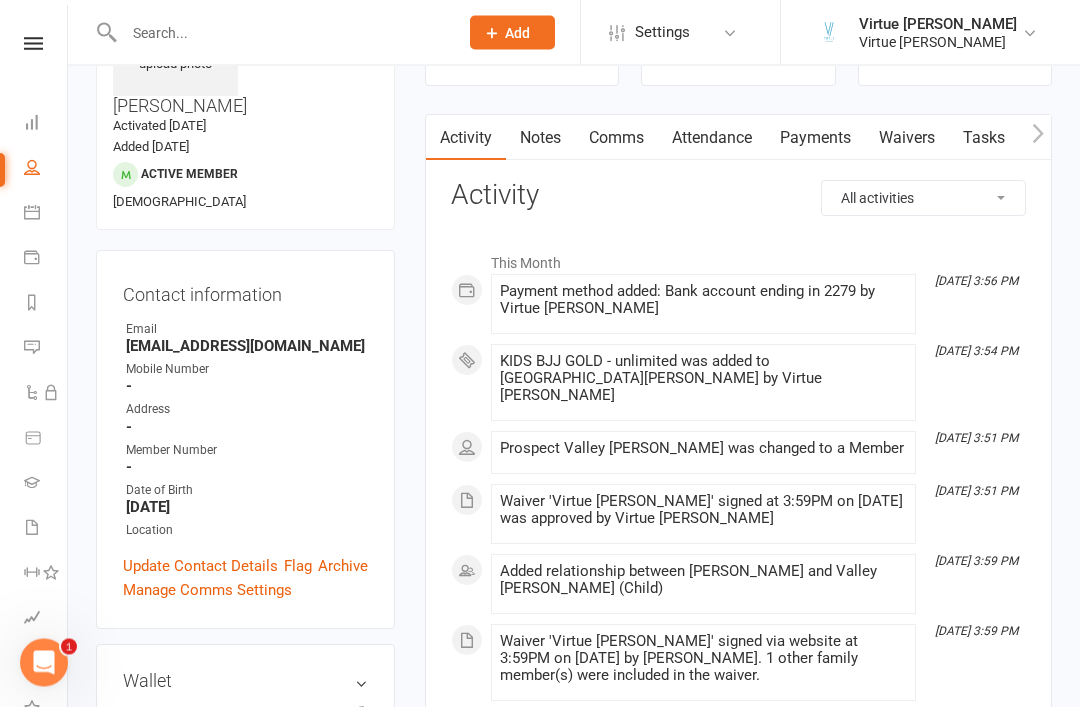 scroll, scrollTop: 0, scrollLeft: 0, axis: both 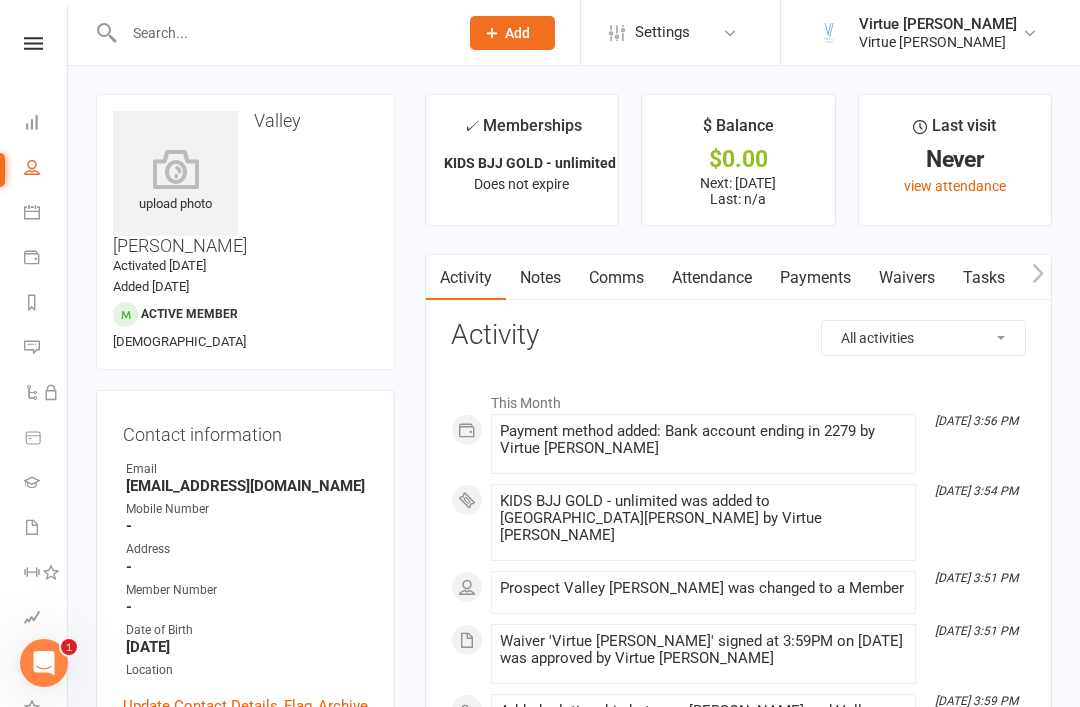 click on "Payments" at bounding box center (815, 278) 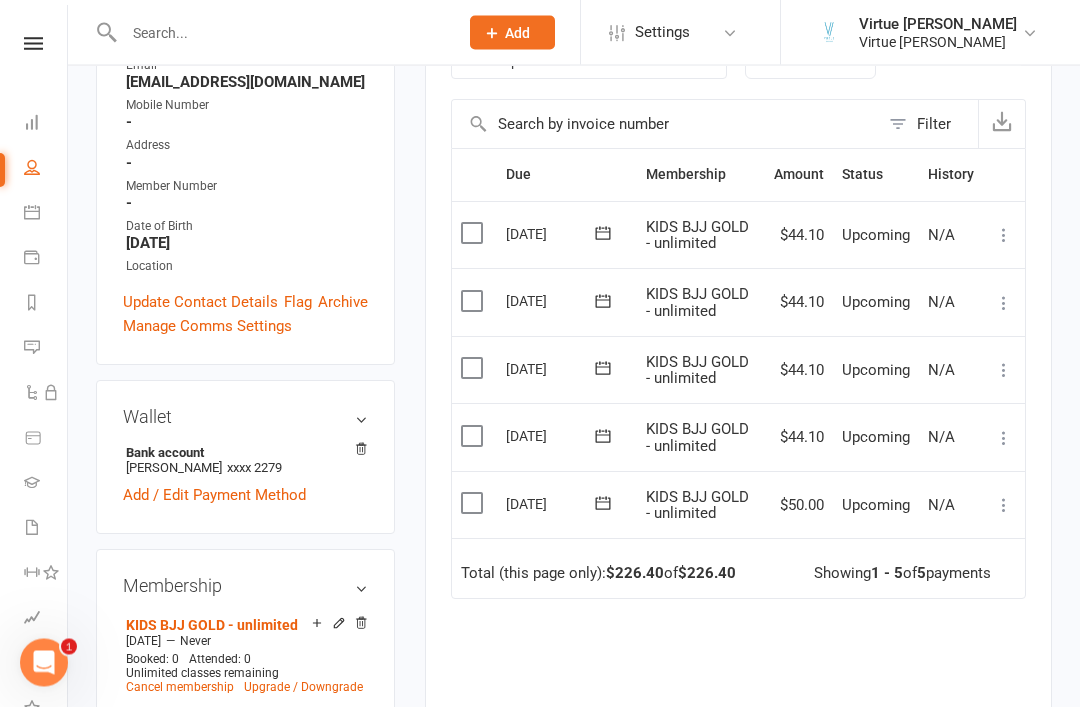 scroll, scrollTop: 441, scrollLeft: 0, axis: vertical 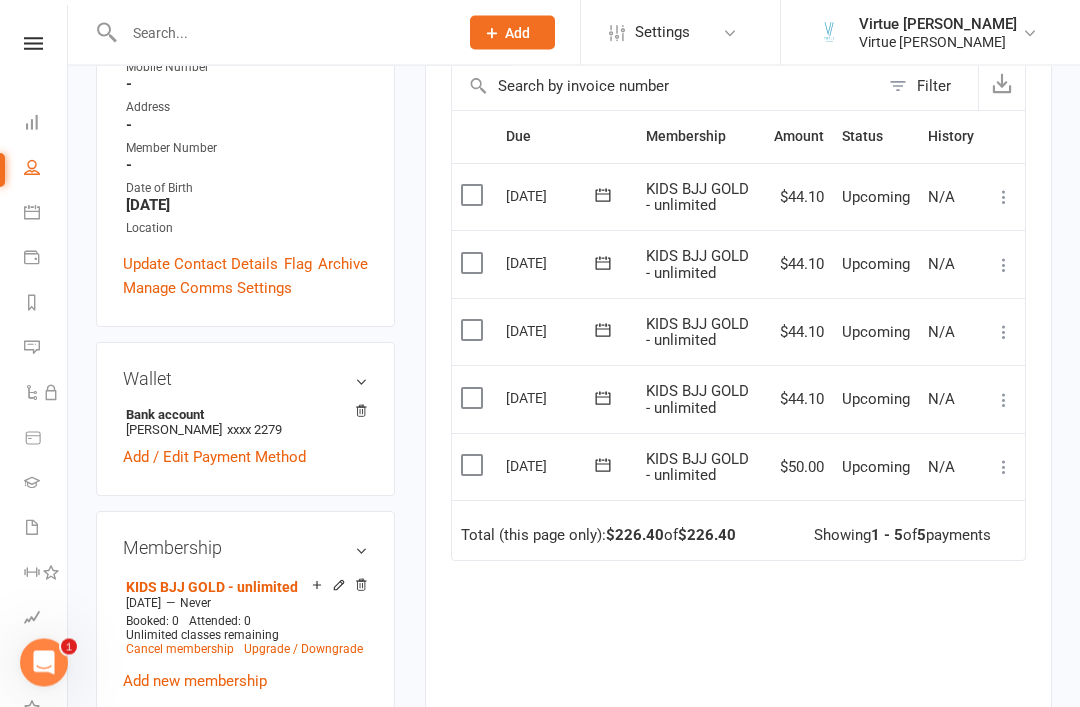click at bounding box center [1004, 468] 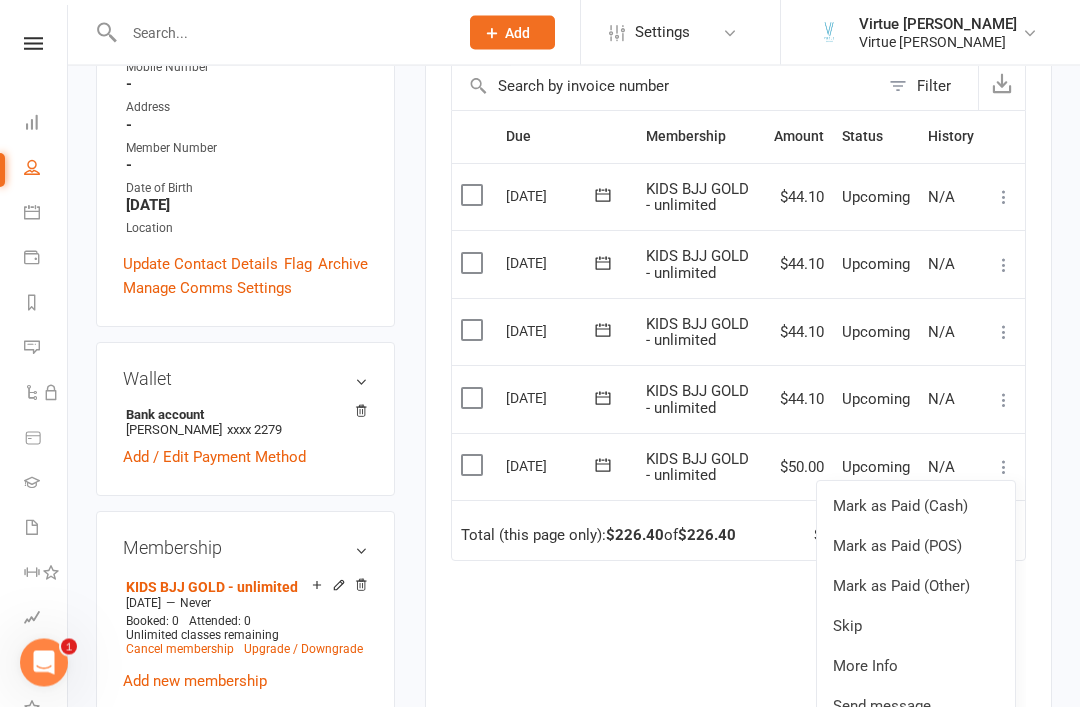 scroll, scrollTop: 442, scrollLeft: 0, axis: vertical 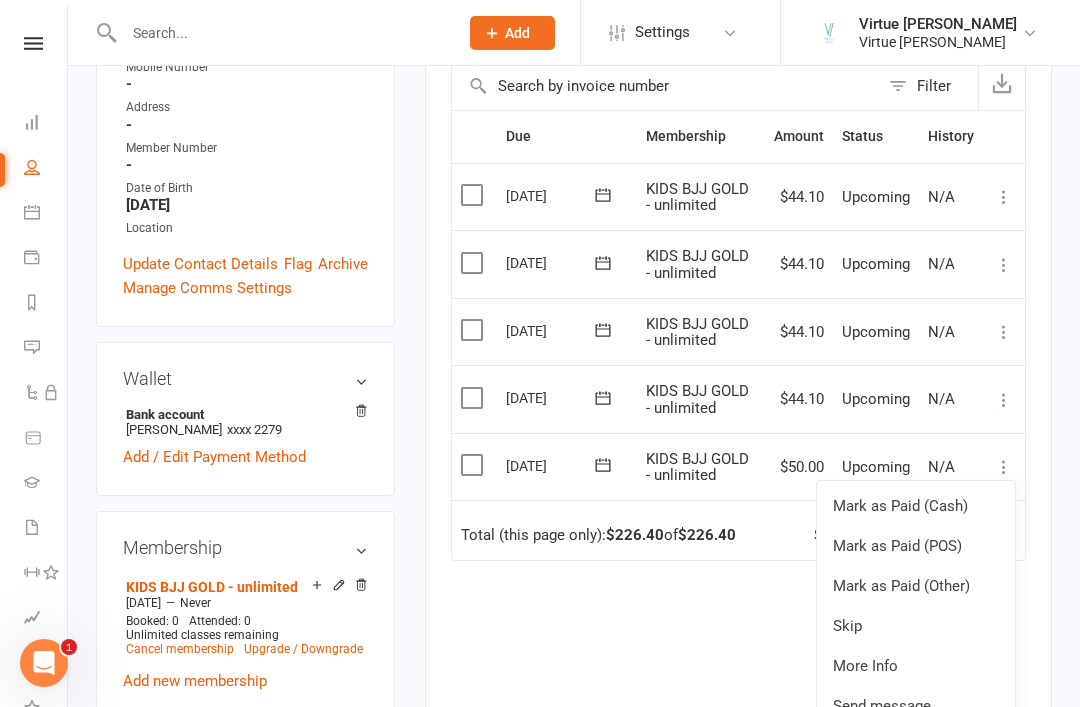 click on "Skip" at bounding box center (916, 626) 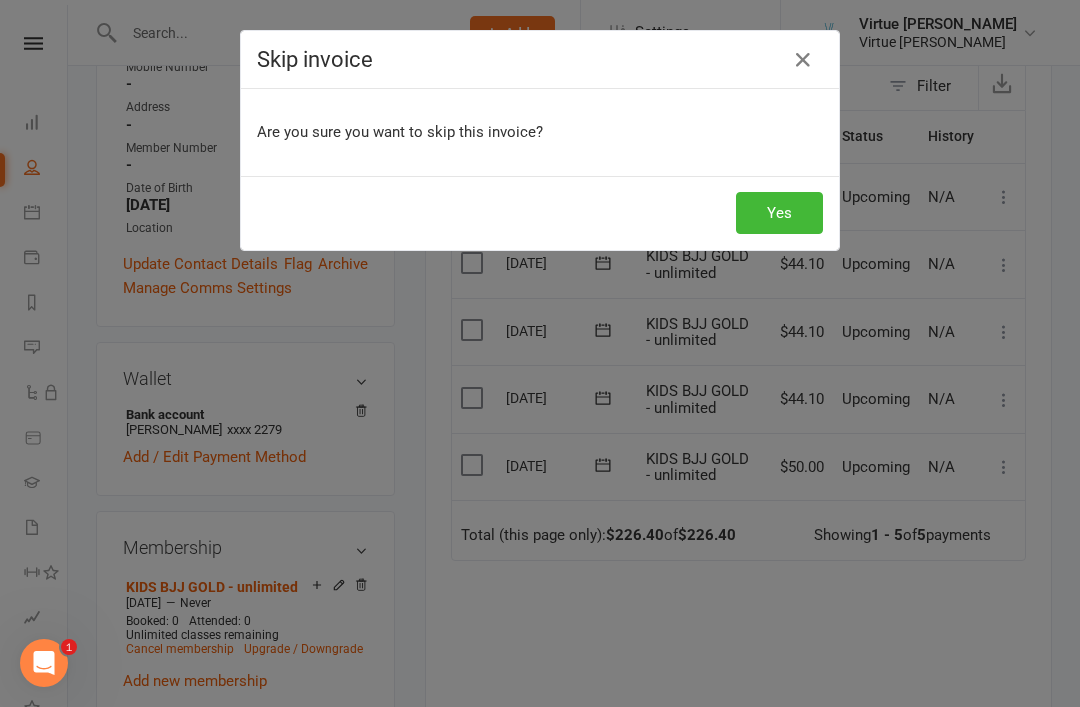 click on "Skip invoice Are you sure you want to skip this invoice?   Yes" at bounding box center [540, 353] 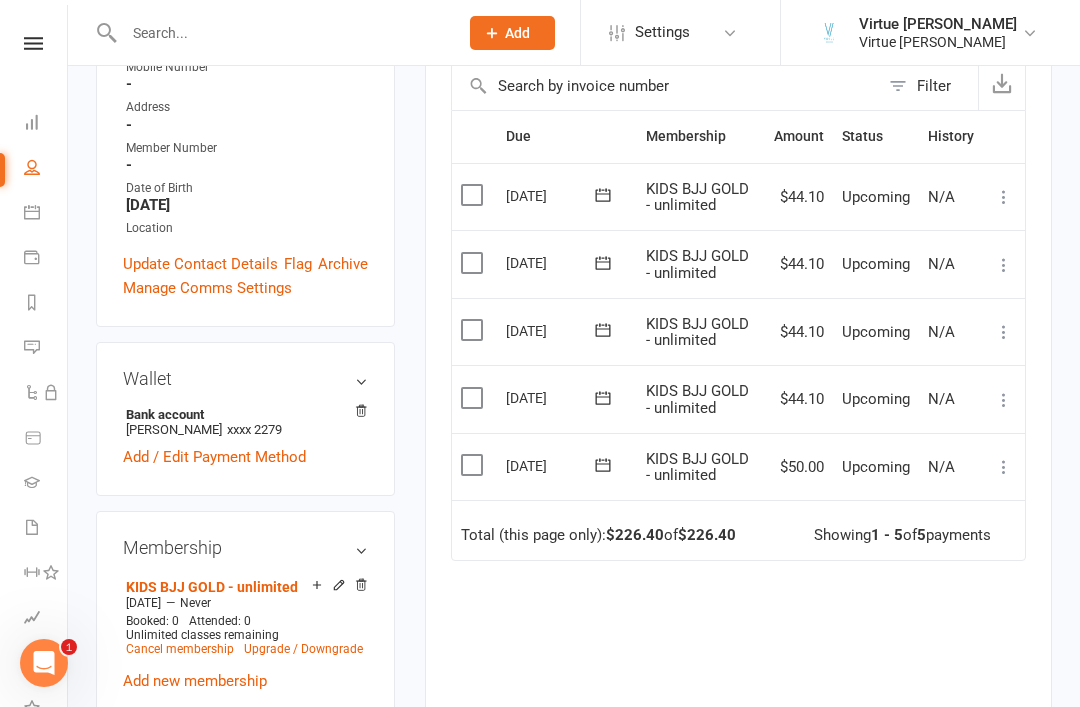 click 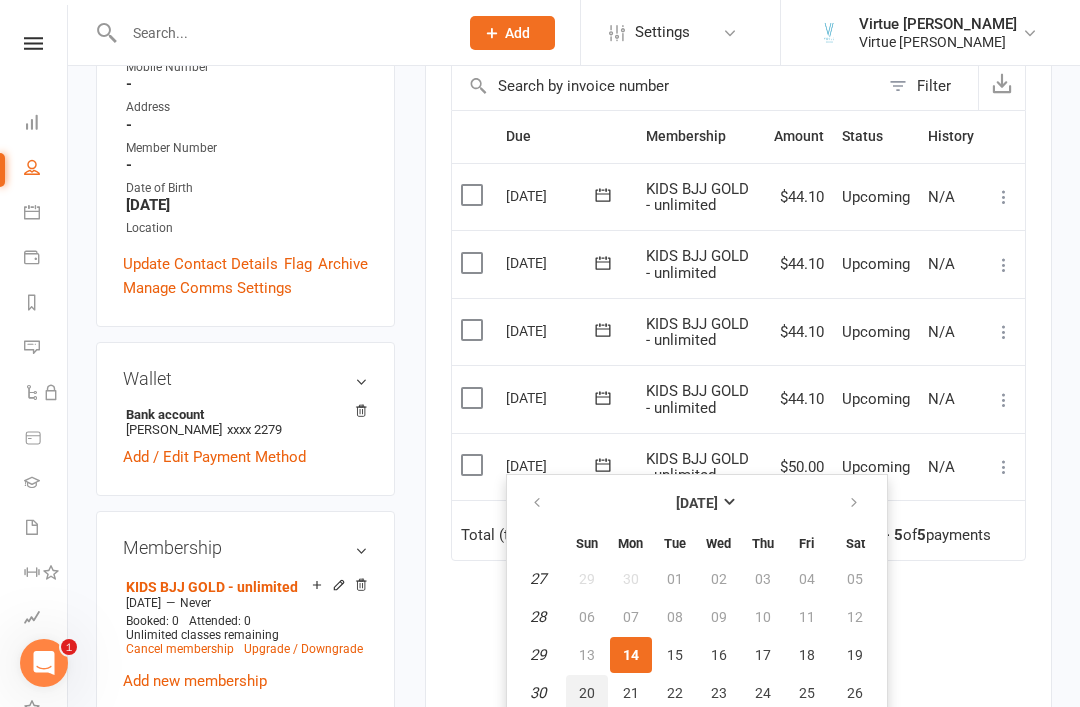 click on "20" at bounding box center [587, 693] 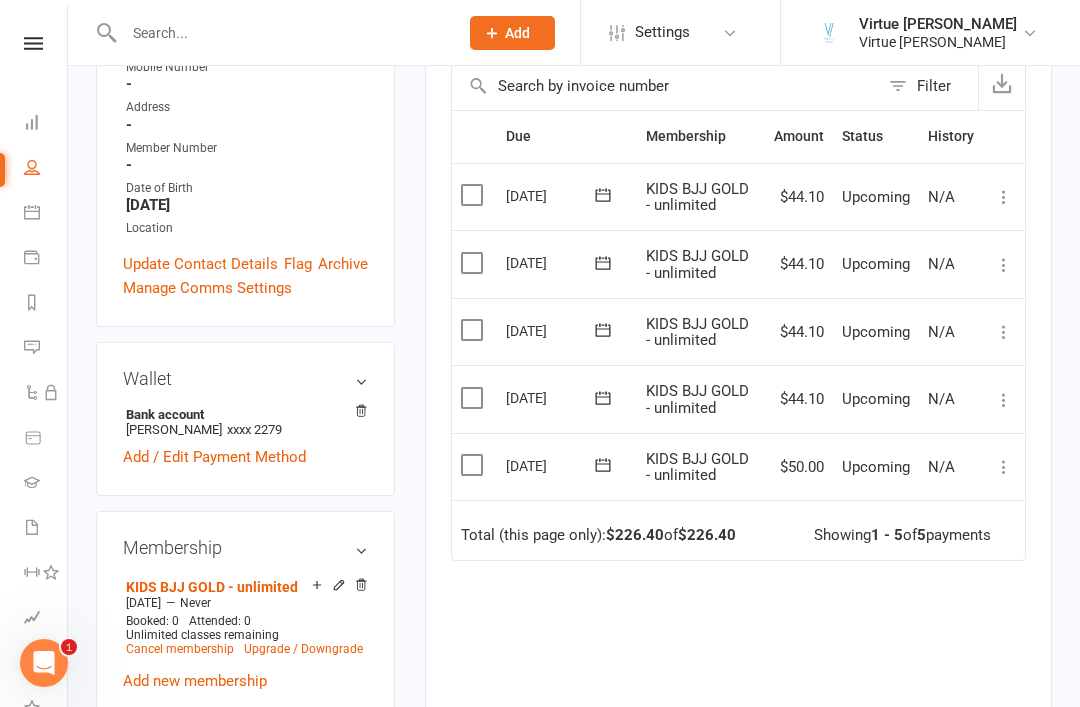 scroll, scrollTop: 506, scrollLeft: 0, axis: vertical 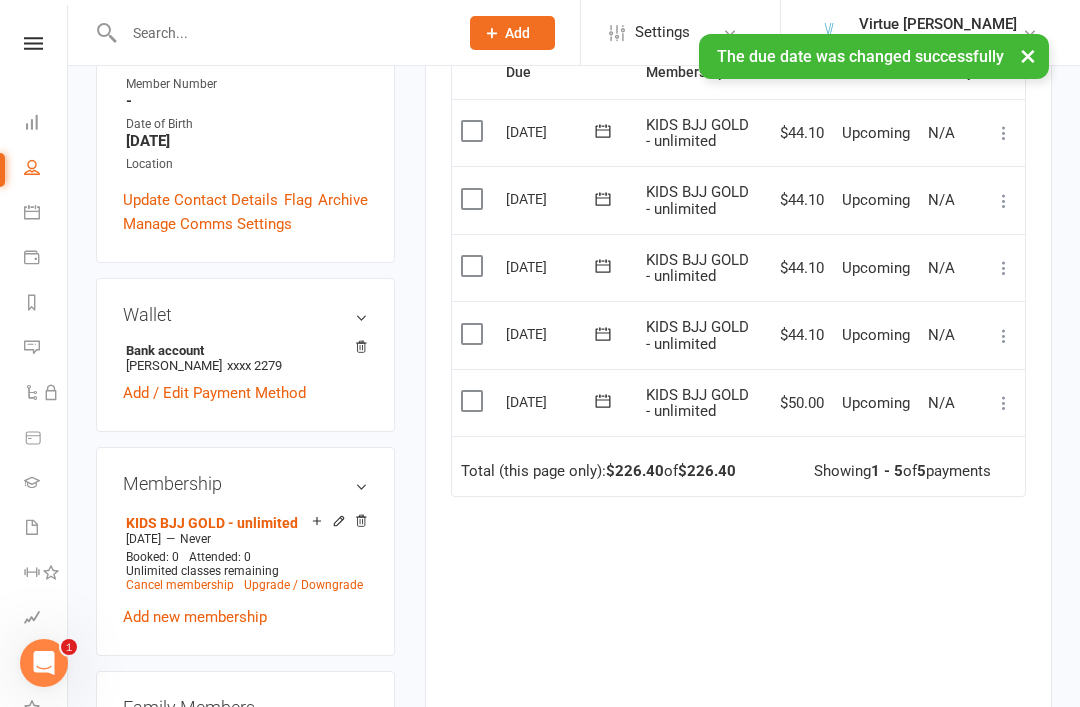 click at bounding box center (33, 43) 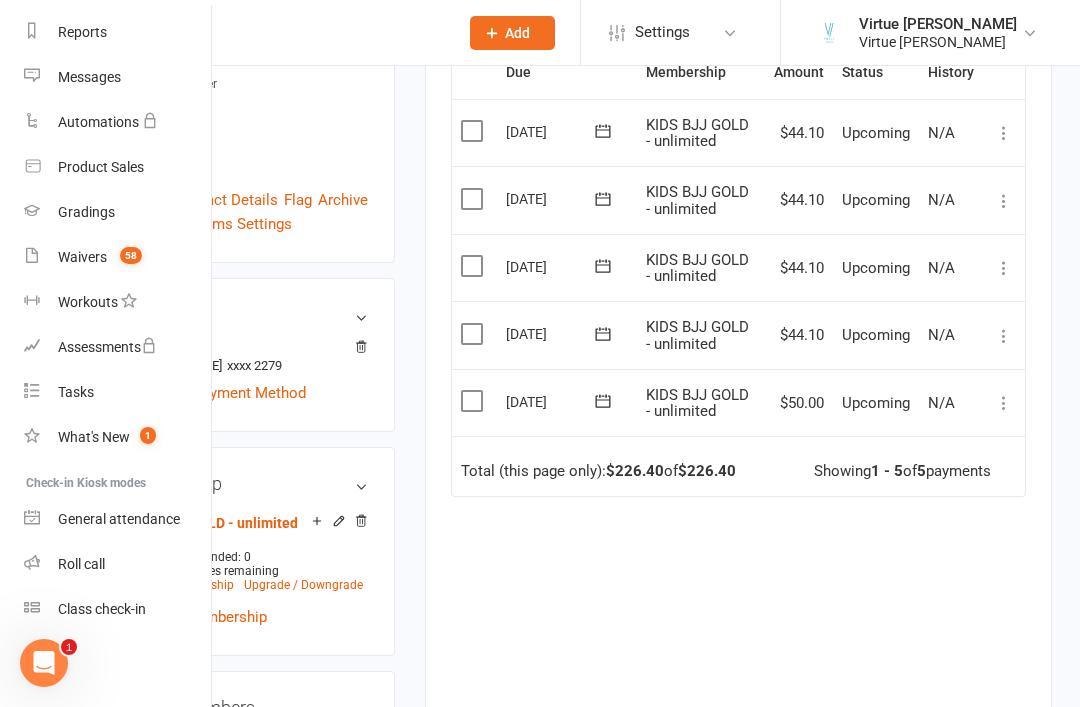 scroll, scrollTop: 255, scrollLeft: 0, axis: vertical 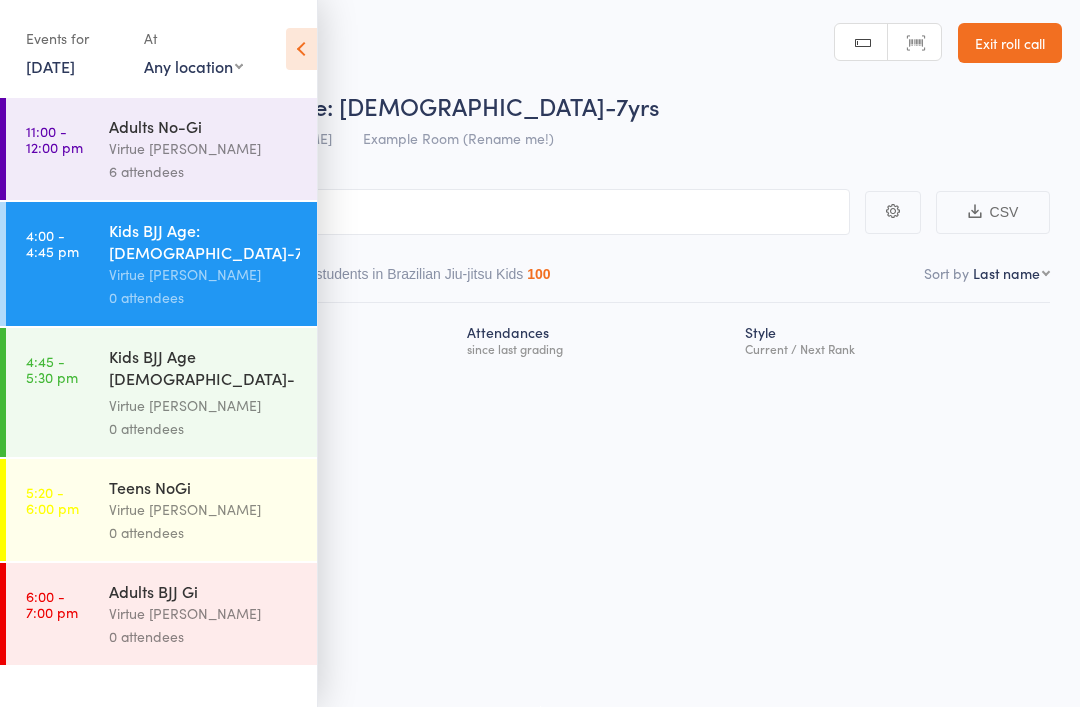 click at bounding box center [301, 49] 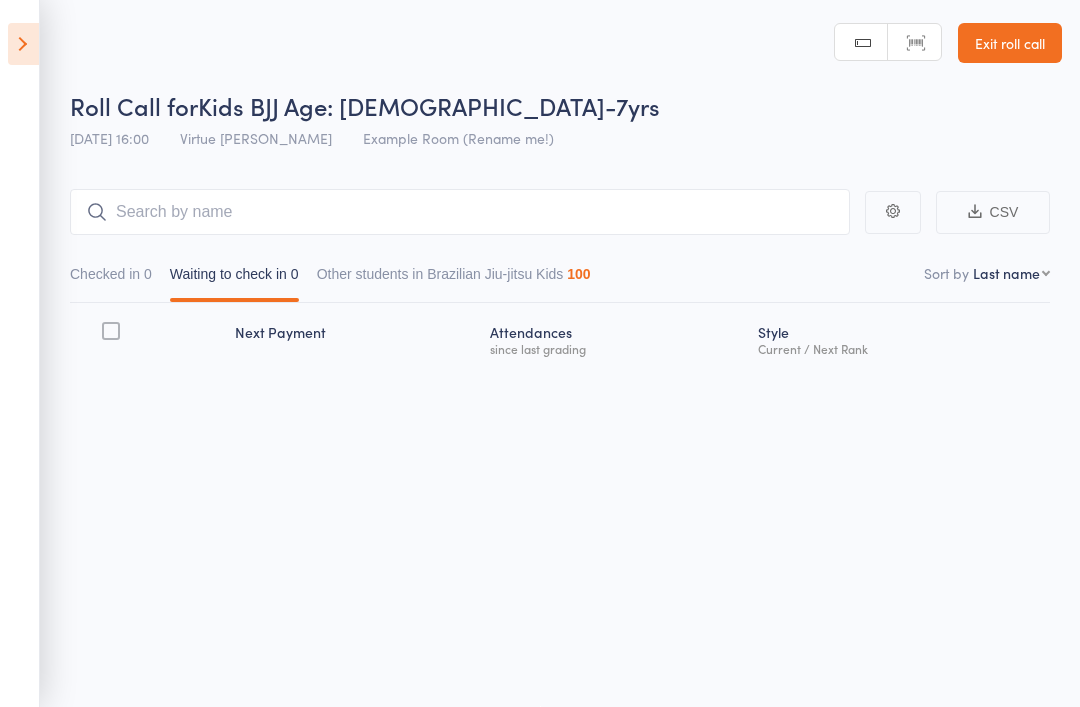 click on "Checked in  0 Waiting to check in  0 Other students in Brazilian Jiu-jitsu Kids  100" at bounding box center (560, 269) 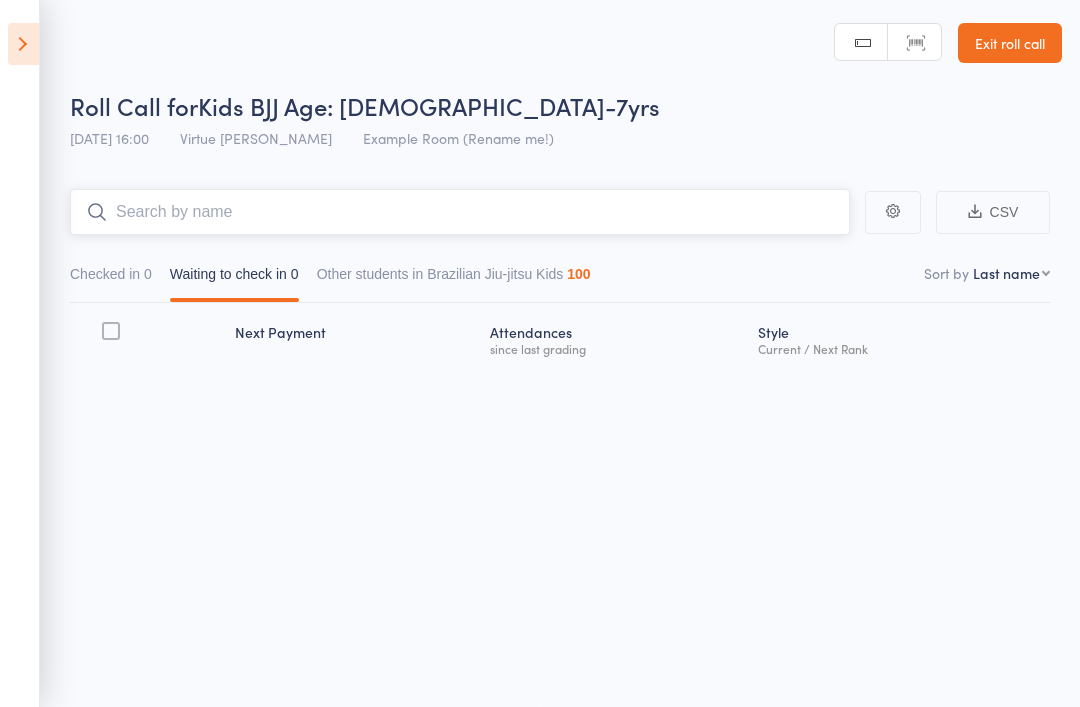 click at bounding box center (460, 212) 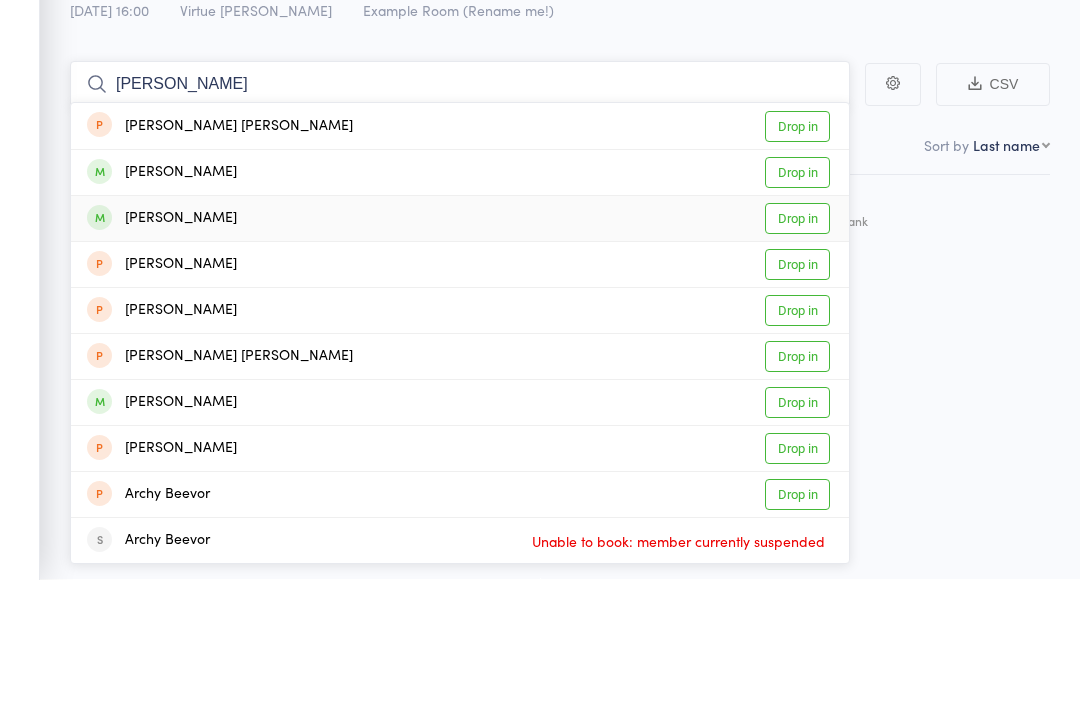 type on "[PERSON_NAME]" 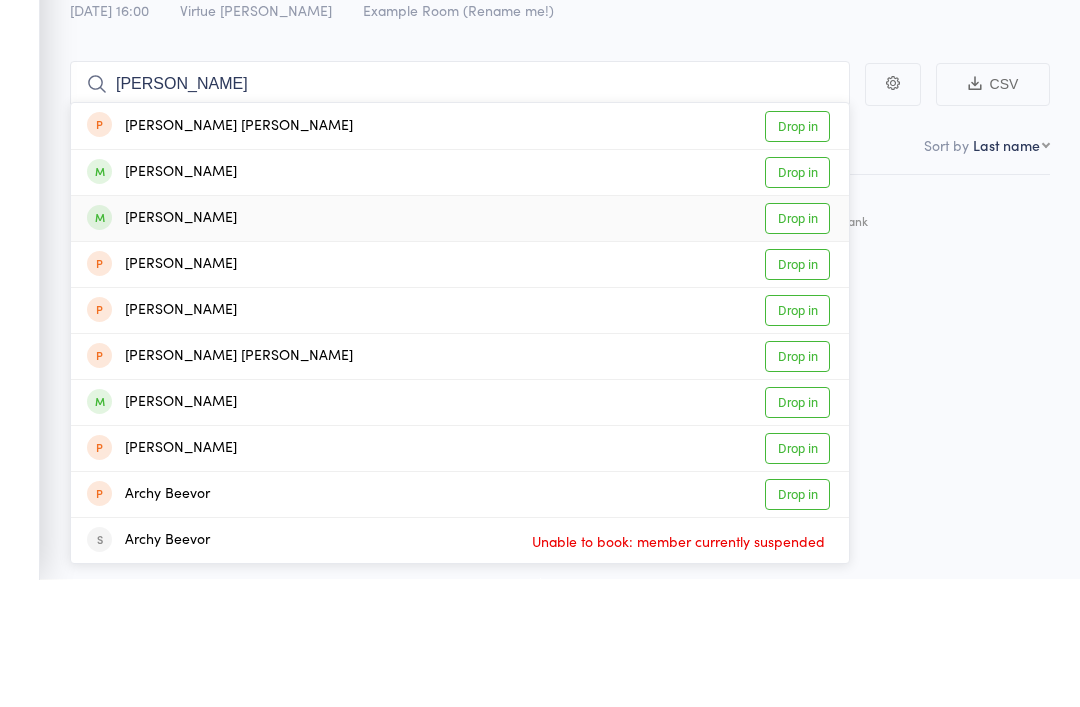 click on "Drop in" at bounding box center [797, 346] 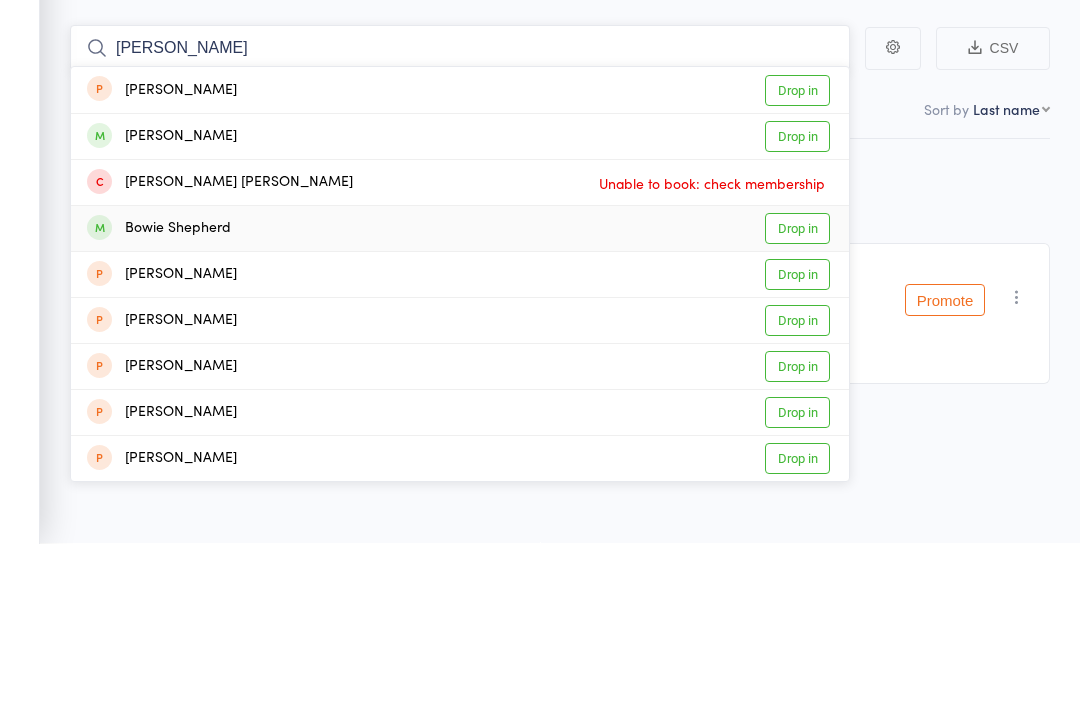 type on "[PERSON_NAME]" 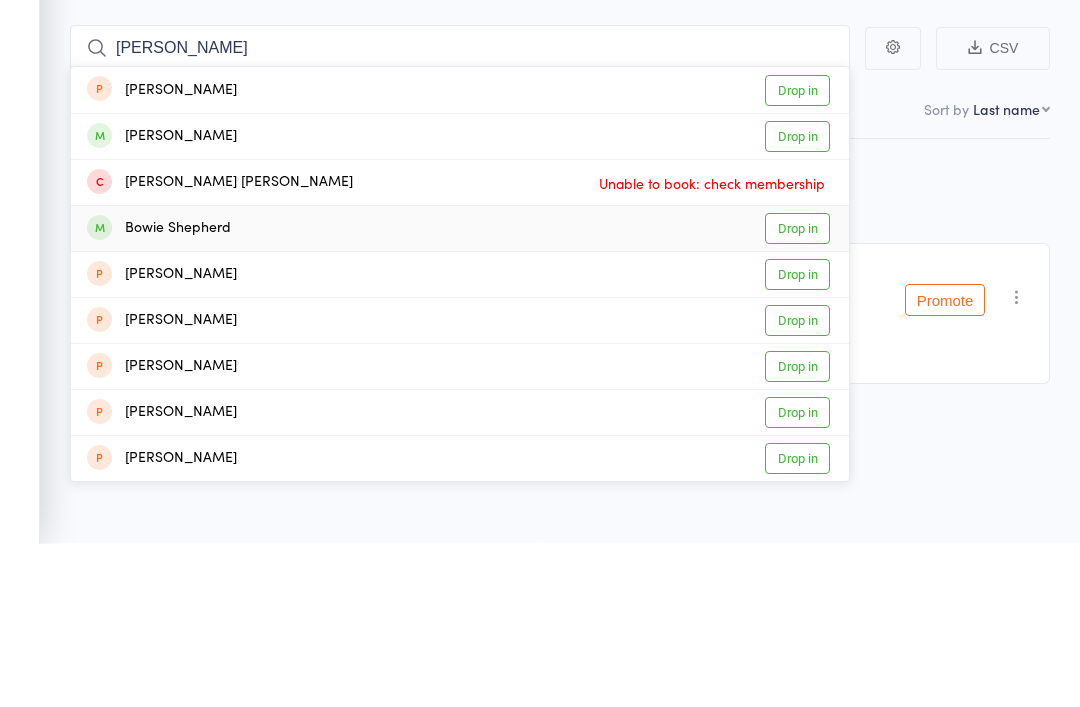 click on "Drop in" at bounding box center [797, 392] 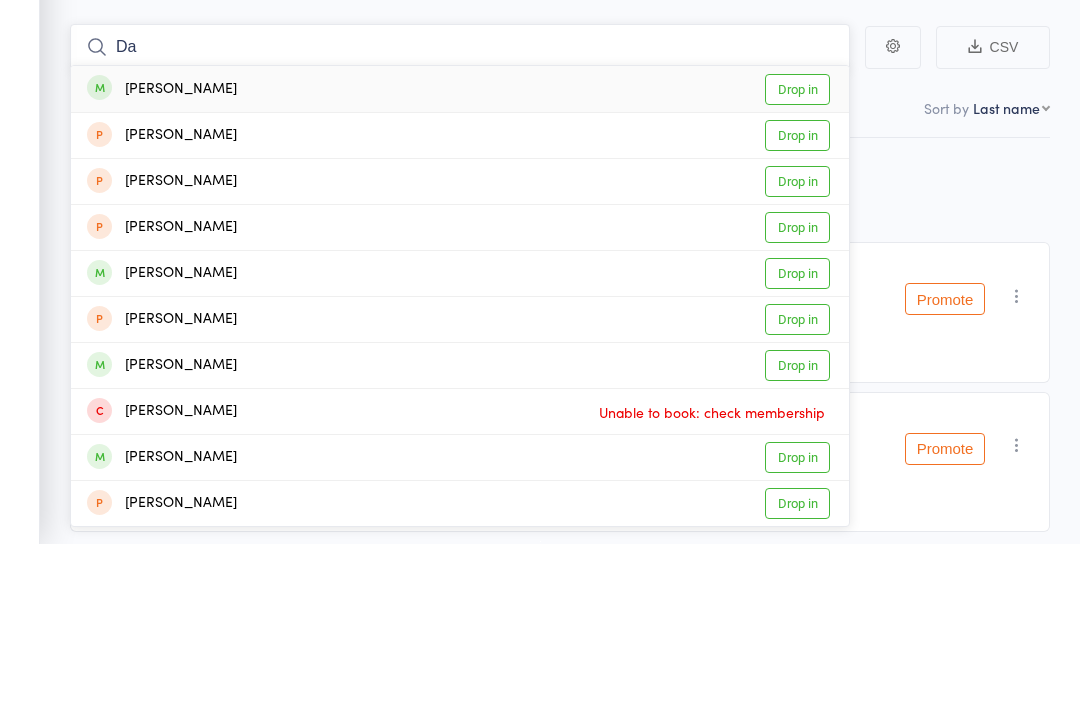 type on "D" 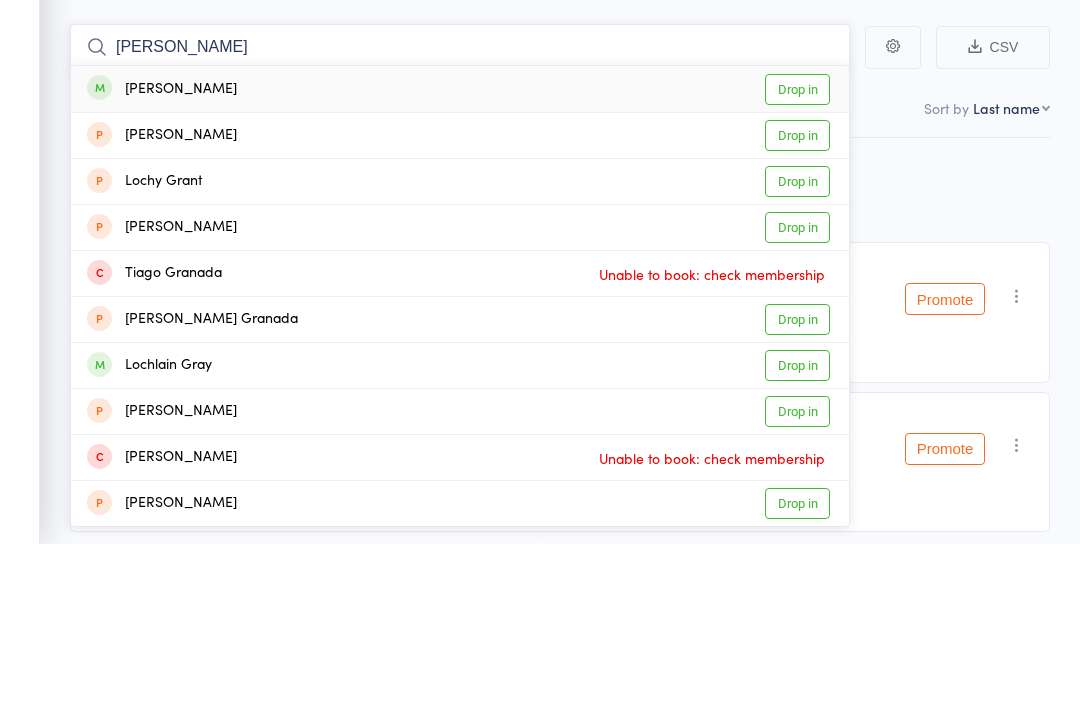 type on "[PERSON_NAME]" 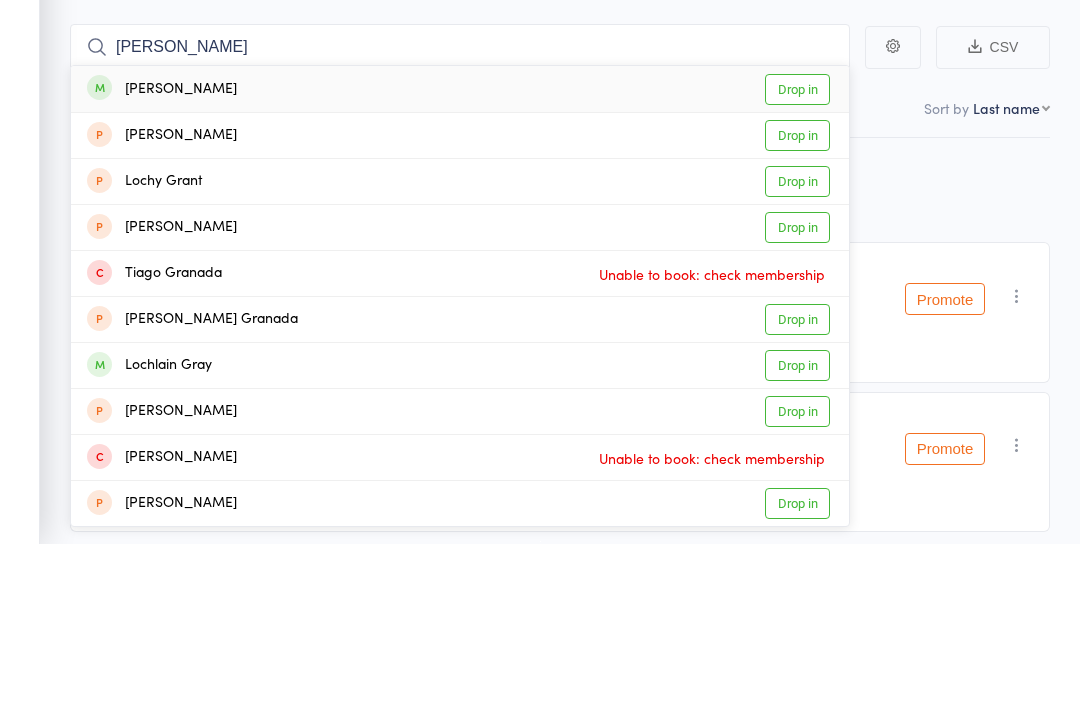 click on "Drop in" at bounding box center (797, 252) 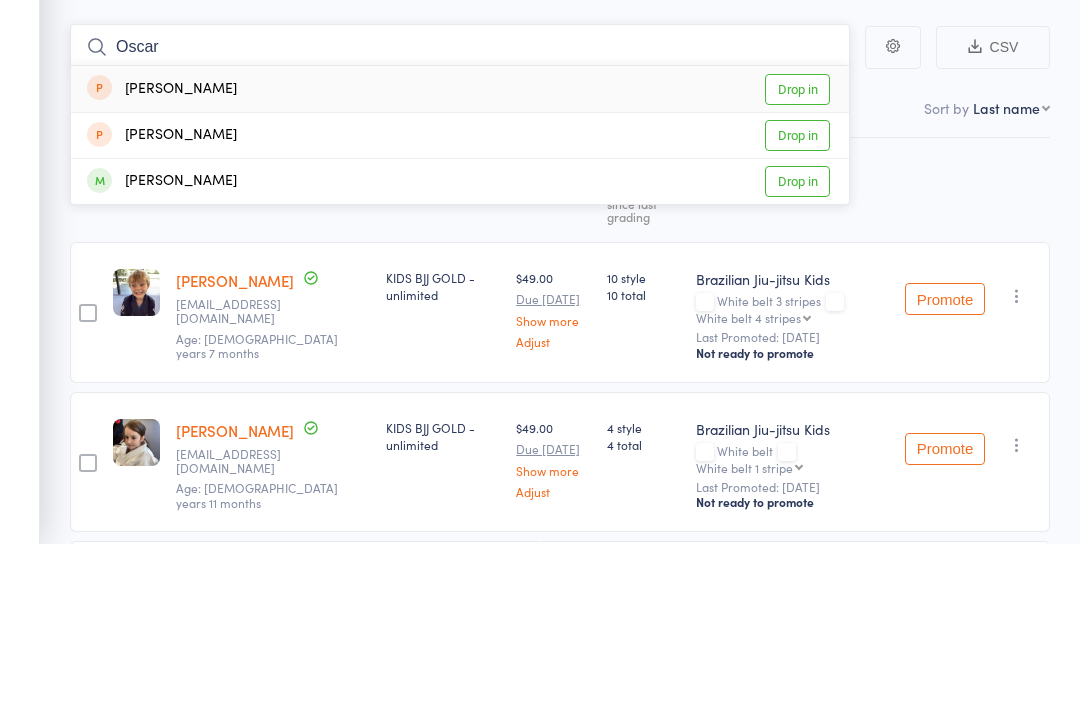type on "Oscar" 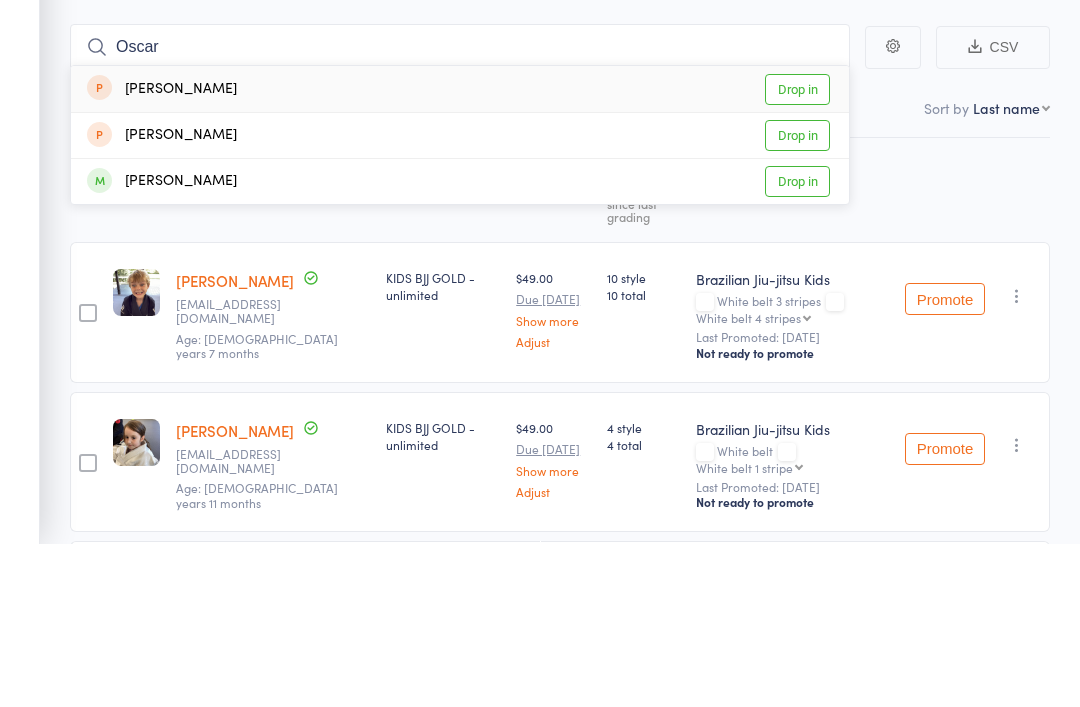 click on "Drop in" at bounding box center [797, 344] 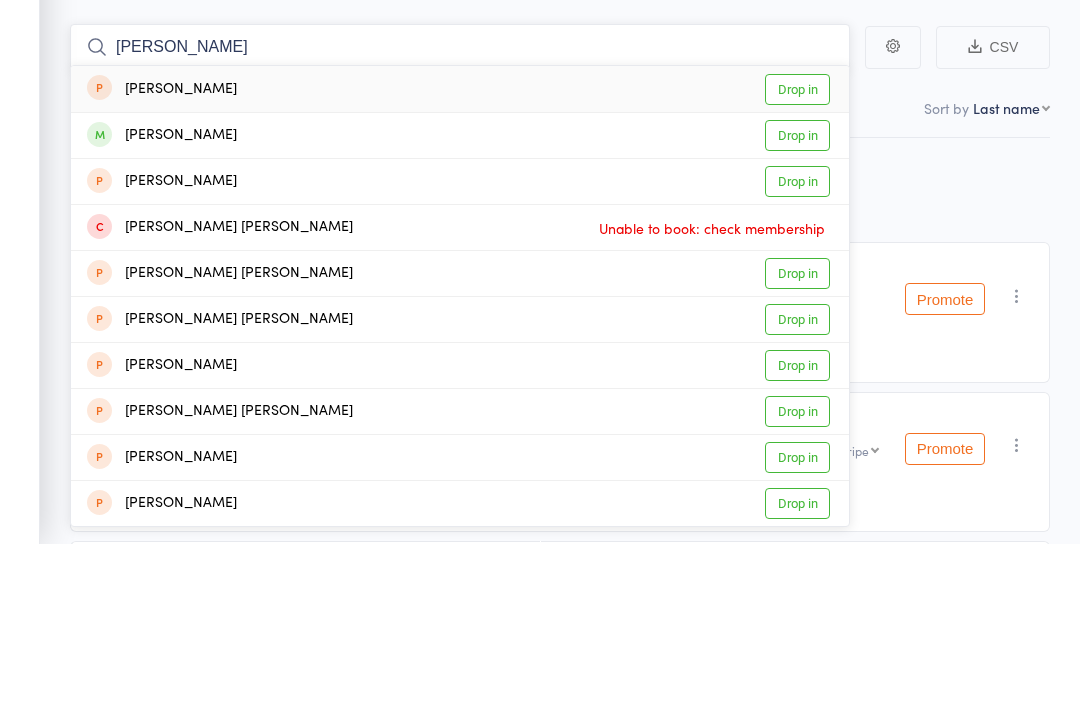 type on "[PERSON_NAME]" 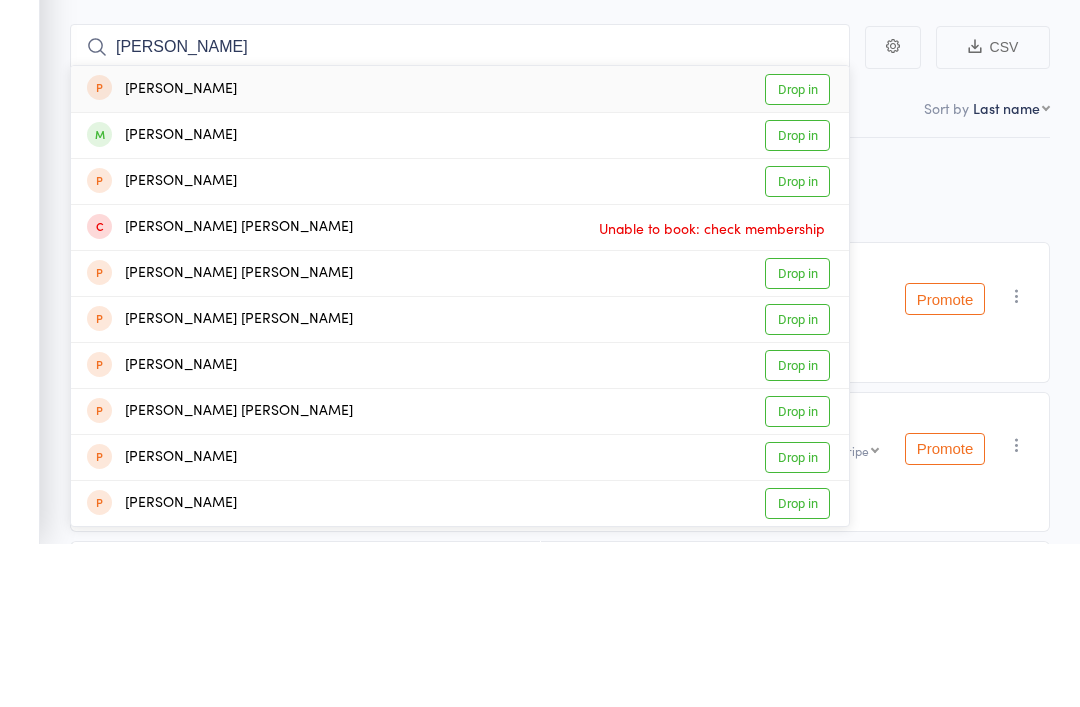 click on "Drop in" at bounding box center (797, 298) 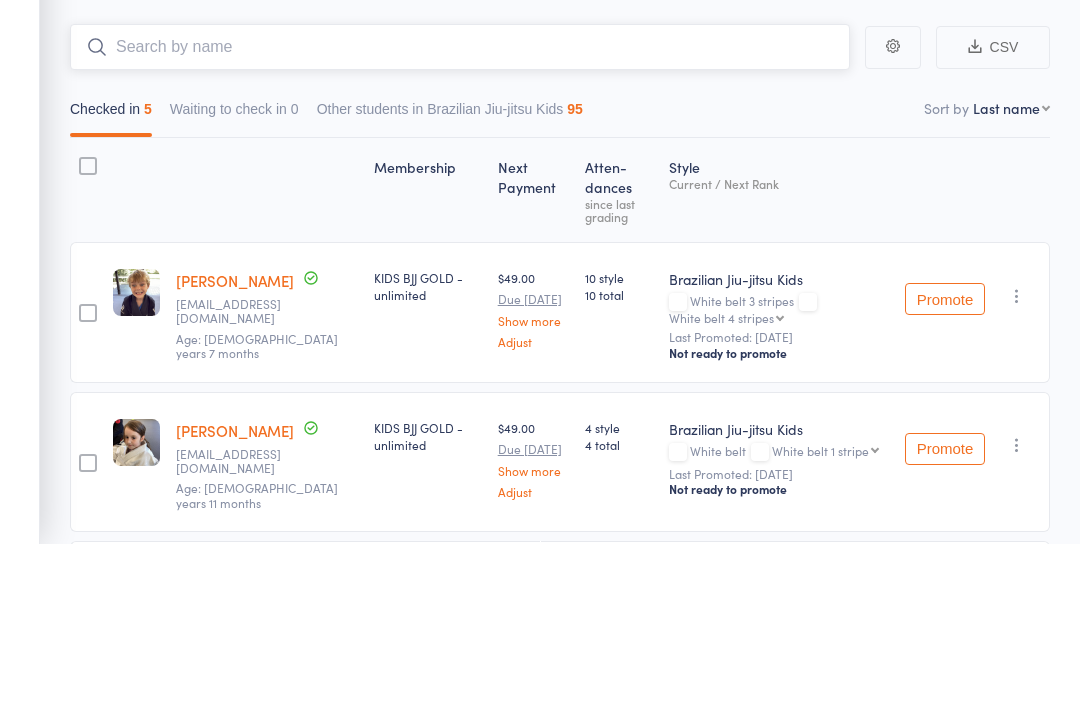 scroll, scrollTop: 166, scrollLeft: 0, axis: vertical 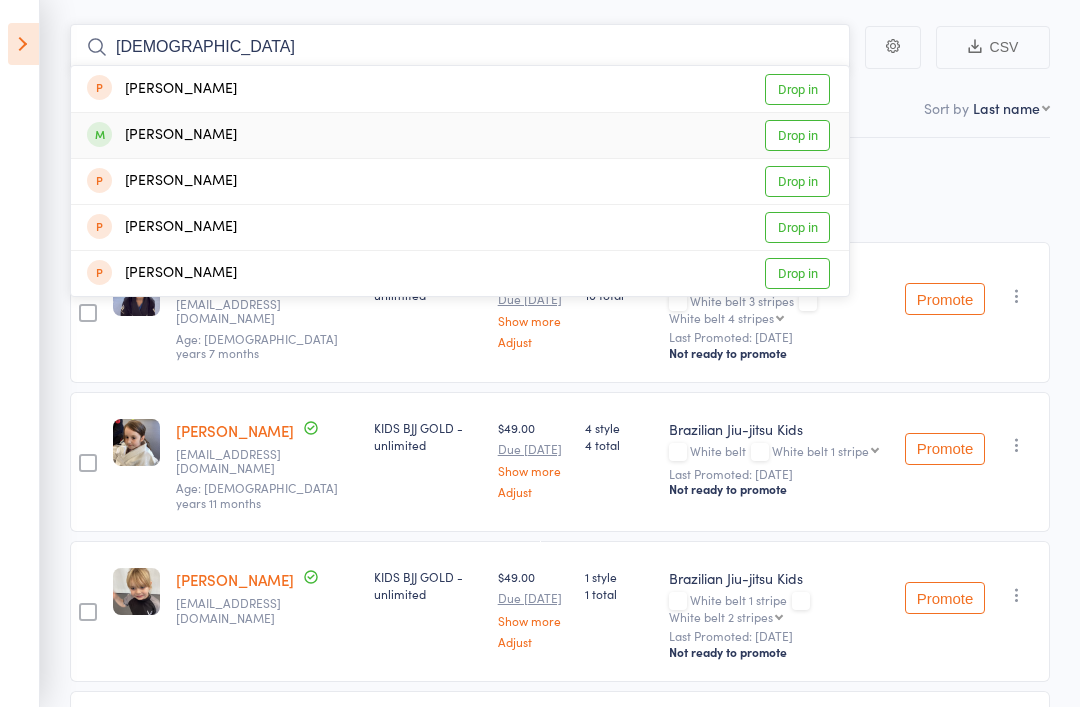 type on "[DEMOGRAPHIC_DATA]" 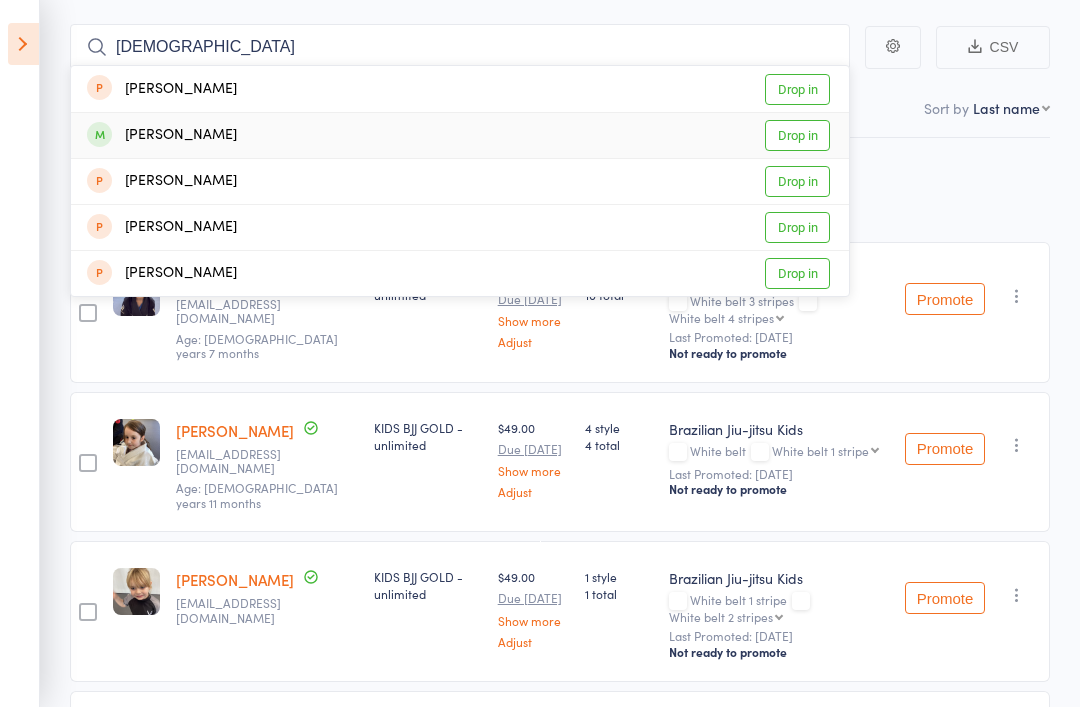 click on "Drop in" at bounding box center [797, 135] 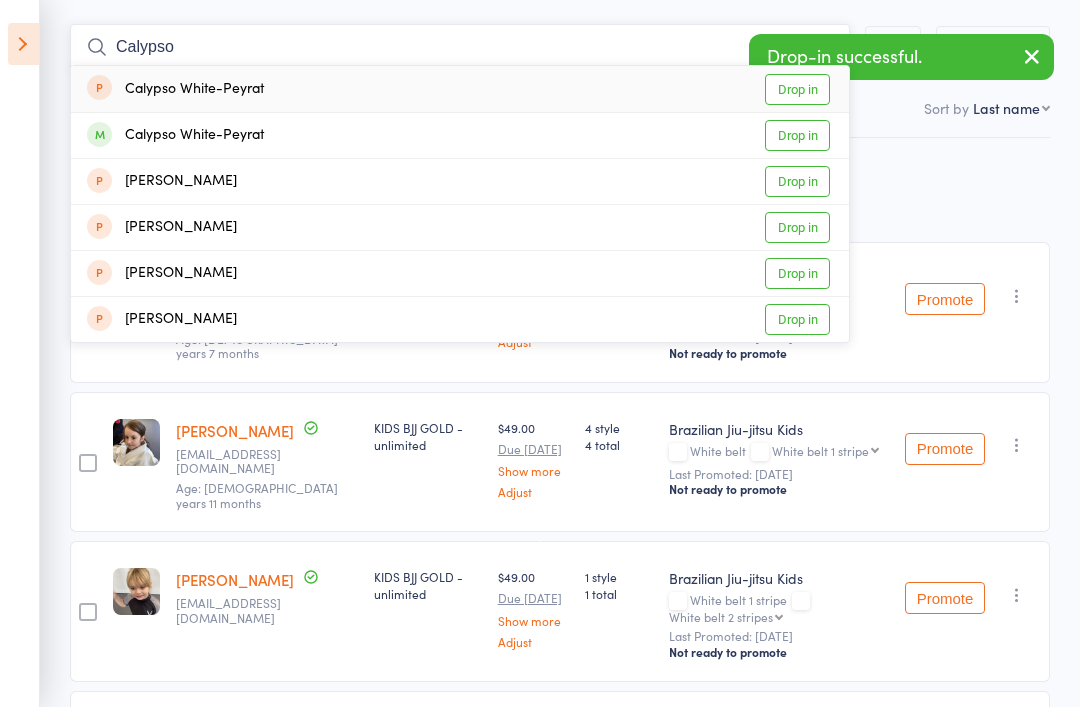 type on "Calypso" 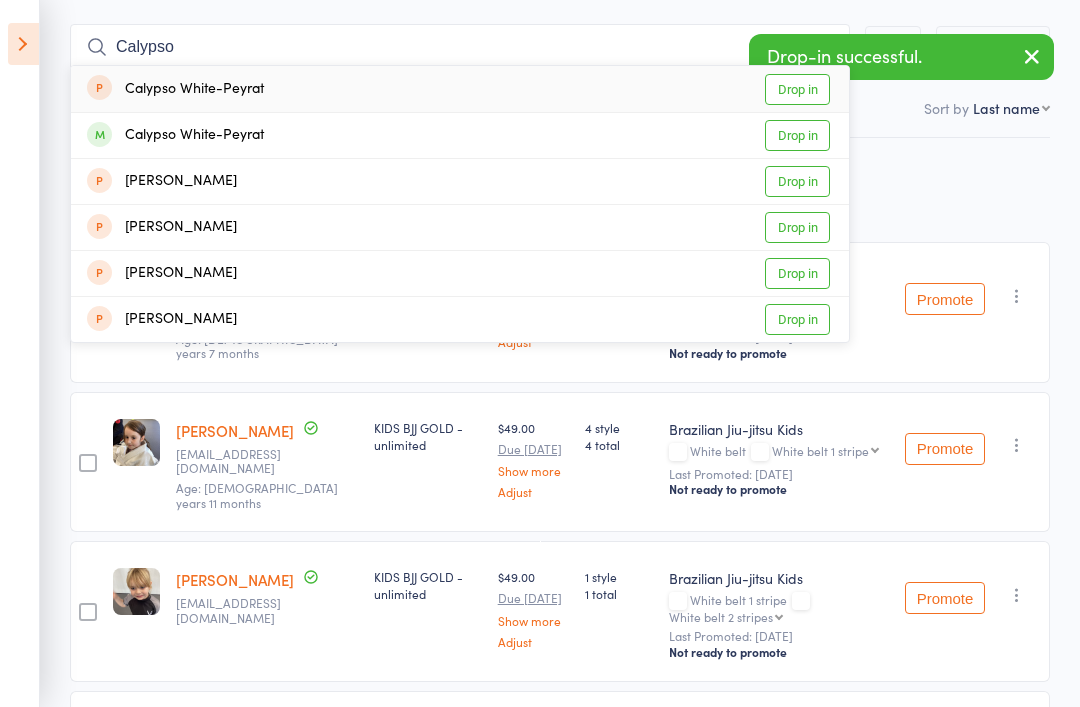 click on "Drop in" at bounding box center [797, 135] 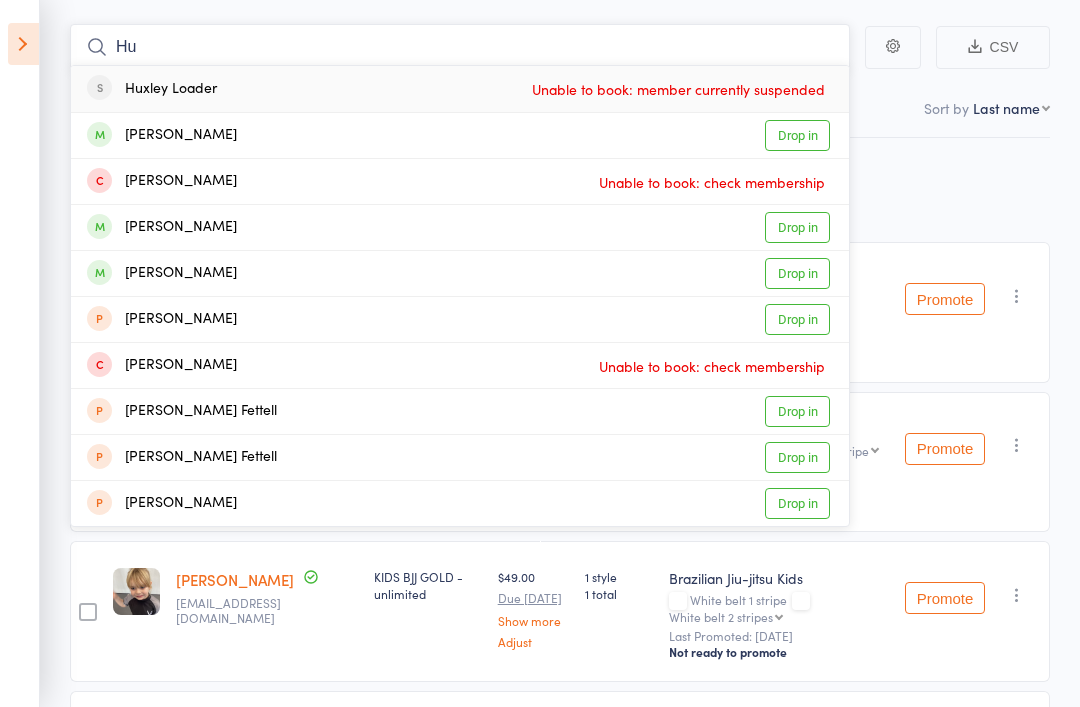 type on "H" 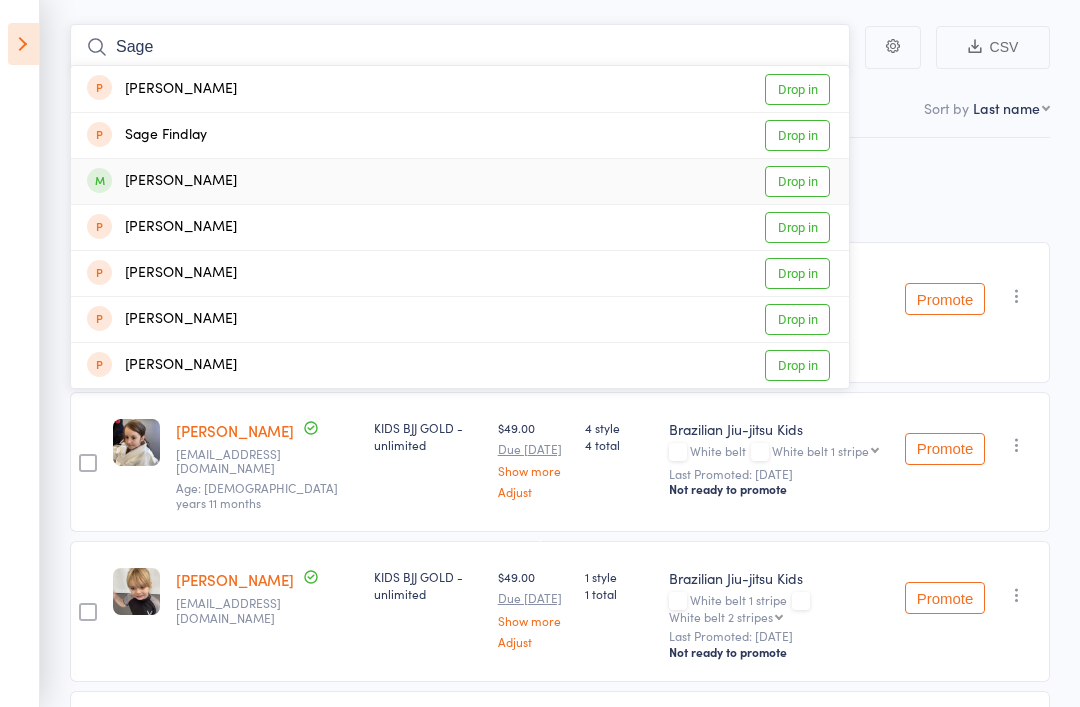 type on "Sage" 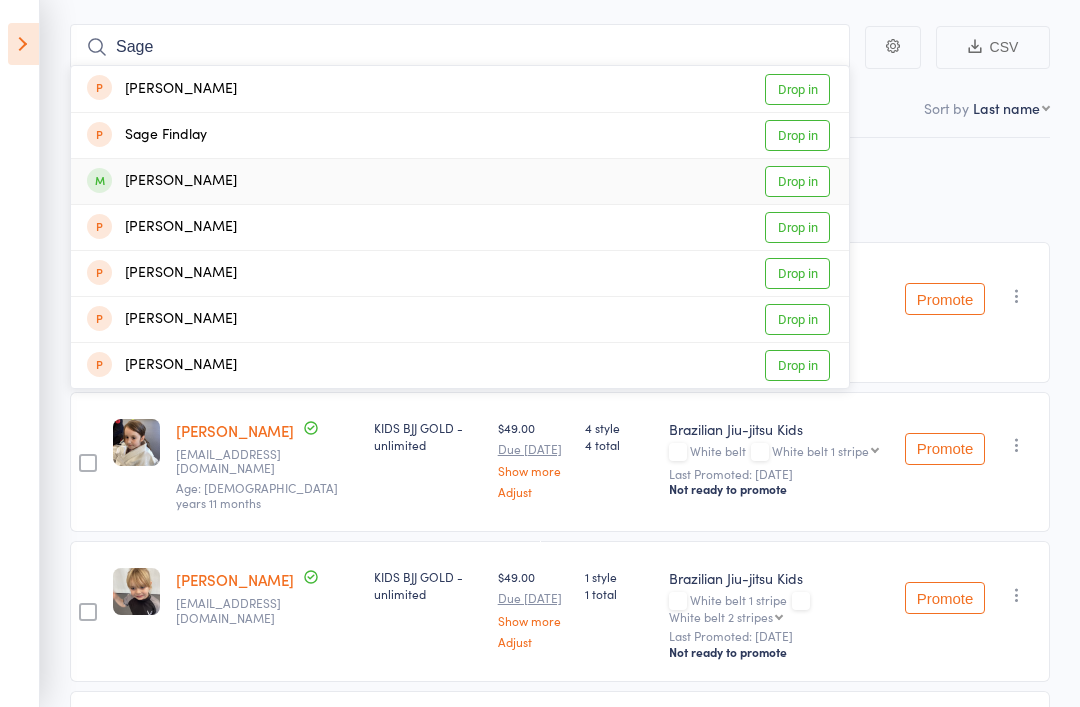 click on "Drop in" at bounding box center (797, 181) 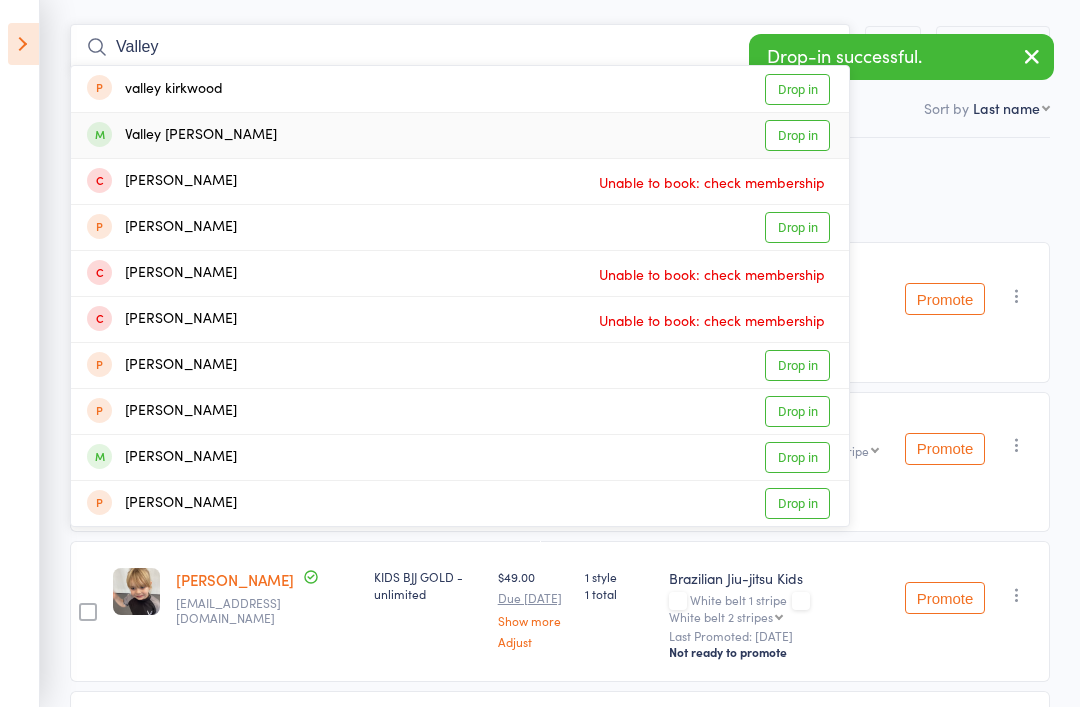 type on "Valley" 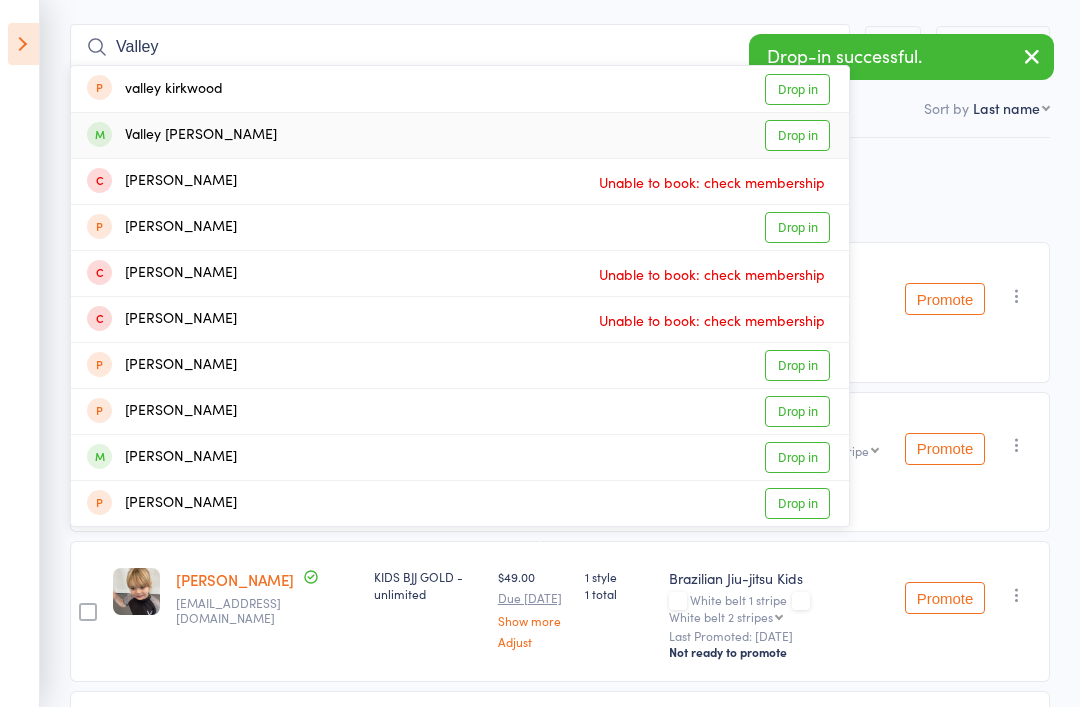 click on "Drop in" at bounding box center (797, 135) 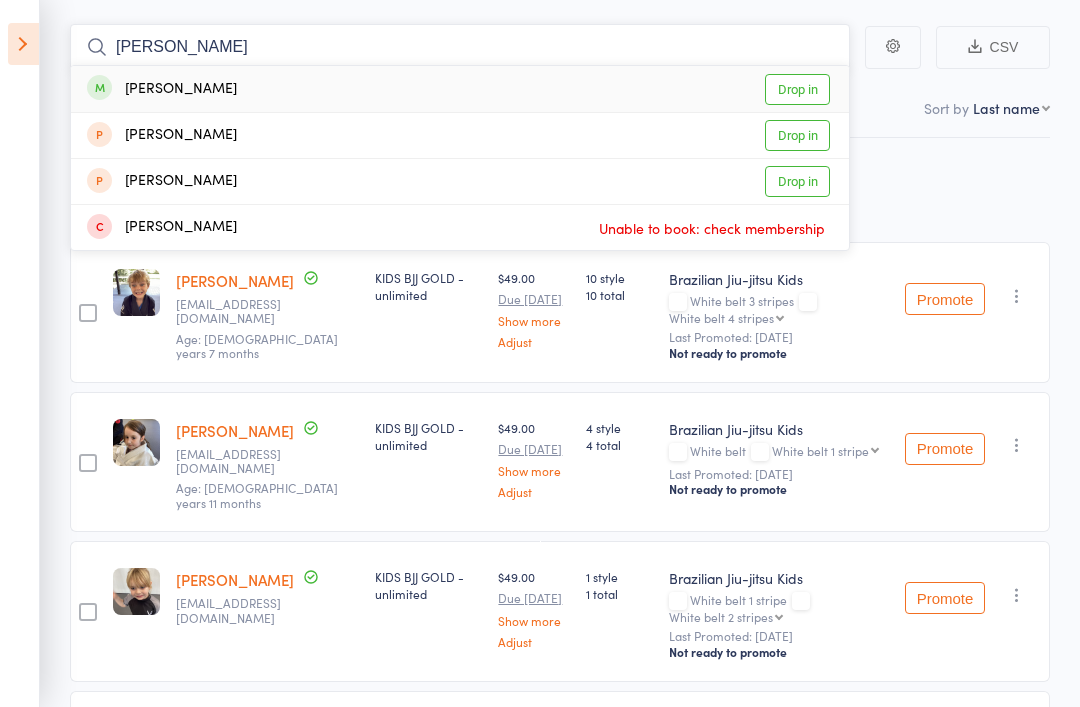 type on "[PERSON_NAME]" 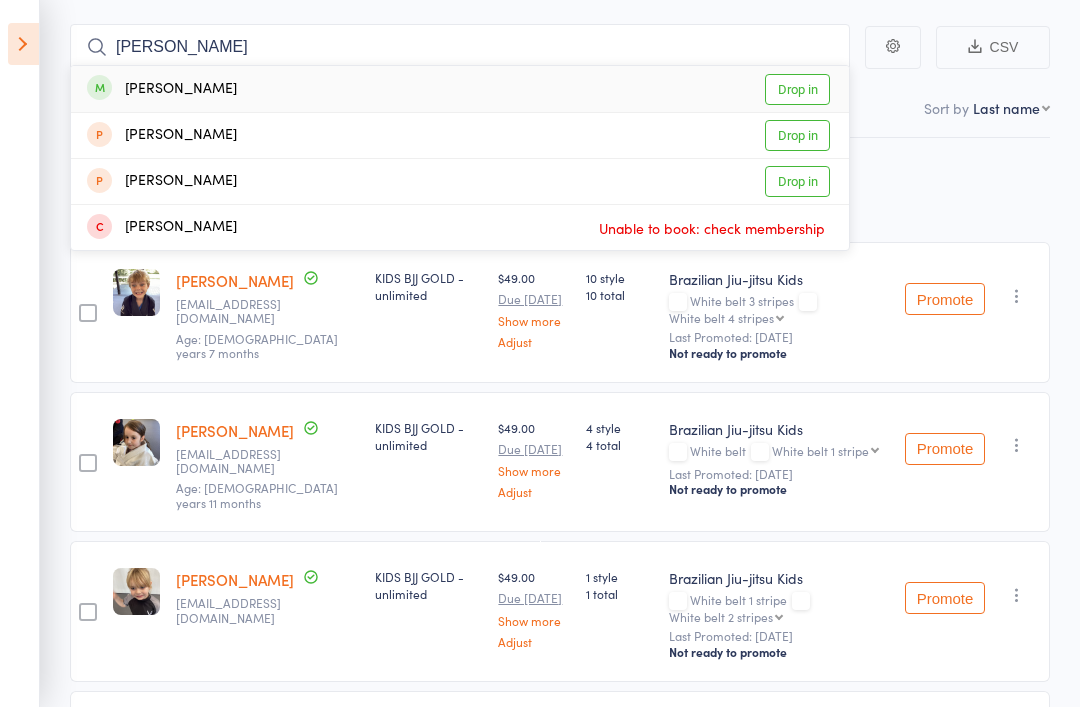 click on "Drop in" at bounding box center (797, 89) 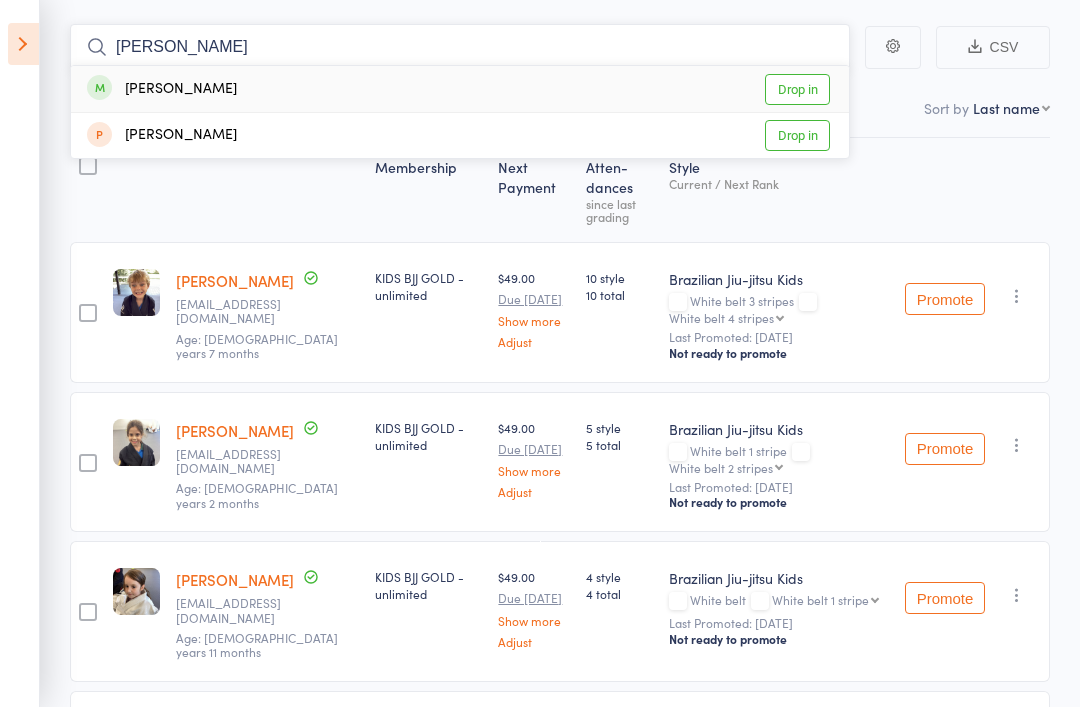 type on "[PERSON_NAME]" 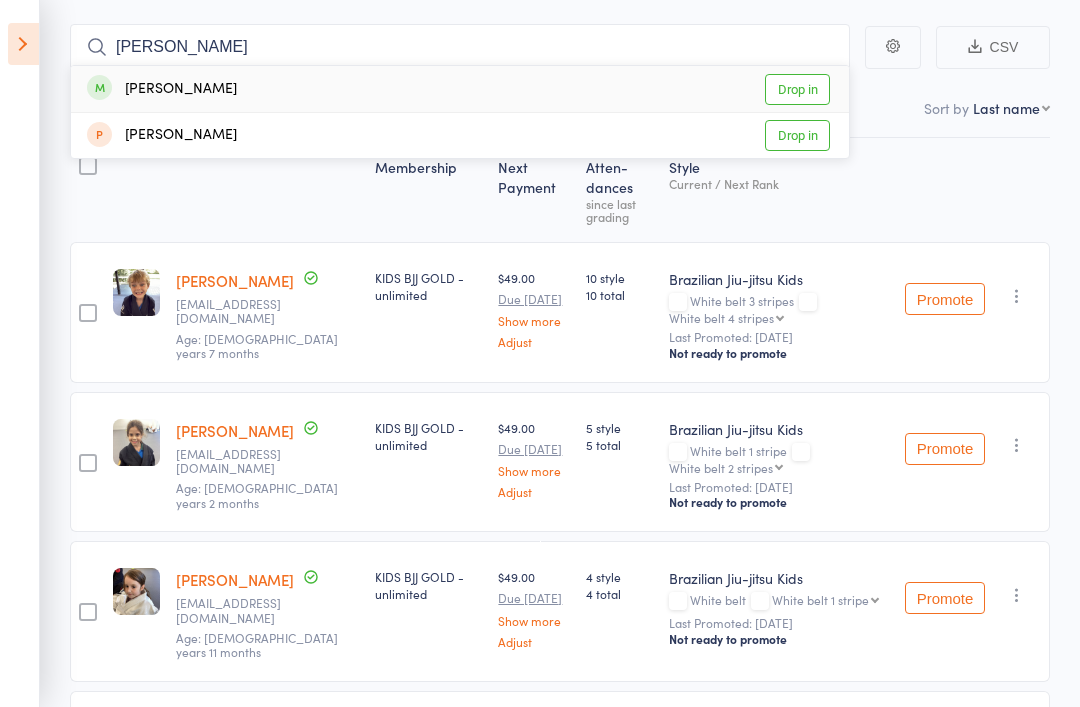 click on "Drop in" at bounding box center (797, 89) 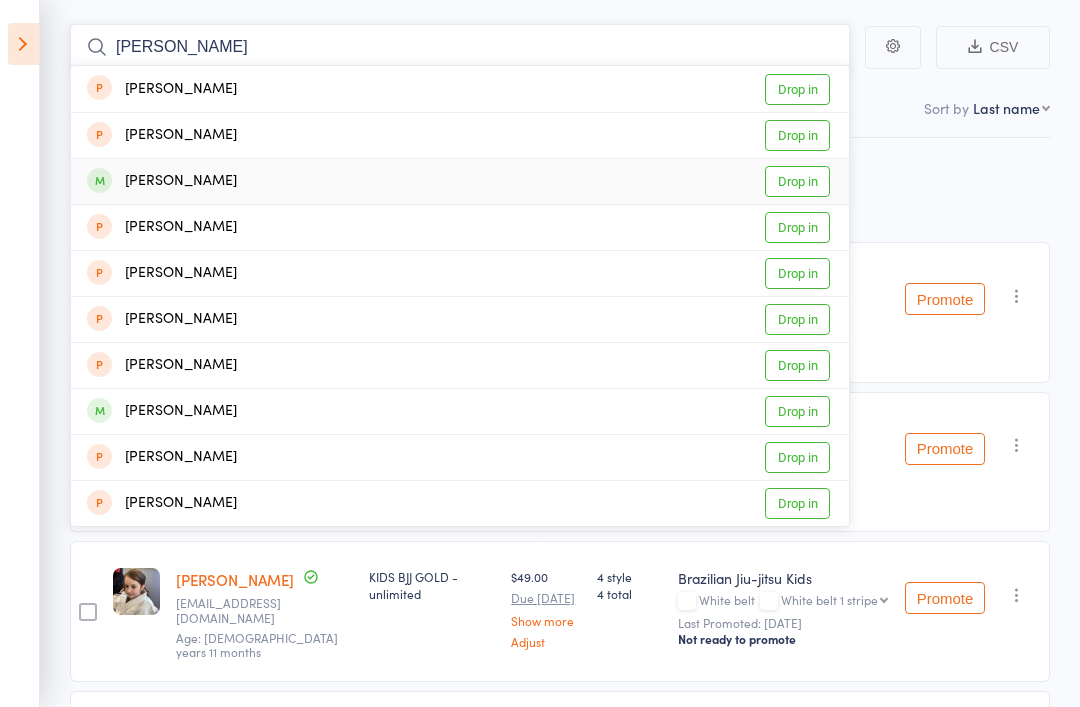 type on "[PERSON_NAME]" 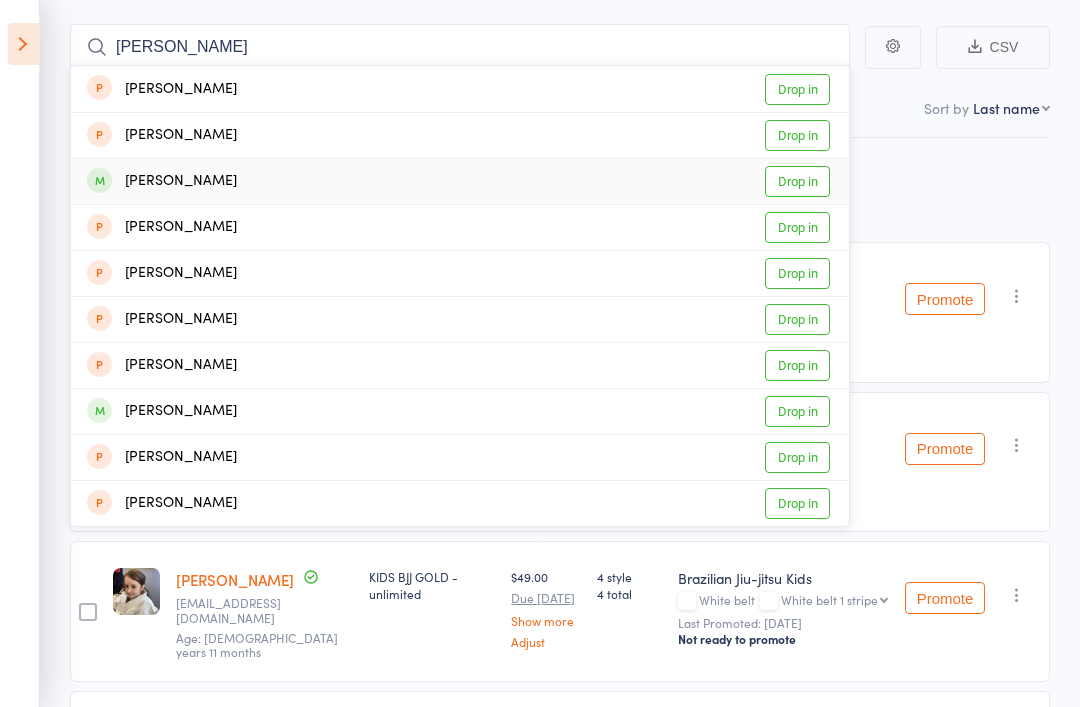 click on "Drop in" at bounding box center (797, 181) 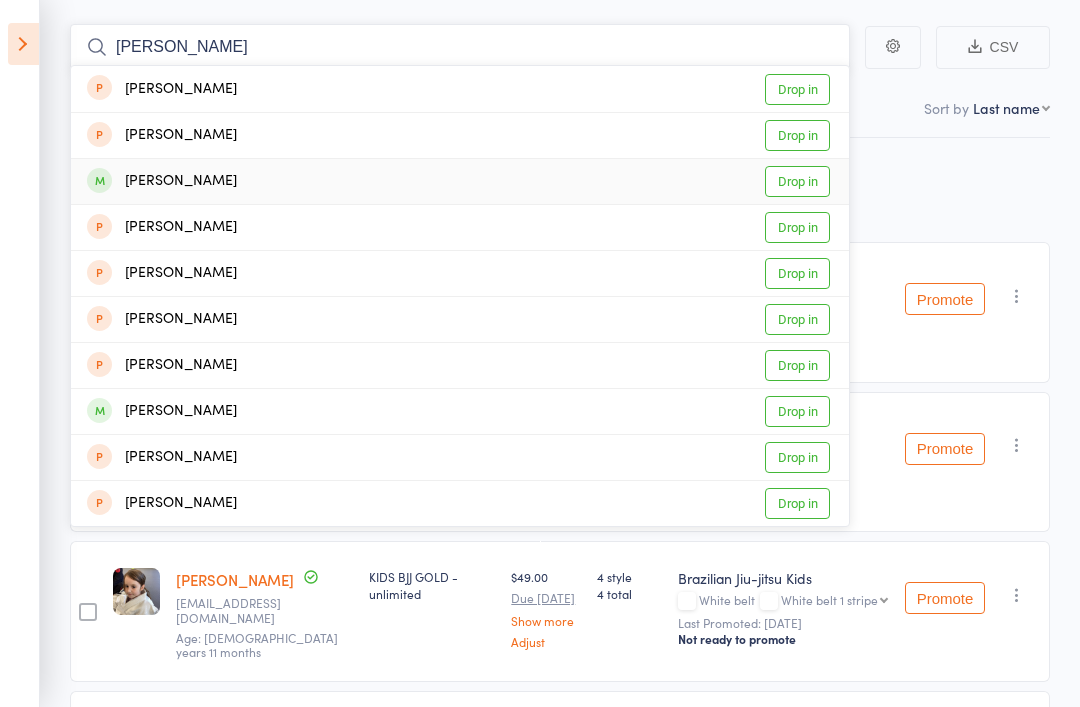 type 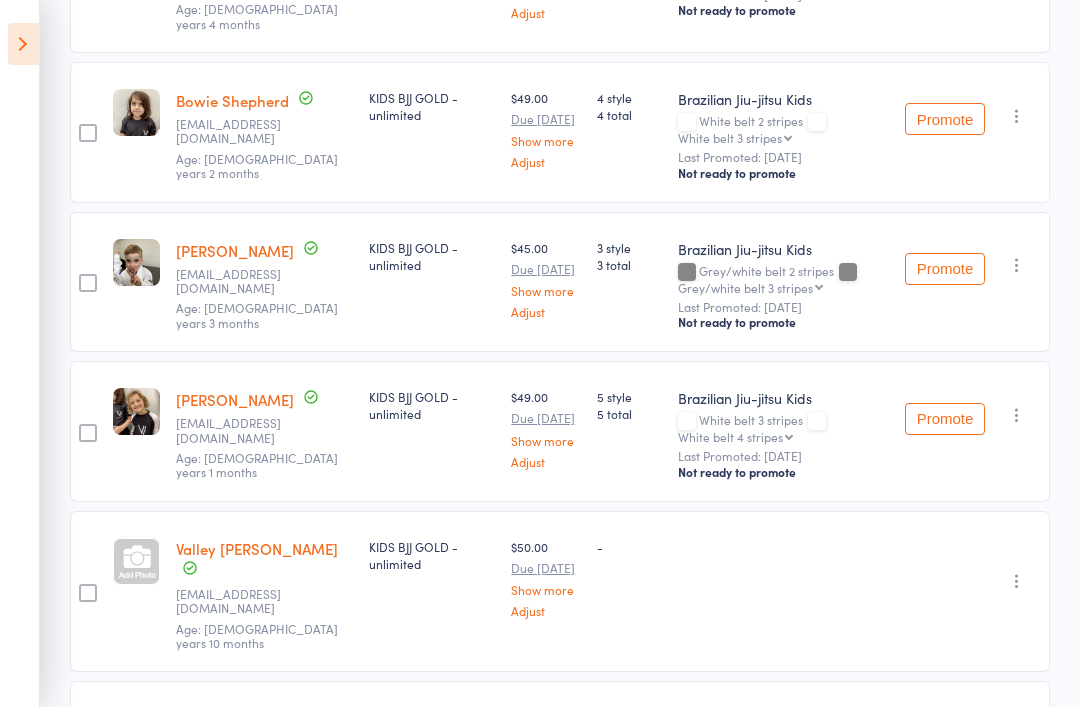 scroll, scrollTop: 1491, scrollLeft: 0, axis: vertical 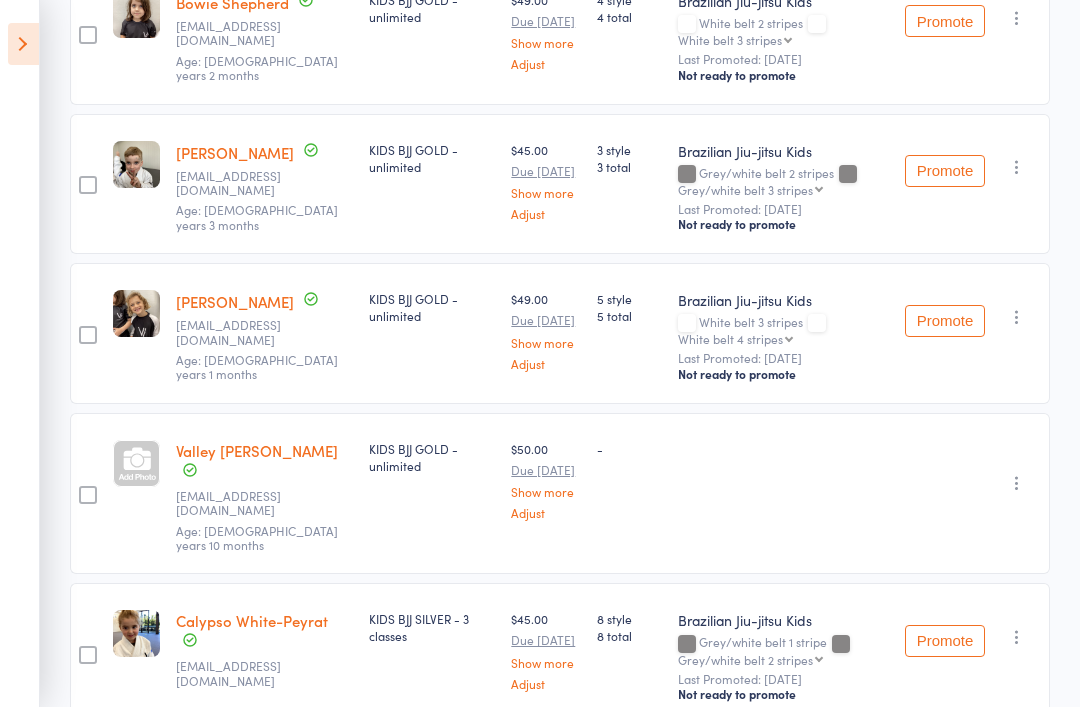 click at bounding box center [136, 463] 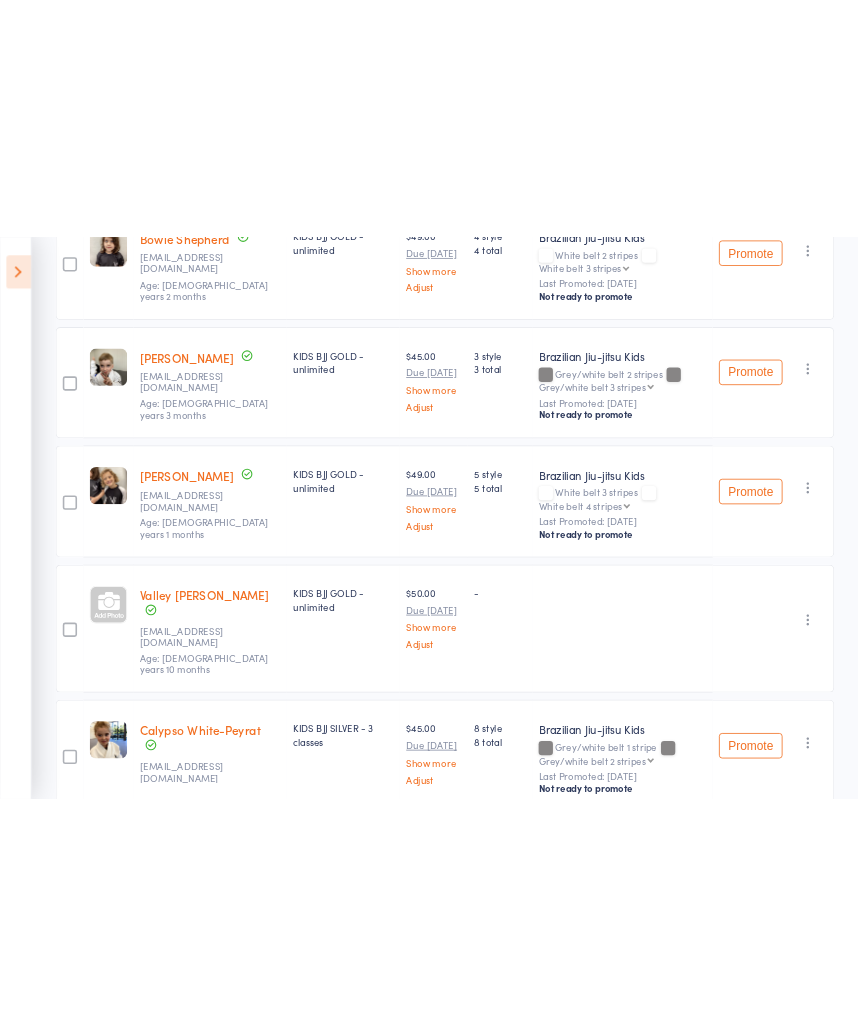 scroll, scrollTop: 1494, scrollLeft: 0, axis: vertical 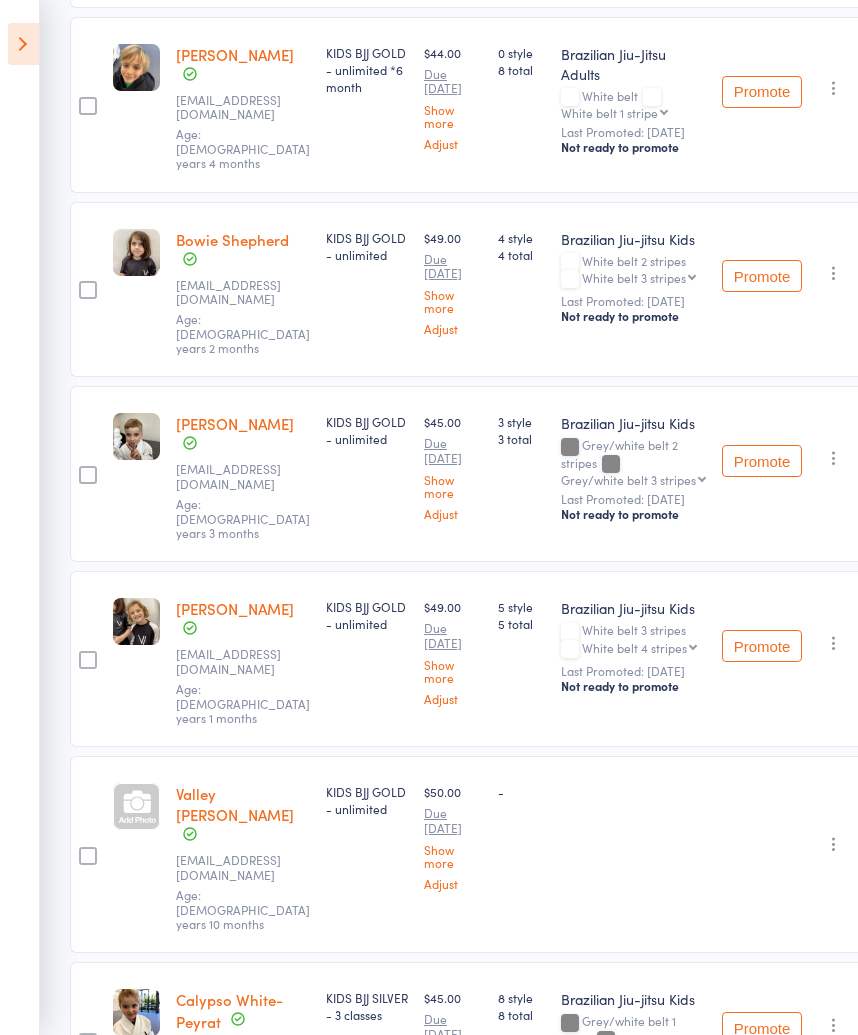 click at bounding box center [136, 806] 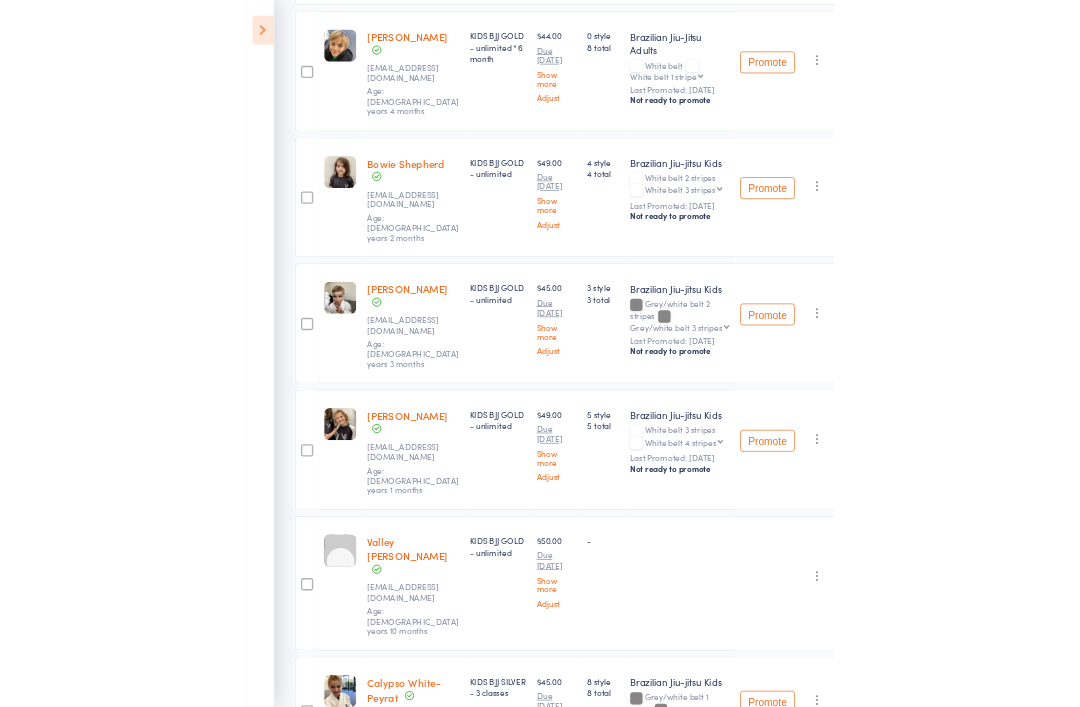 scroll, scrollTop: 1491, scrollLeft: 0, axis: vertical 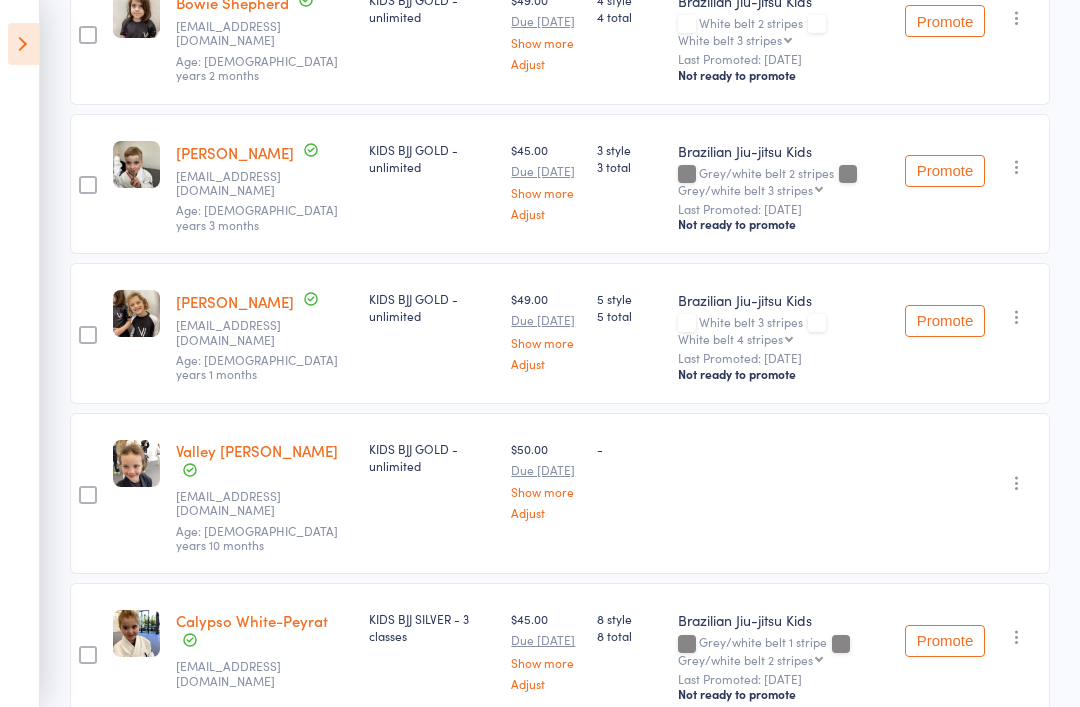 click on "Valley [PERSON_NAME]" at bounding box center [257, 450] 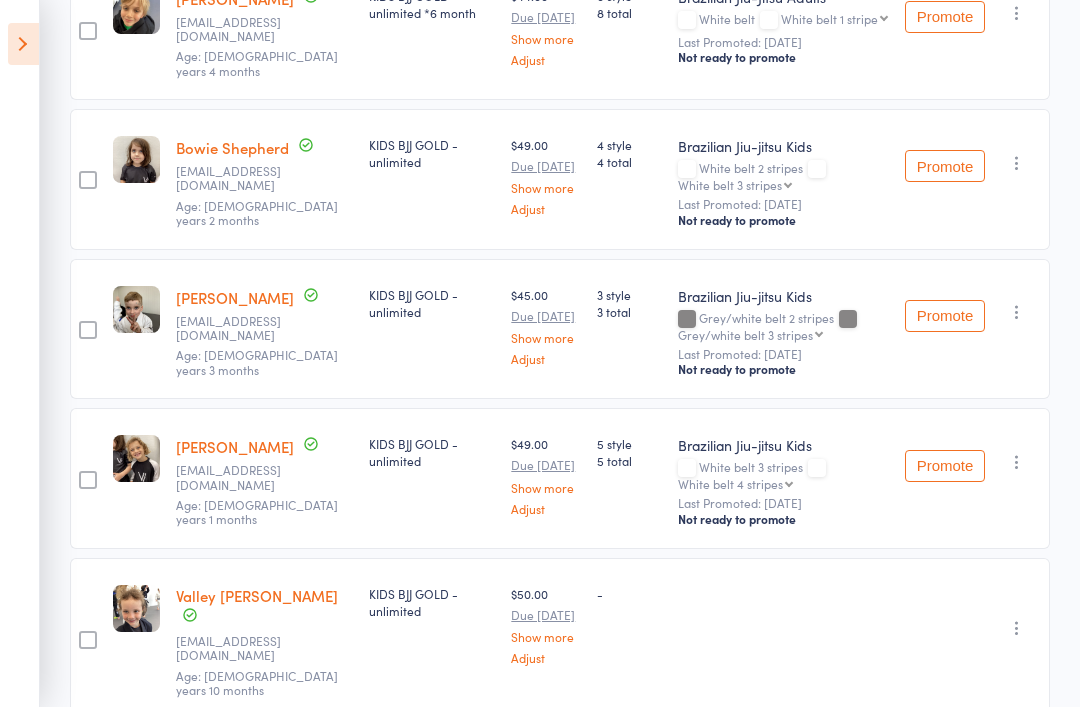 scroll, scrollTop: 1348, scrollLeft: 0, axis: vertical 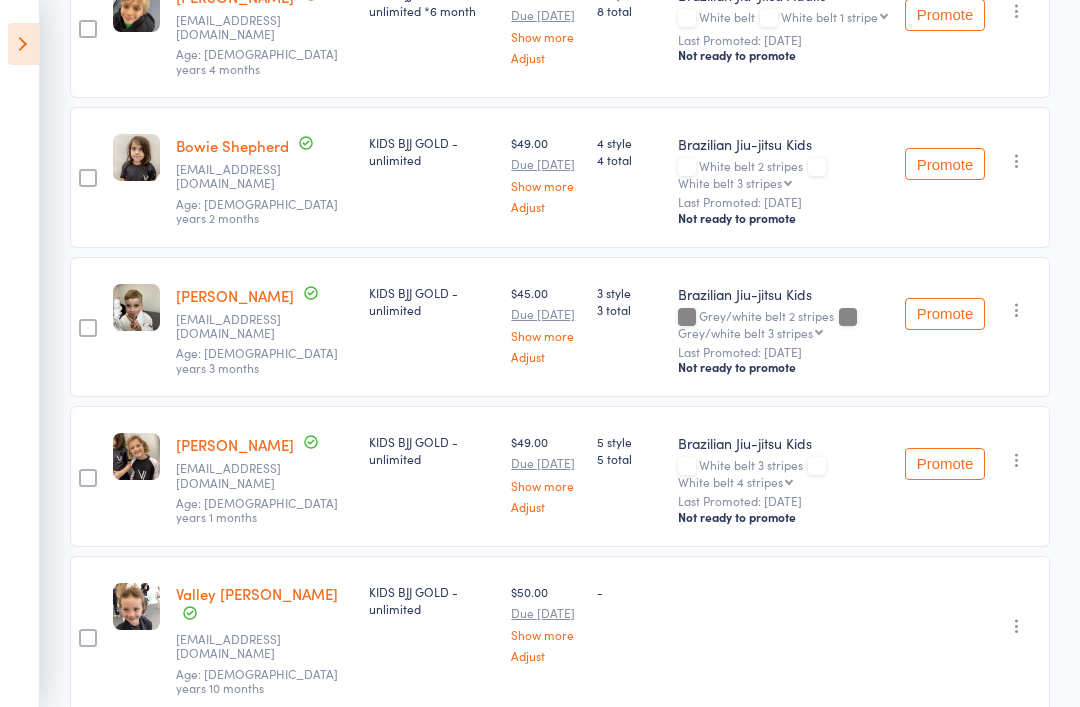 click at bounding box center (23, 44) 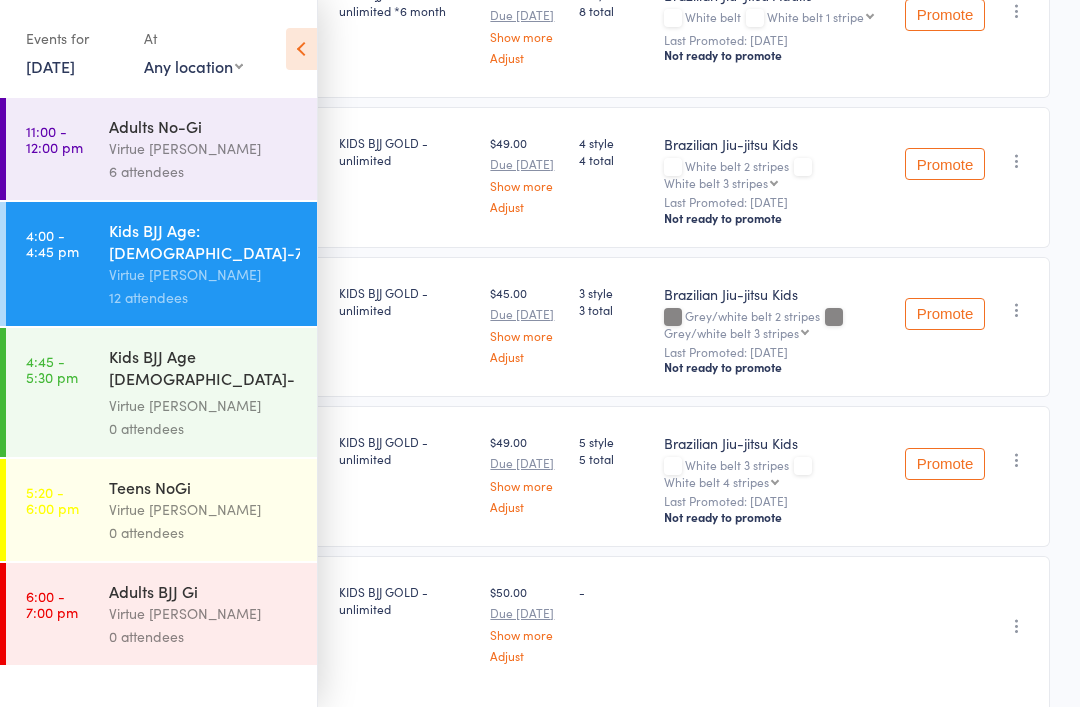 click on "Events for [DATE] [DATE]
[DATE]
Sun Mon Tue Wed Thu Fri Sat
27
29
30
01
02
03
04
05
28
06
07
08
09
10
11
12
29
13
14
15
16
17
18
19
30
20
21
22
23
24
25
26
31
27
28
29
30
31
01
02" at bounding box center [158, 50] 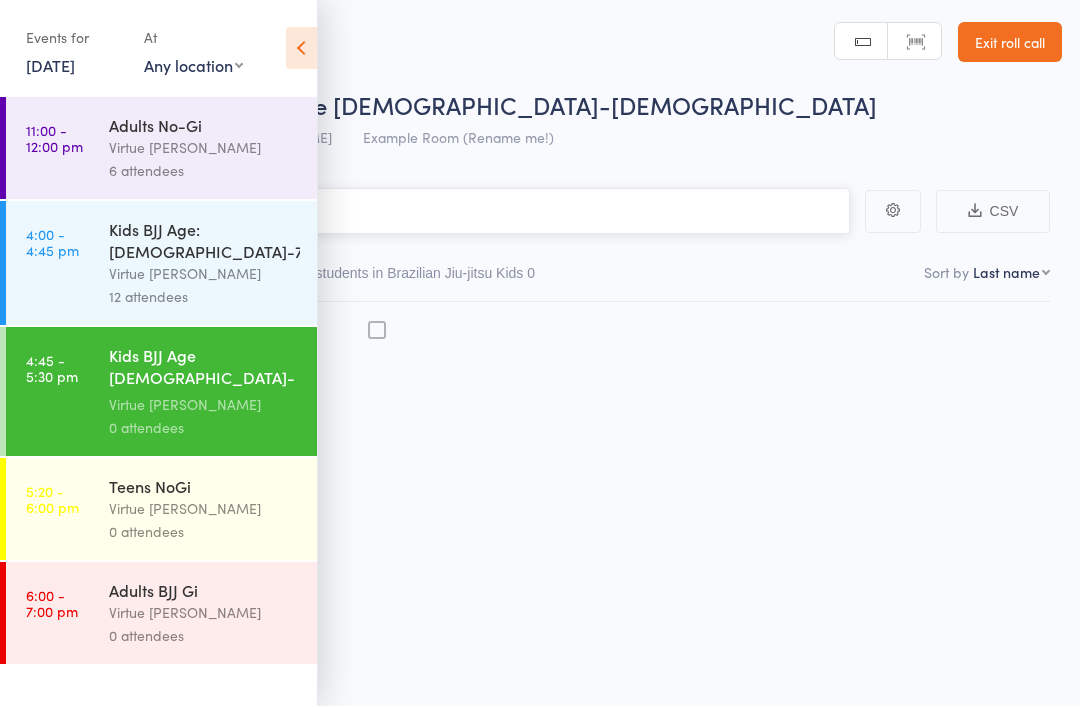 scroll, scrollTop: 14, scrollLeft: 0, axis: vertical 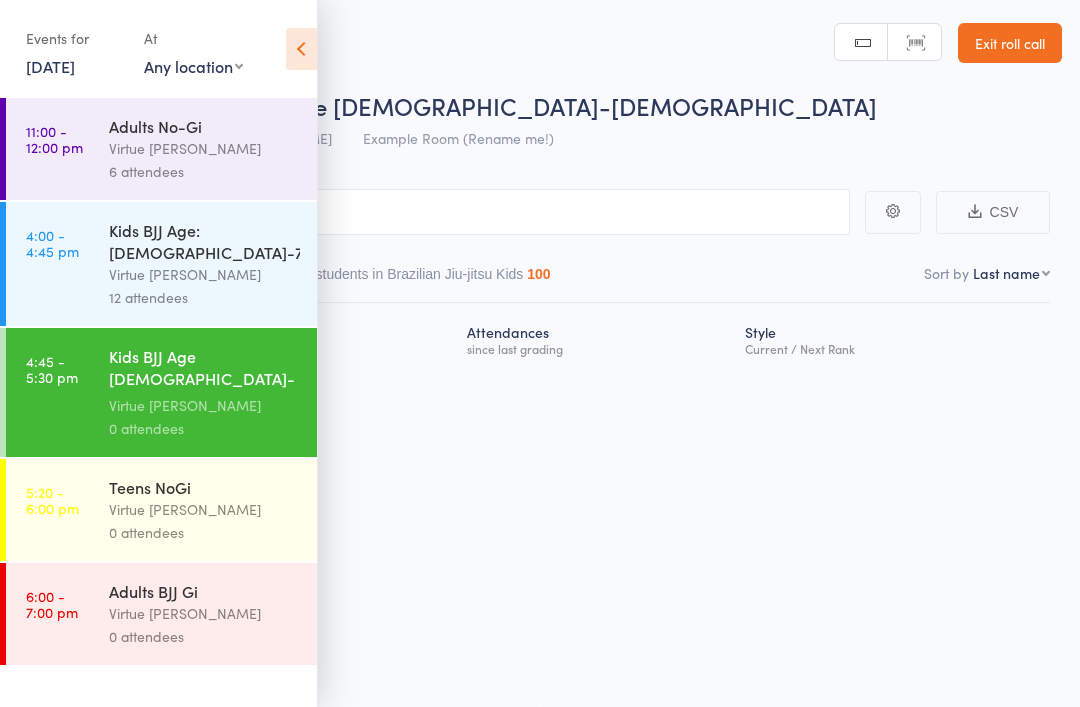 click at bounding box center [301, 49] 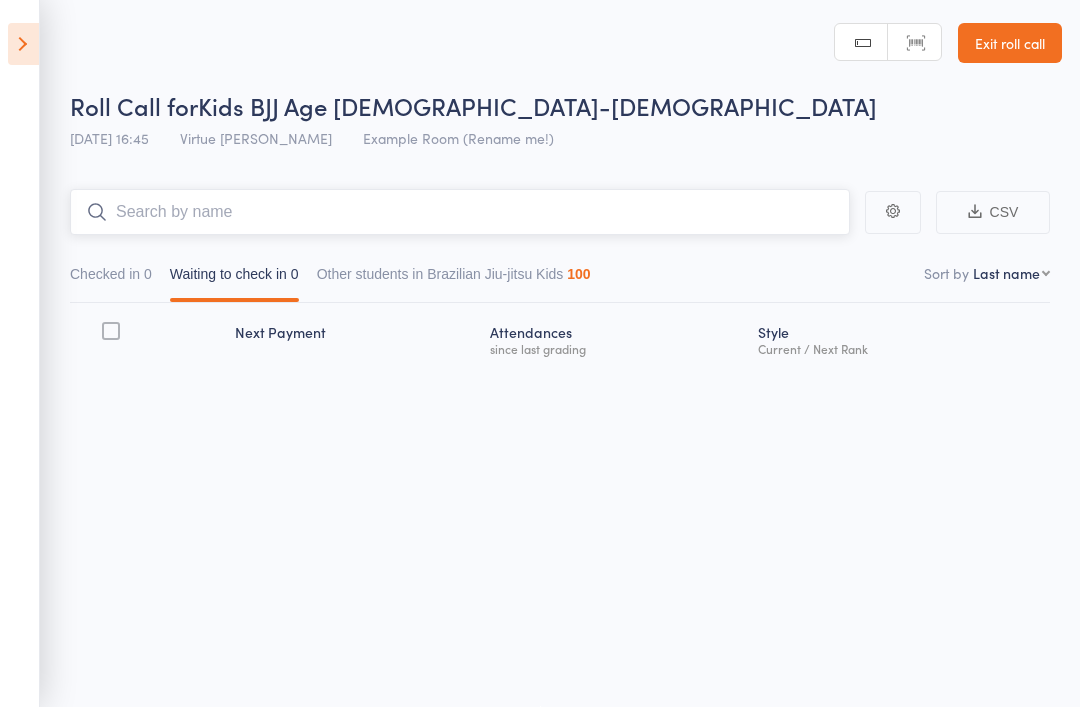 click at bounding box center (460, 212) 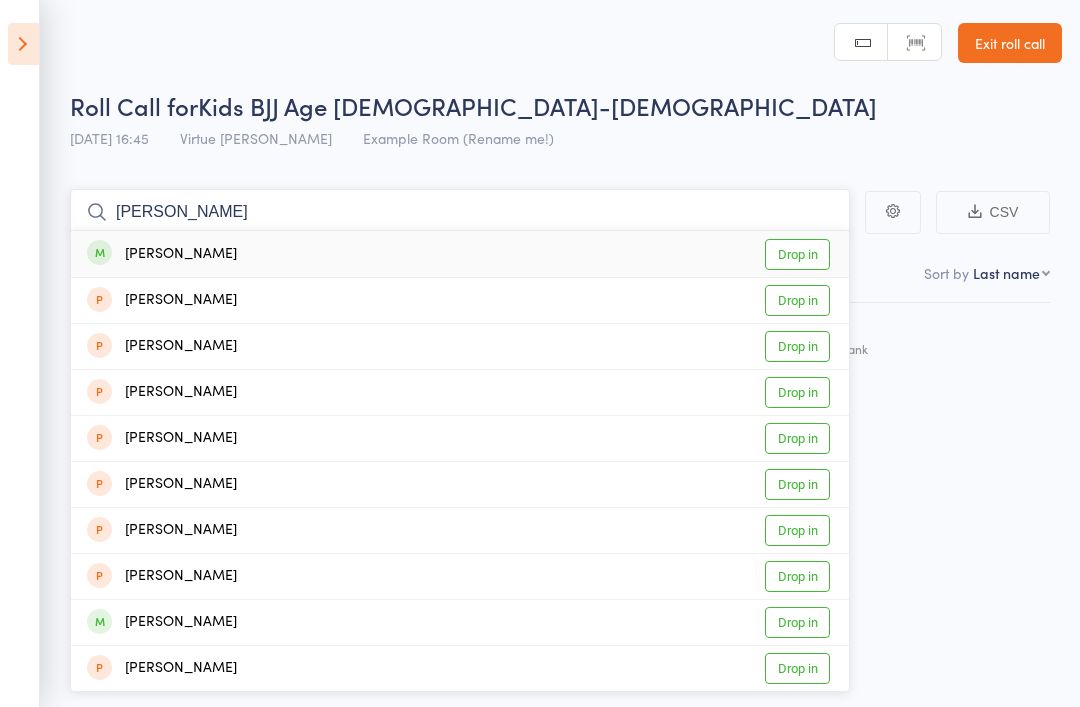 type on "[PERSON_NAME]" 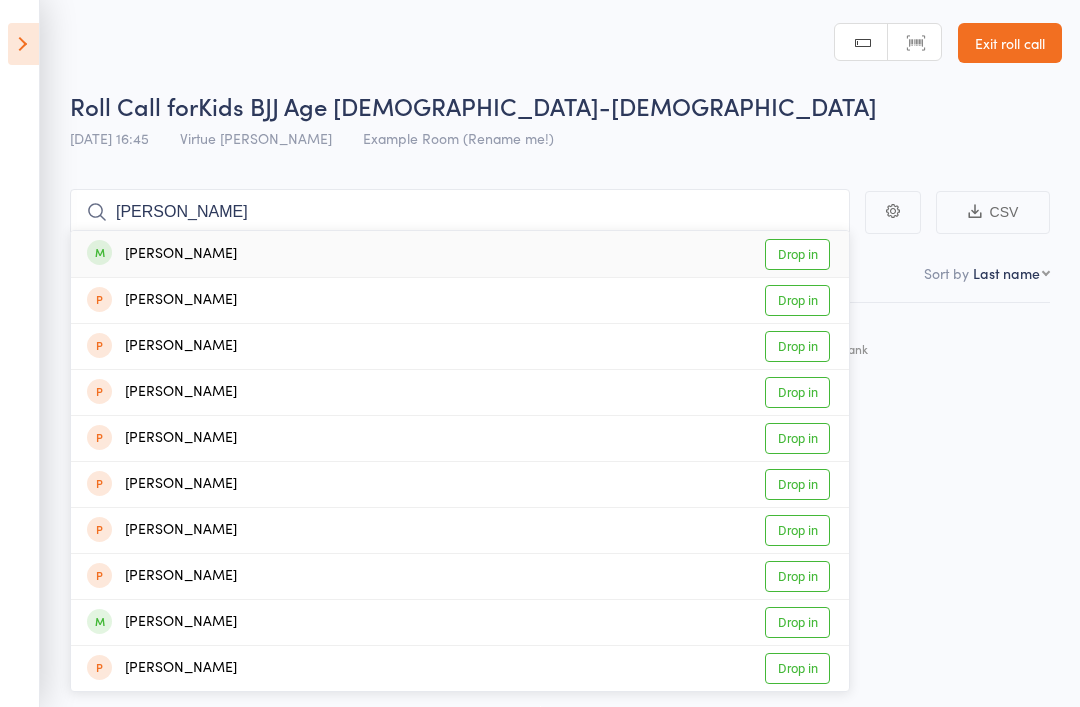click on "Drop in" at bounding box center (797, 254) 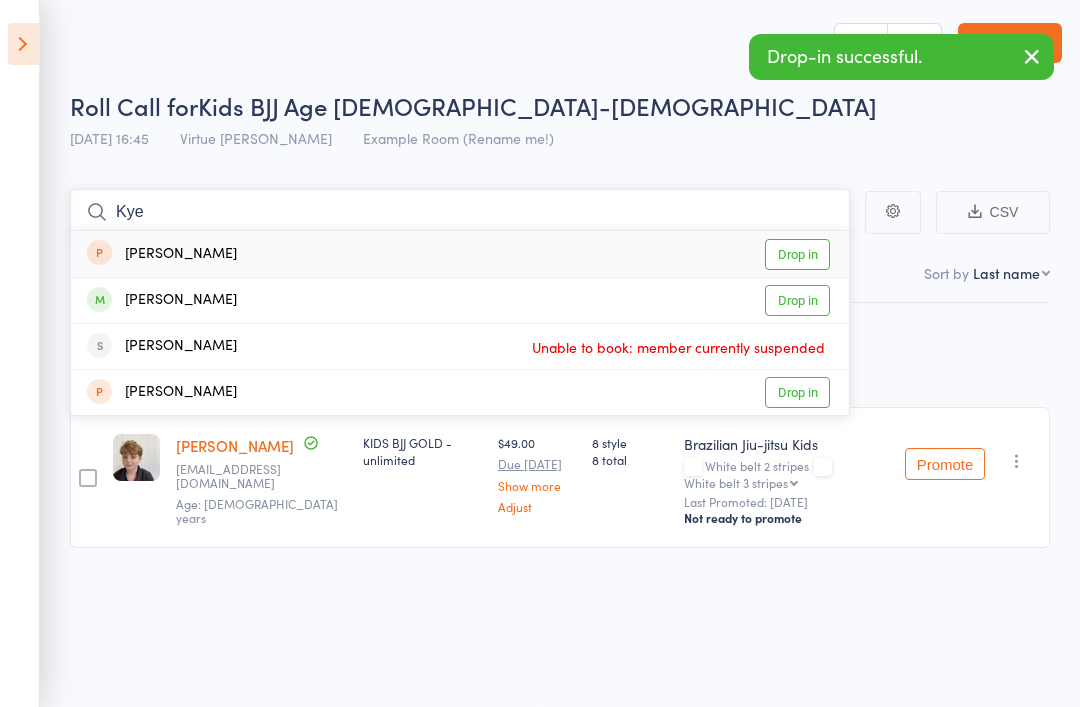 type on "Kye" 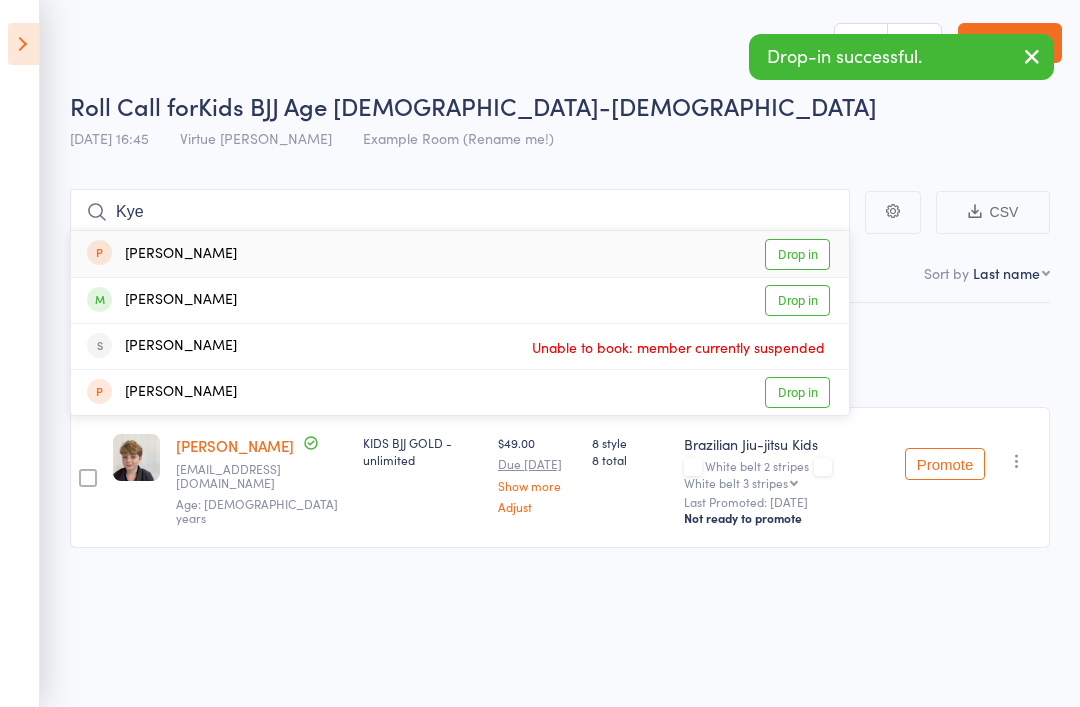 click on "Drop in" at bounding box center [797, 300] 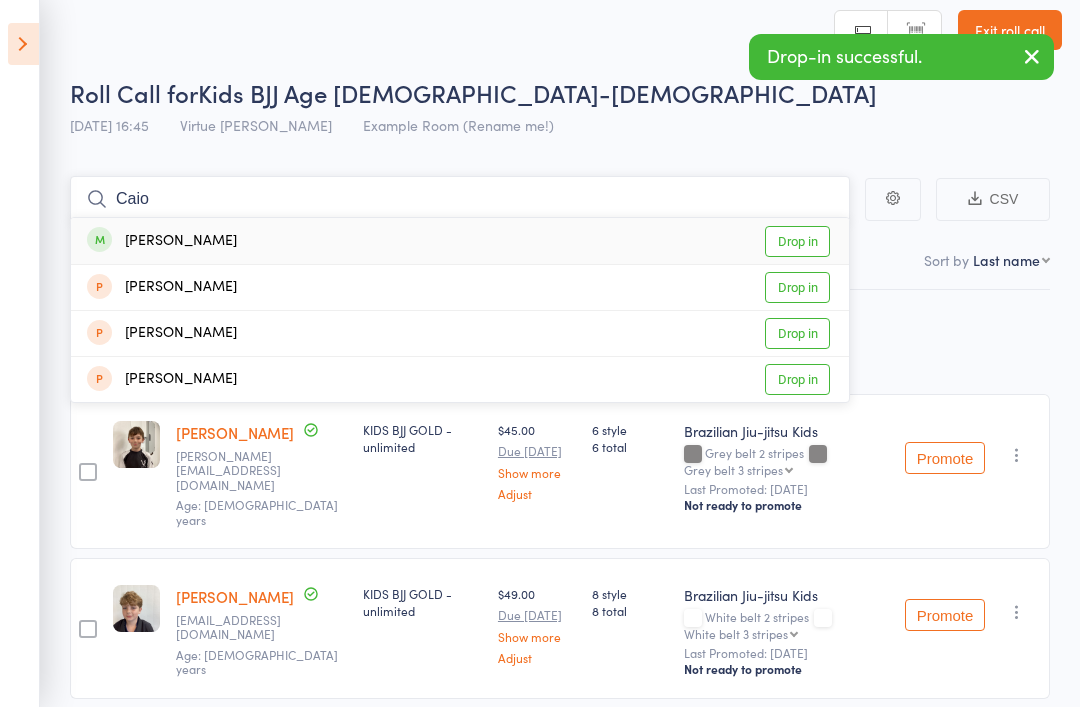 type on "Caio" 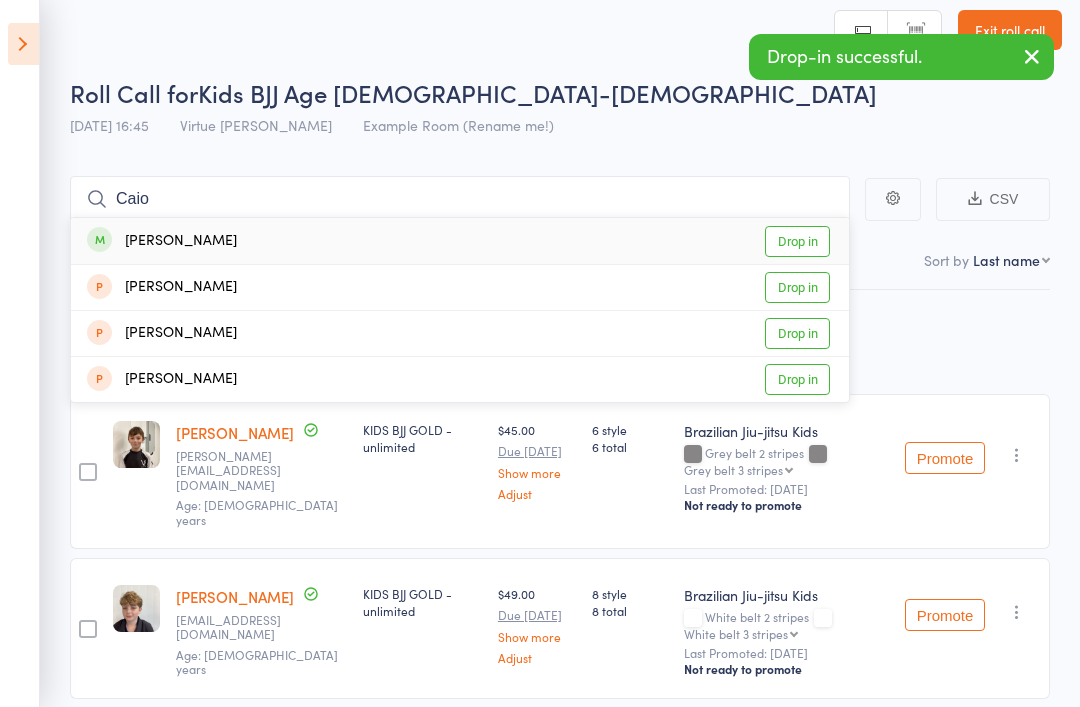 click on "Drop in" at bounding box center [797, 241] 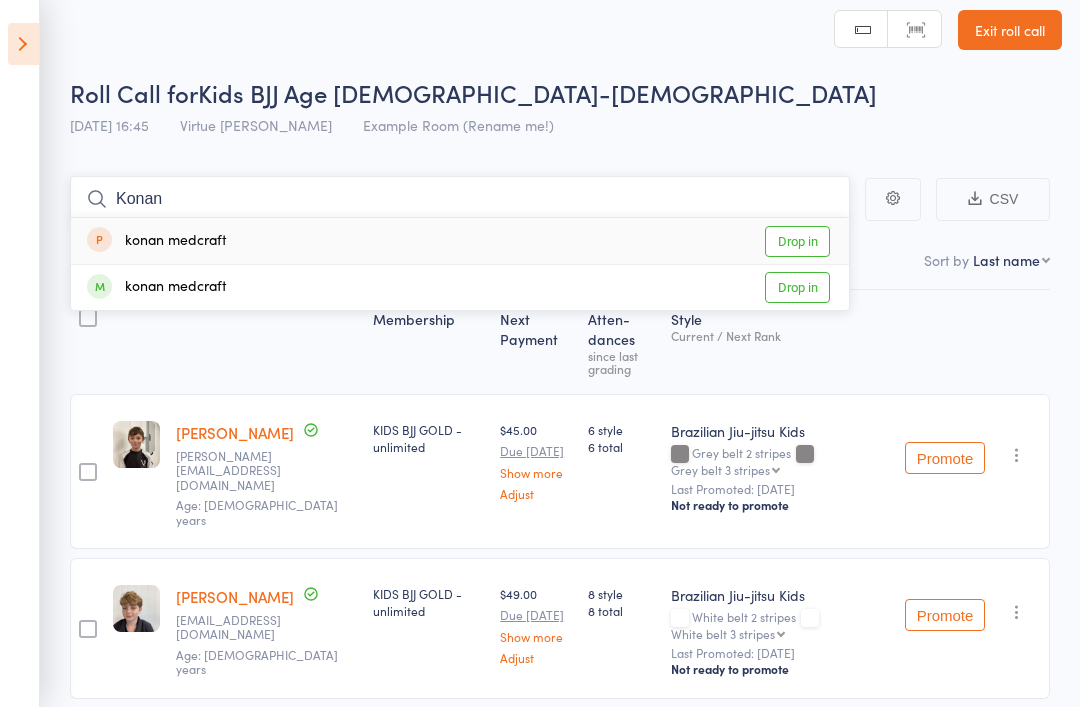 type on "Konan" 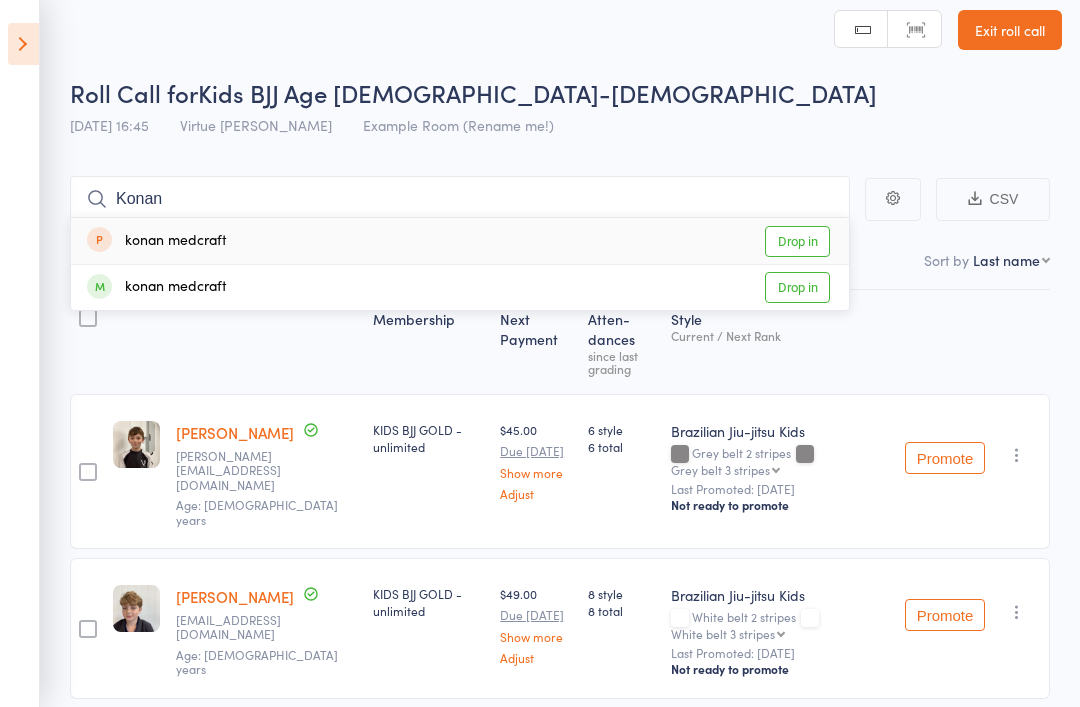 click on "Drop in" at bounding box center [797, 287] 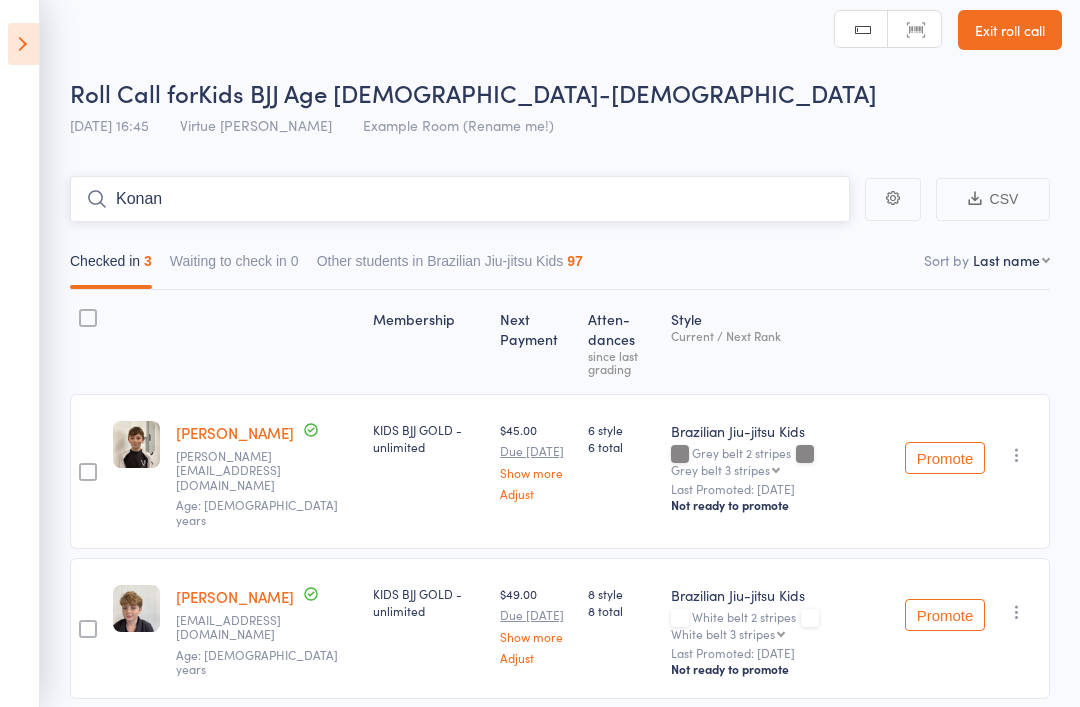 type 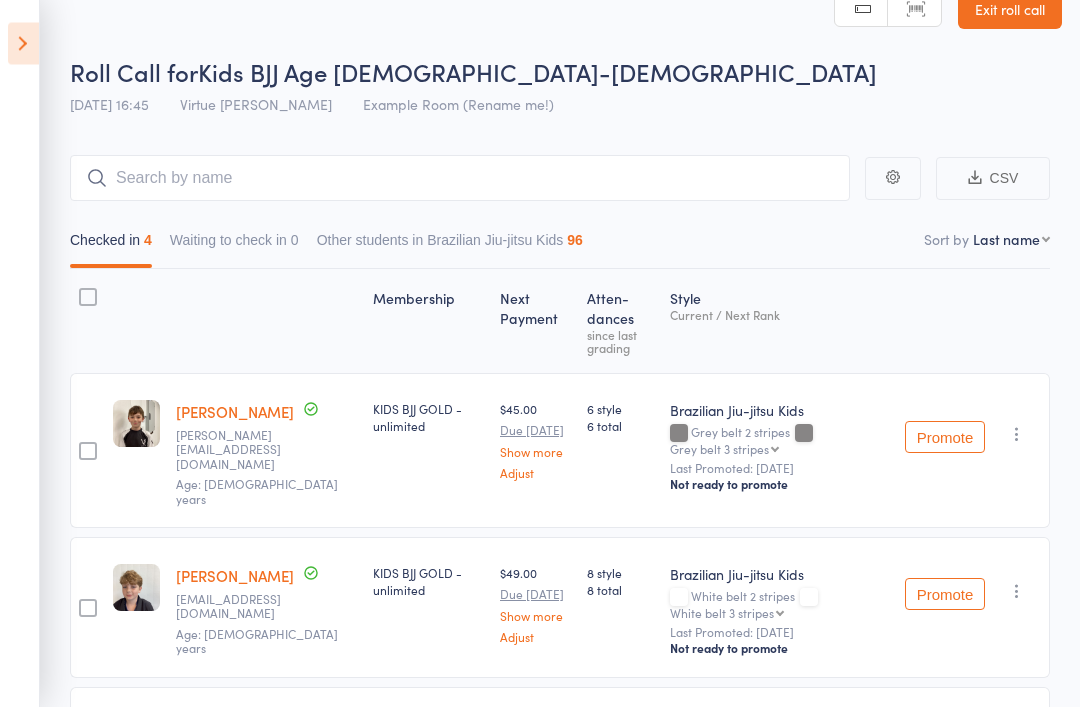 scroll, scrollTop: 0, scrollLeft: 0, axis: both 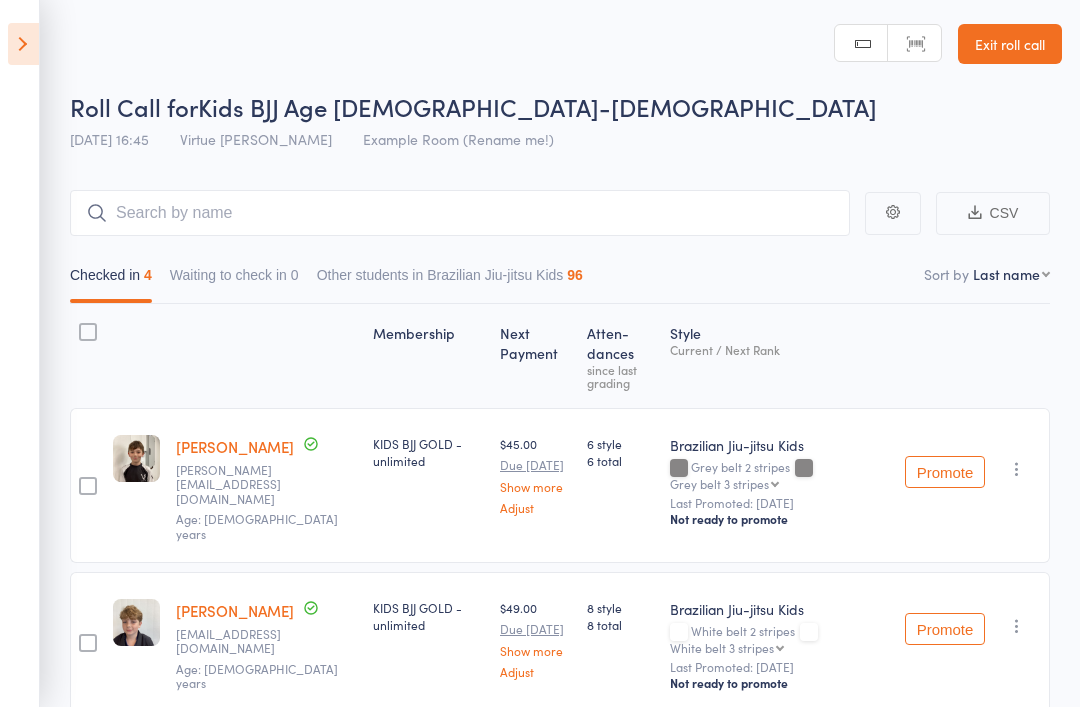 click at bounding box center [23, 44] 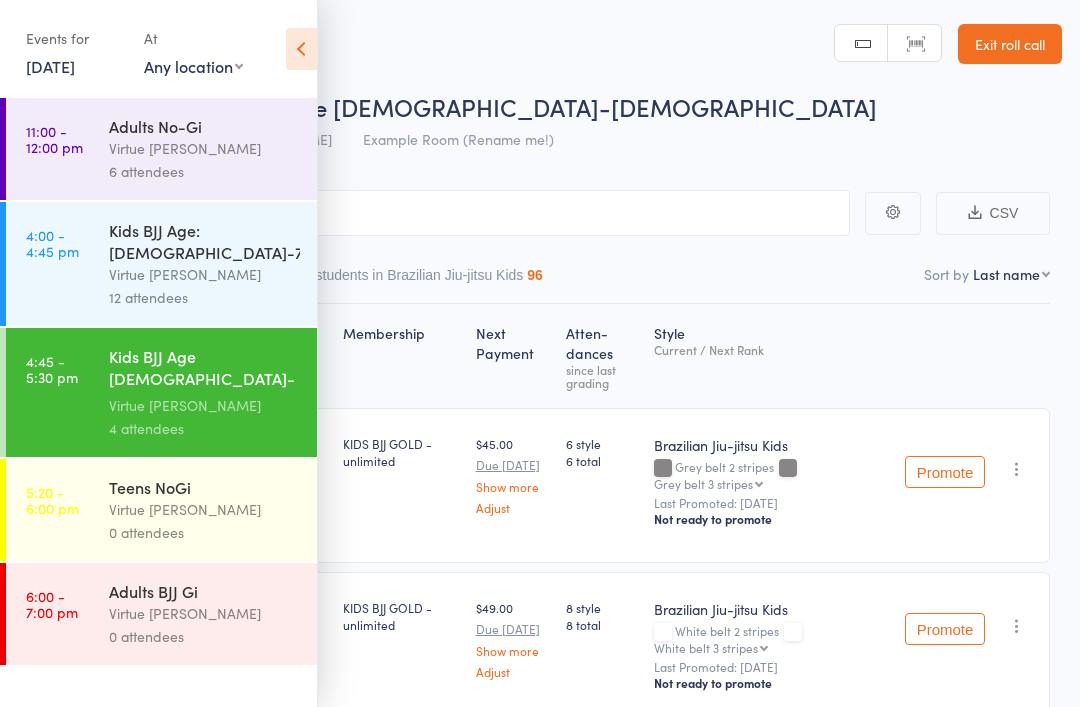 click on "12 attendees" at bounding box center (204, 297) 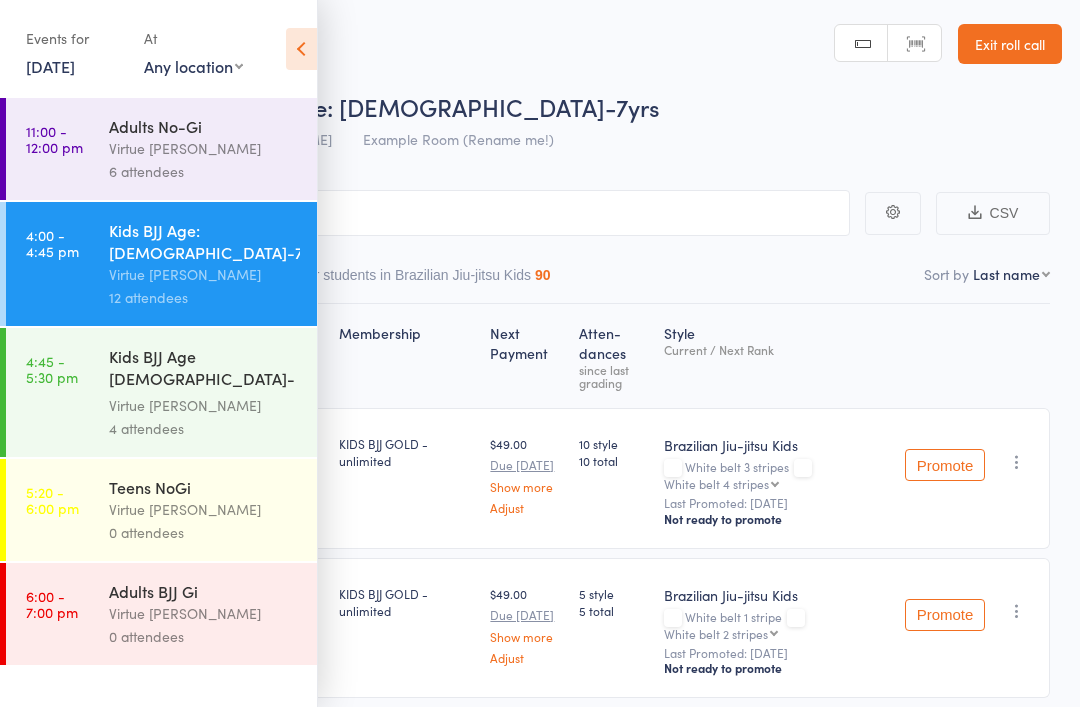 click at bounding box center [301, 49] 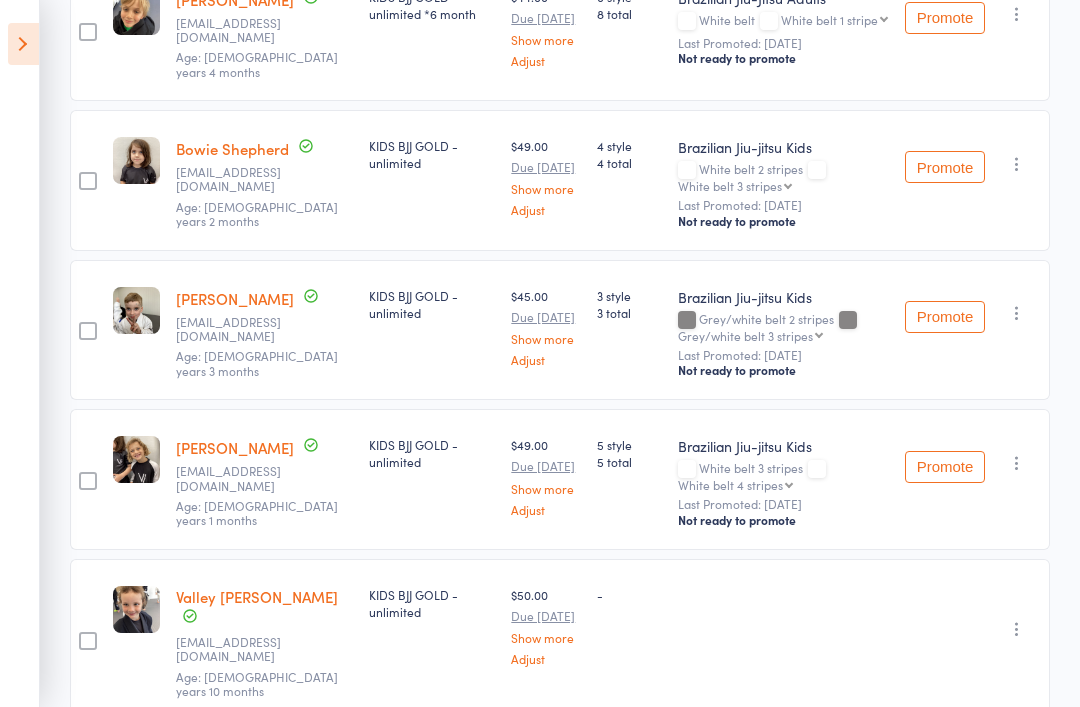 scroll, scrollTop: 1367, scrollLeft: 0, axis: vertical 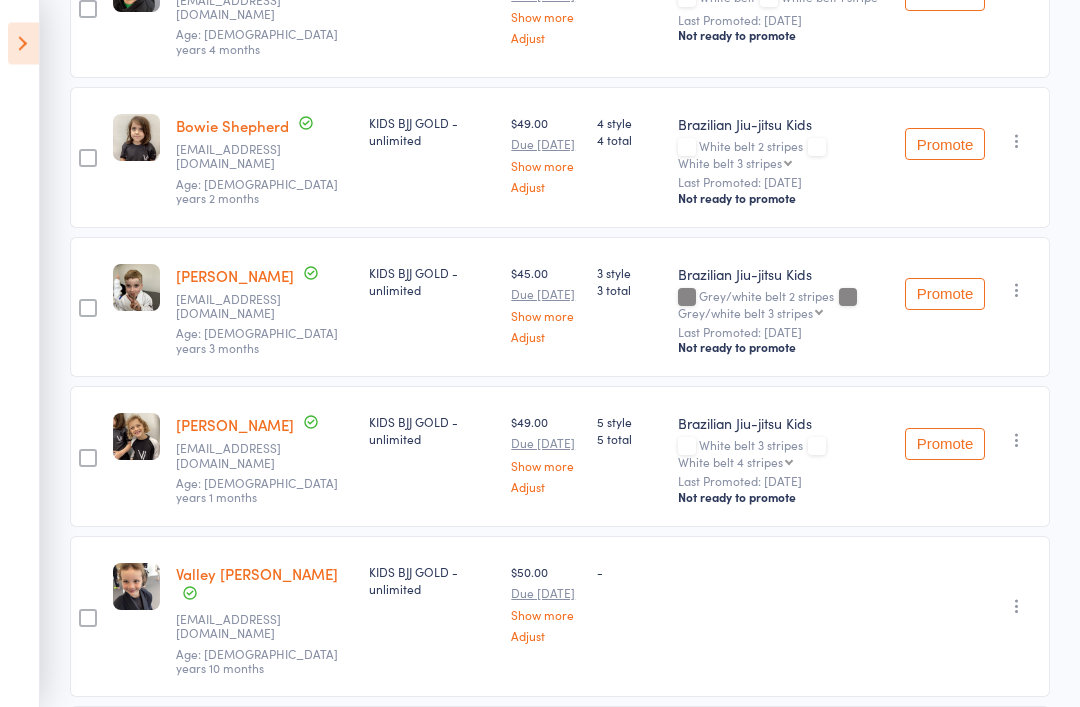 click at bounding box center [23, 44] 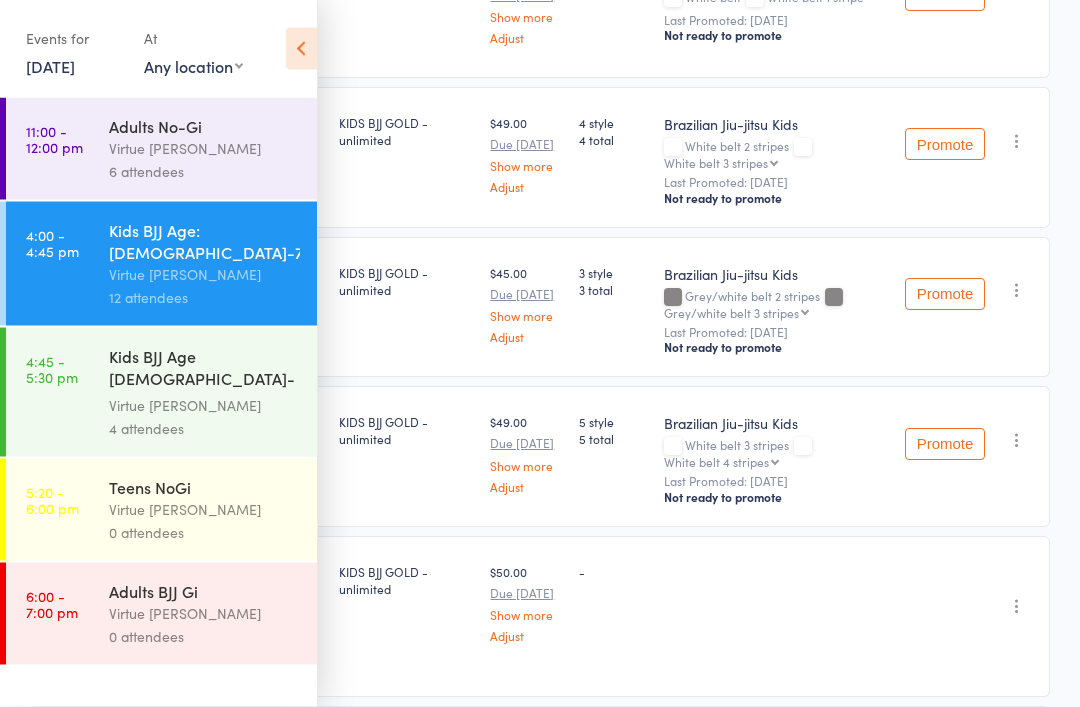 scroll, scrollTop: 1368, scrollLeft: 0, axis: vertical 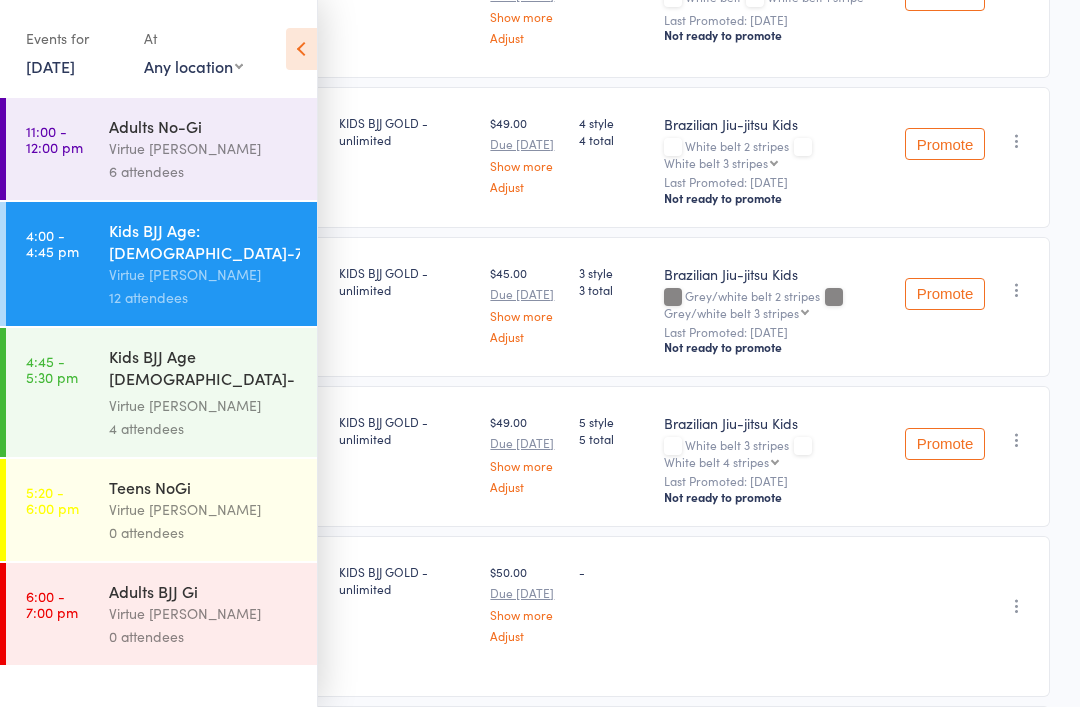 click on "4:45 - 5:30 pm" at bounding box center (52, 369) 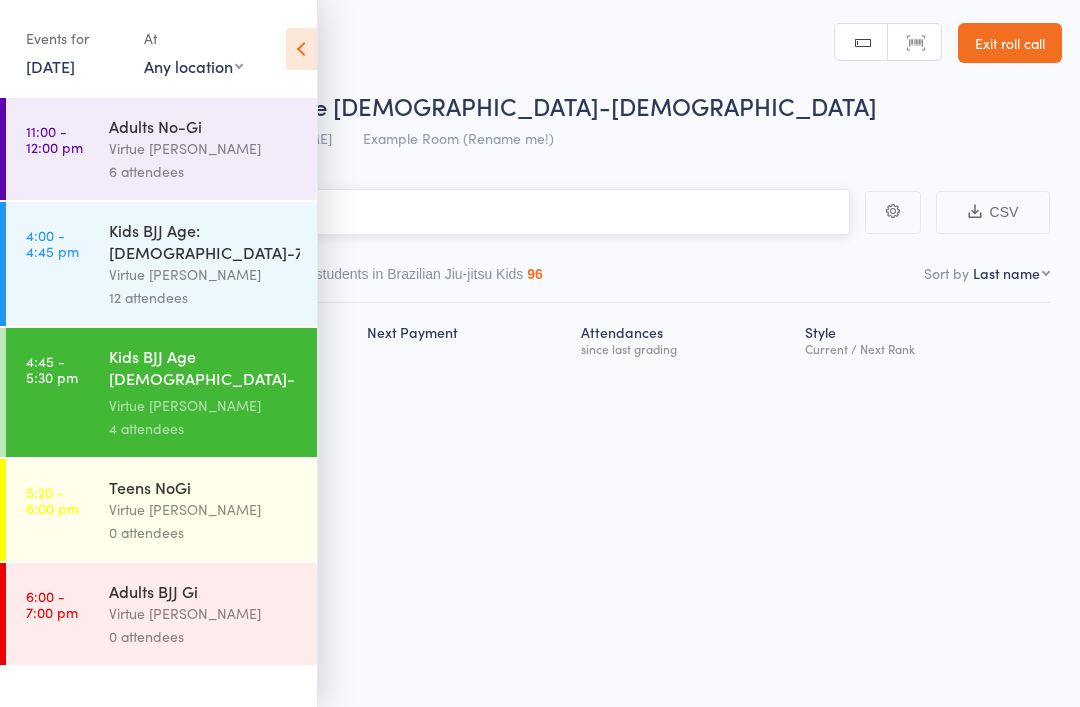 scroll, scrollTop: 14, scrollLeft: 0, axis: vertical 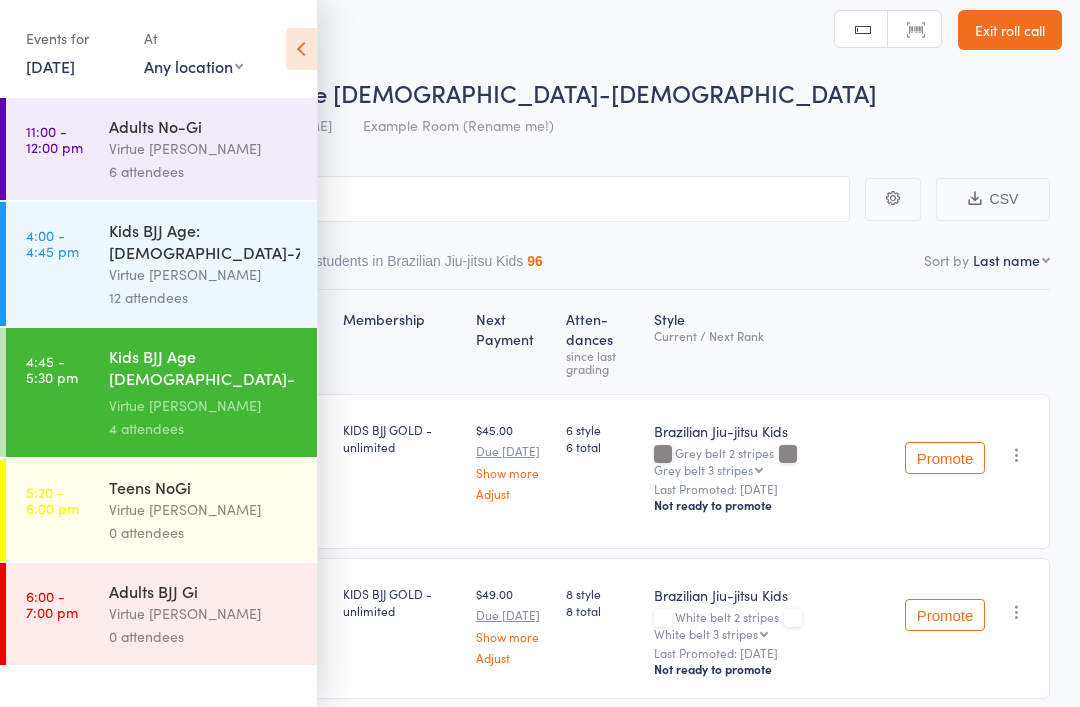 click on "CSV
Checked in  4 Waiting to check in  0 Other students in Brazilian Jiu-jitsu Kids  96
Sort by   Last name First name Last name Birthday [DATE]? Behind on payments? Check in time Next payment date Next payment amount Membership name Membership expires Ready to grade Style and Rank Style attendance count All attendance count Last Promoted Membership Next Payment Atten­dances since last grading Style Current / Next Rank edit [PERSON_NAME]    [PERSON_NAME][EMAIL_ADDRESS][DOMAIN_NAME] Age: [DEMOGRAPHIC_DATA] years KIDS BJJ GOLD - unlimited $45.00 Due [DATE]  Show more Adjust 6 style 6 total Brazilian Jiu-jitsu Kids Grey belt 2 stripes  Grey belt 3 stripes  Grey belt 3 stripes Grey belt 4 stripes Grey belt Red stripe Grey/black belt Grey/black belt 1 stripe Grey/black belt 2 stripes Grey/black belt 3 stripes Grey/black belt 4 stripes Grey/black belt Red stripe Yellow/white belt Yellow/white belt 1 stripe Yellow/white belt 2 stripes Yellow/white belt 3 stripes Yellow/white belt 4 stripes Yellow/white belt Red stripe Yellow belt Yellow/black belt" at bounding box center (540, 630) 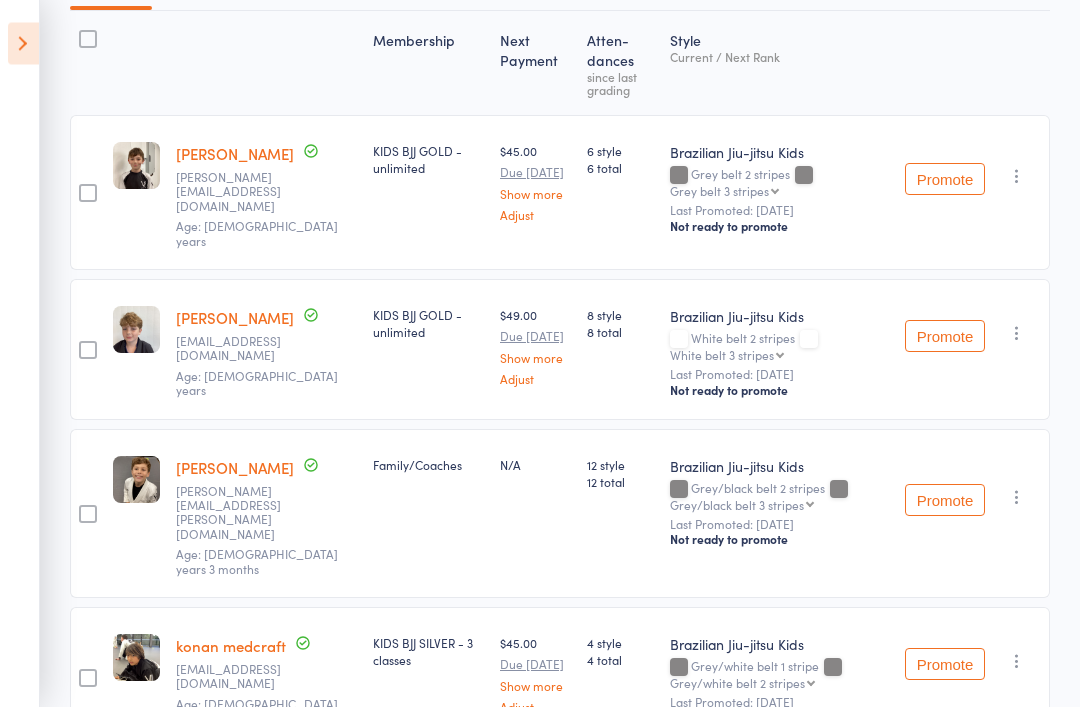 scroll, scrollTop: 309, scrollLeft: 0, axis: vertical 